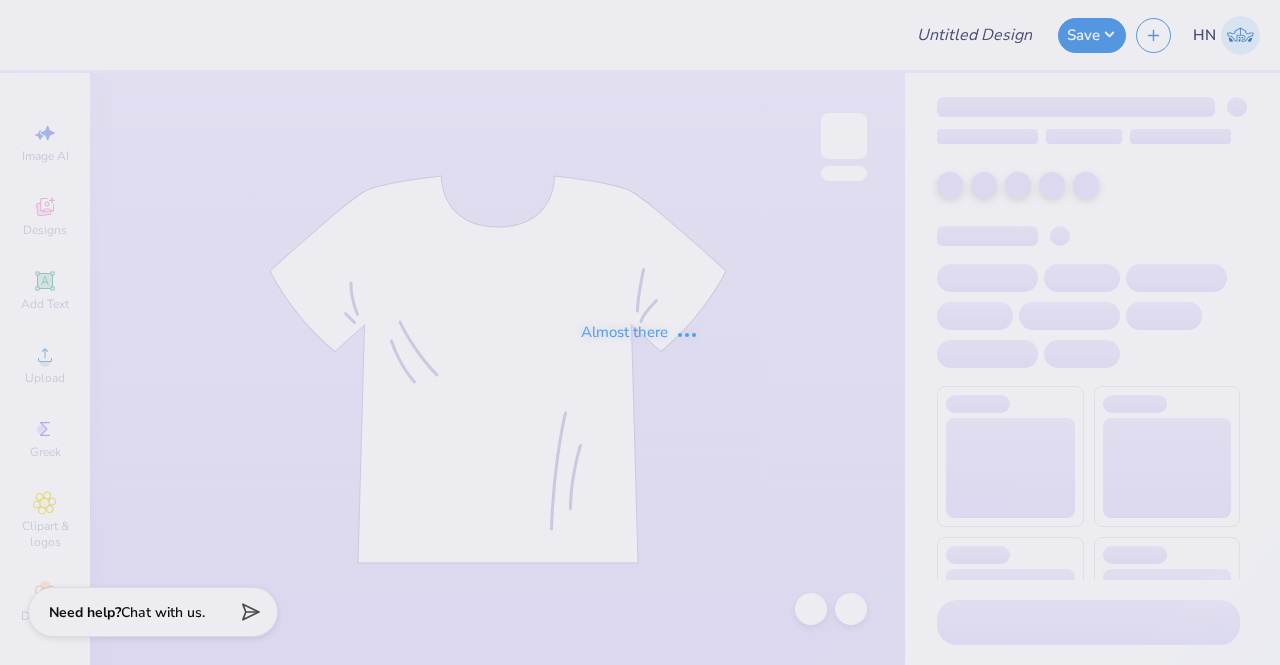scroll, scrollTop: 0, scrollLeft: 0, axis: both 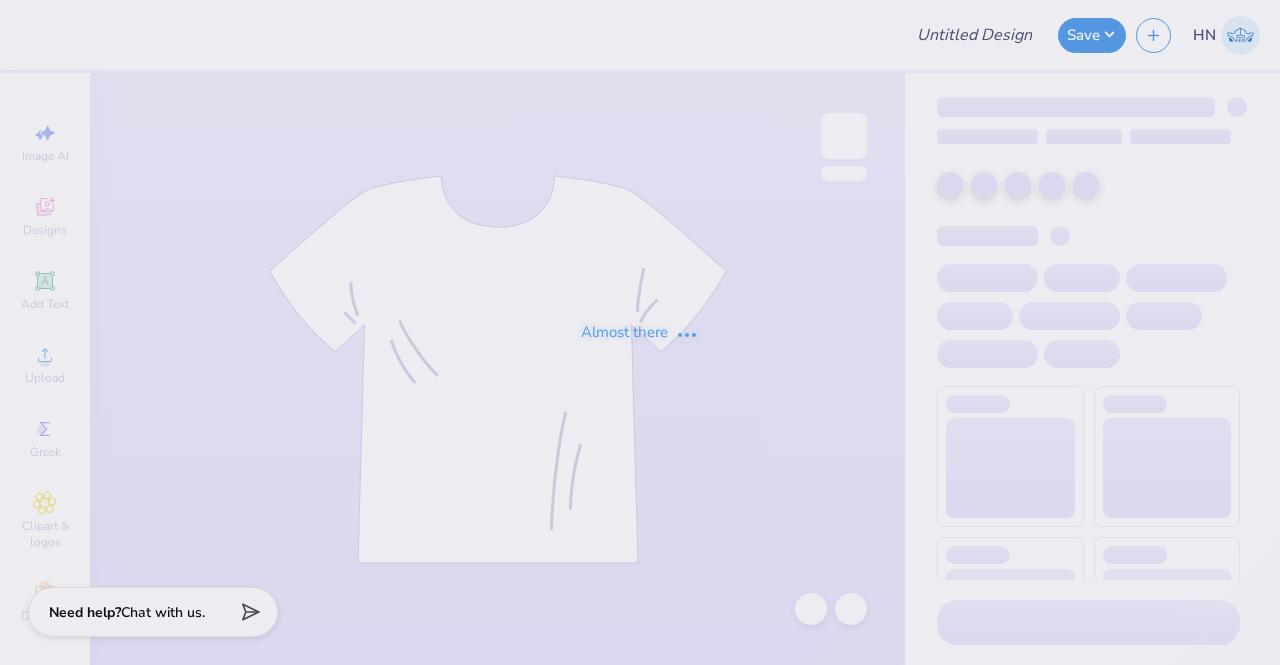 type on "[FIRST] [LAST] : Dance studio" 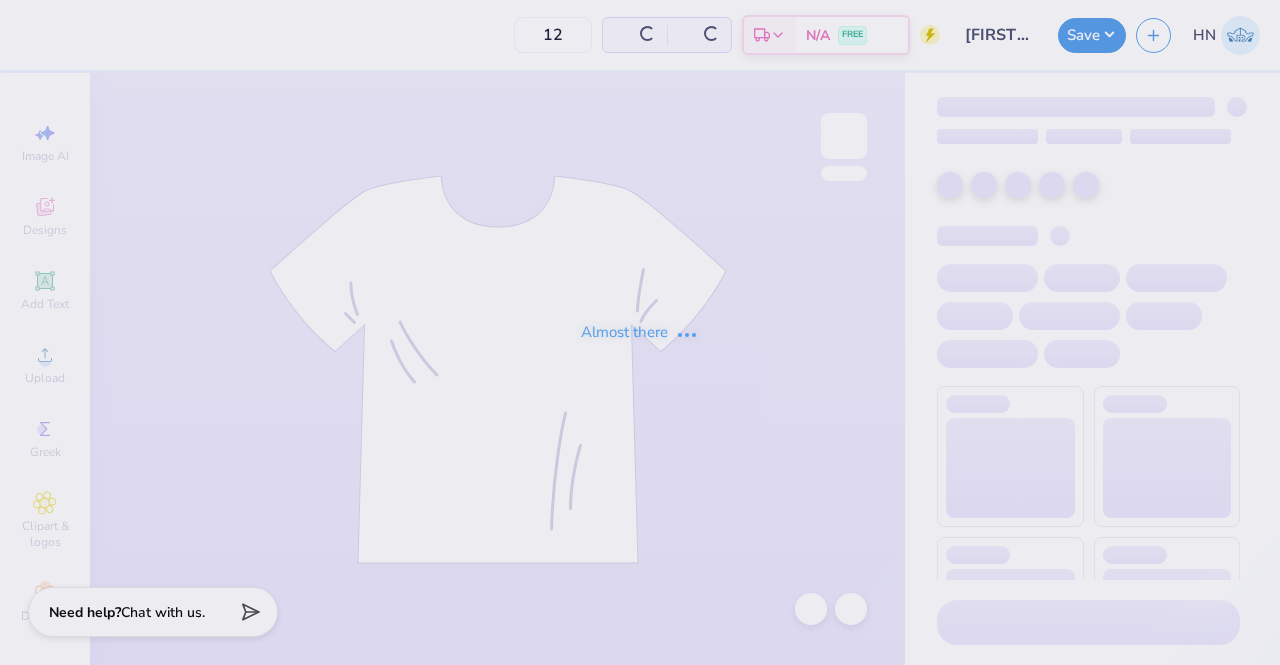 type on "24" 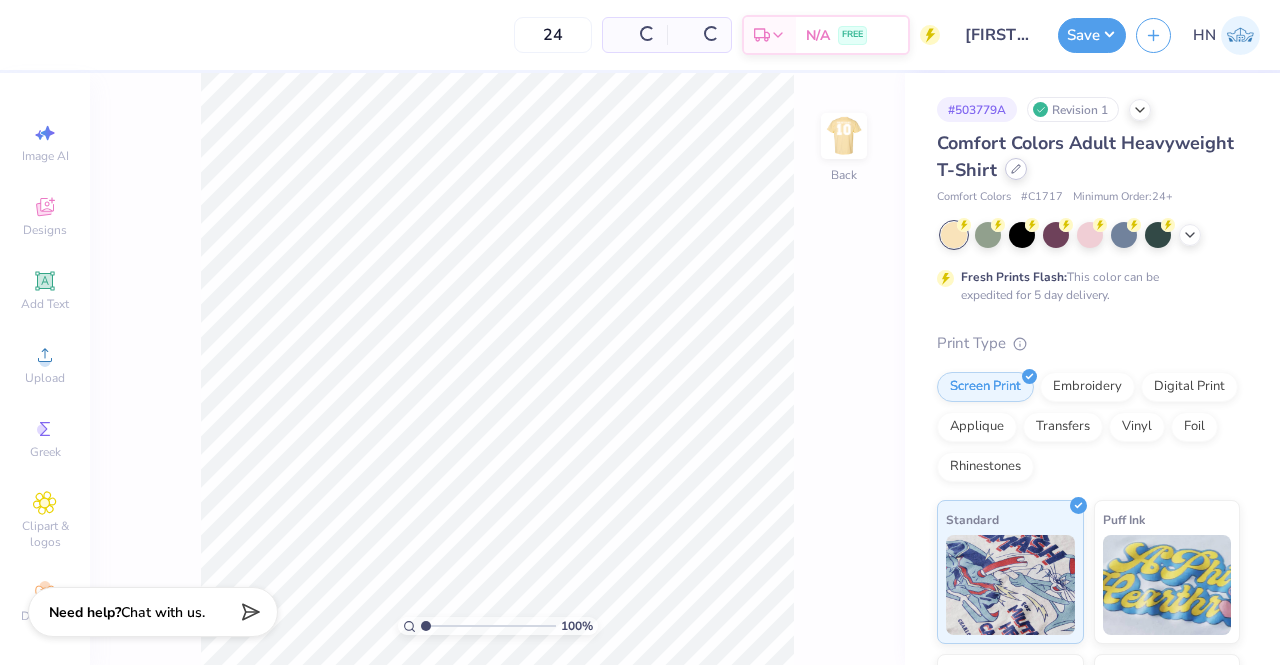 click at bounding box center (1016, 169) 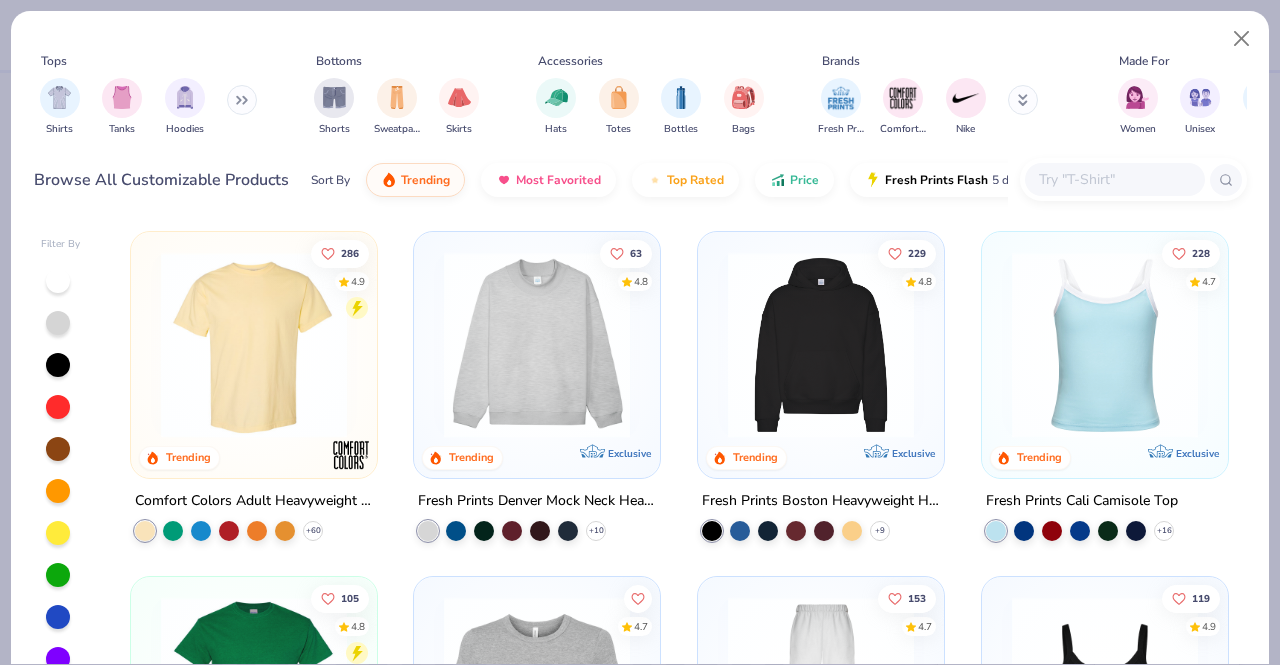 click at bounding box center (1114, 179) 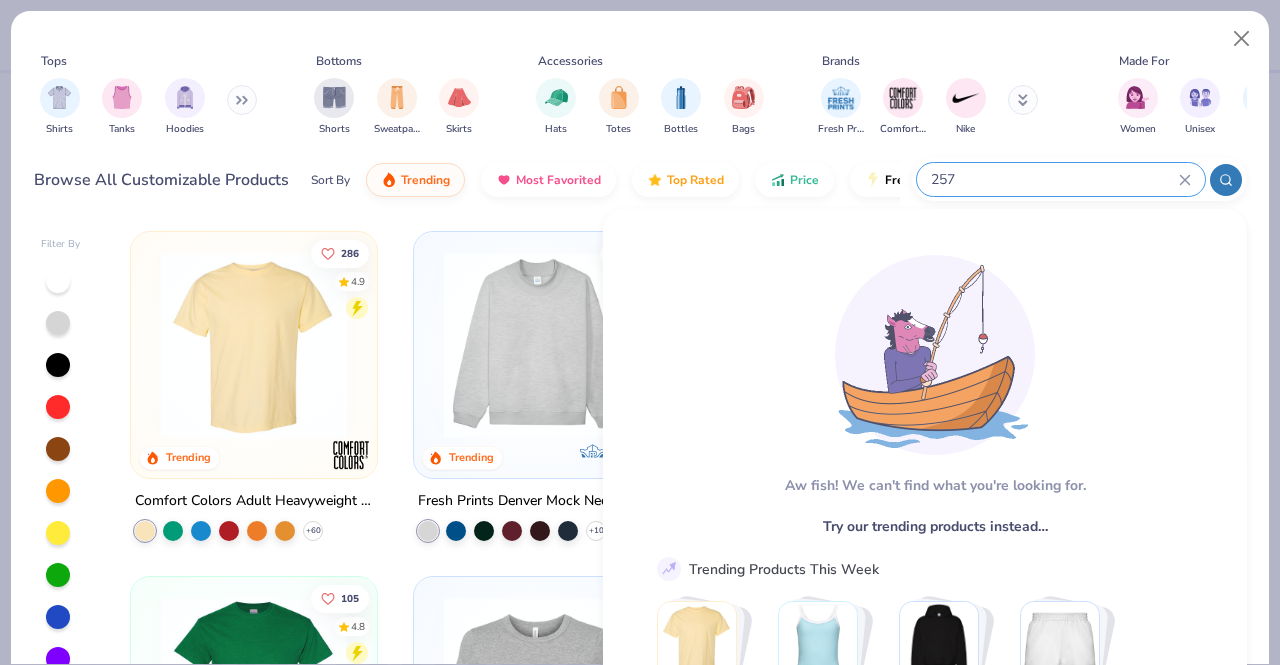 type on "257" 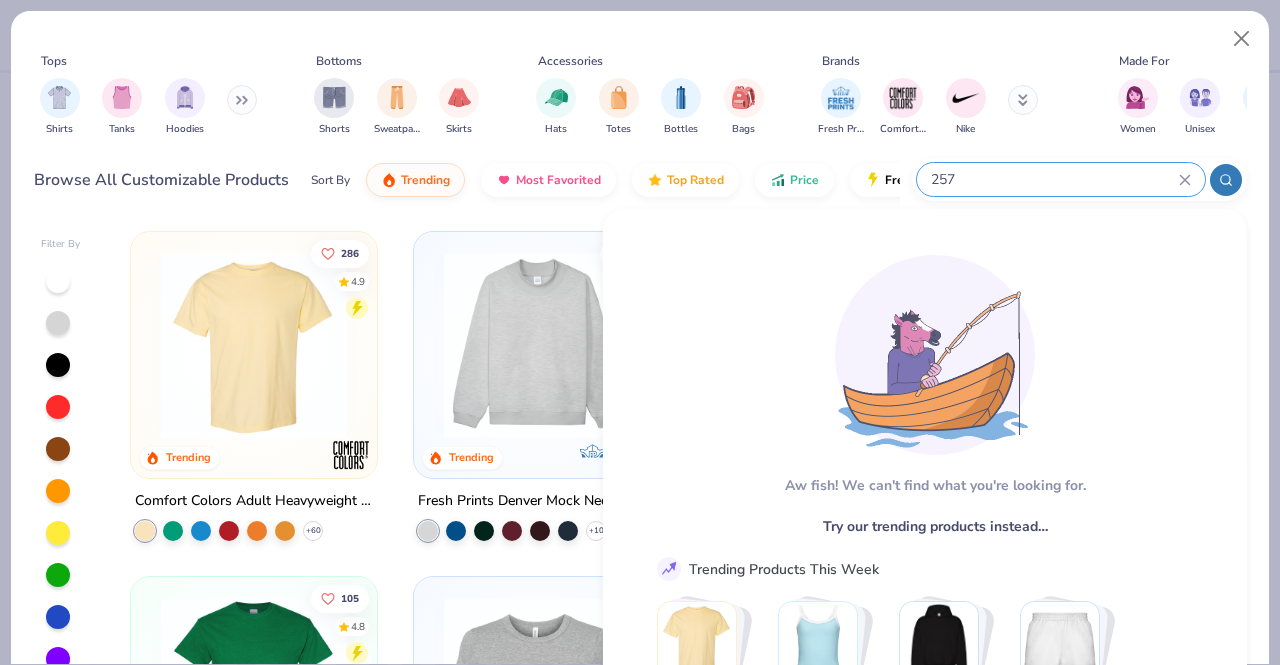 click at bounding box center (1226, 180) 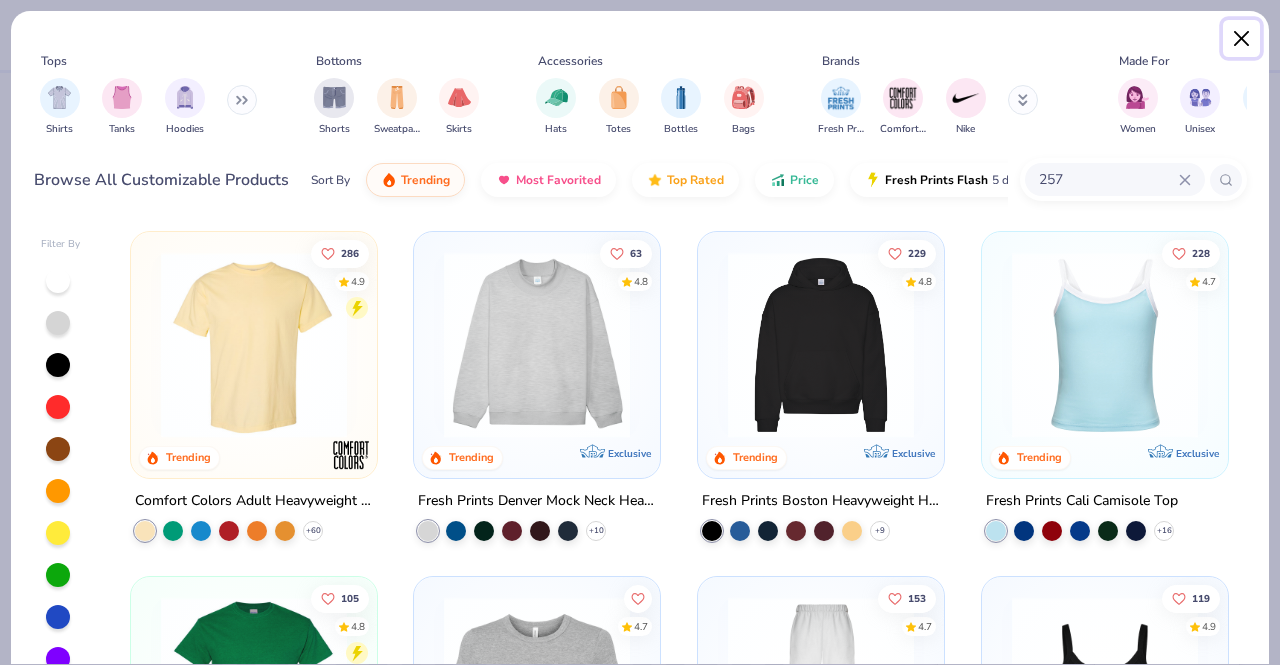 click at bounding box center (1242, 39) 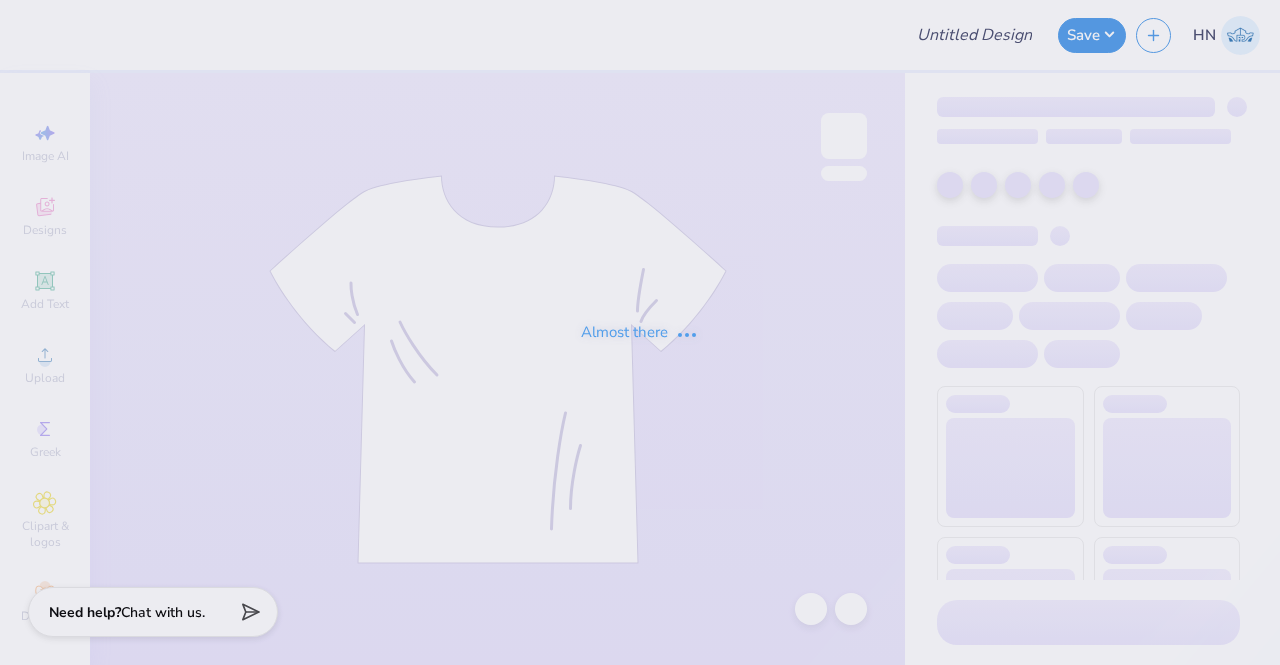 scroll, scrollTop: 0, scrollLeft: 0, axis: both 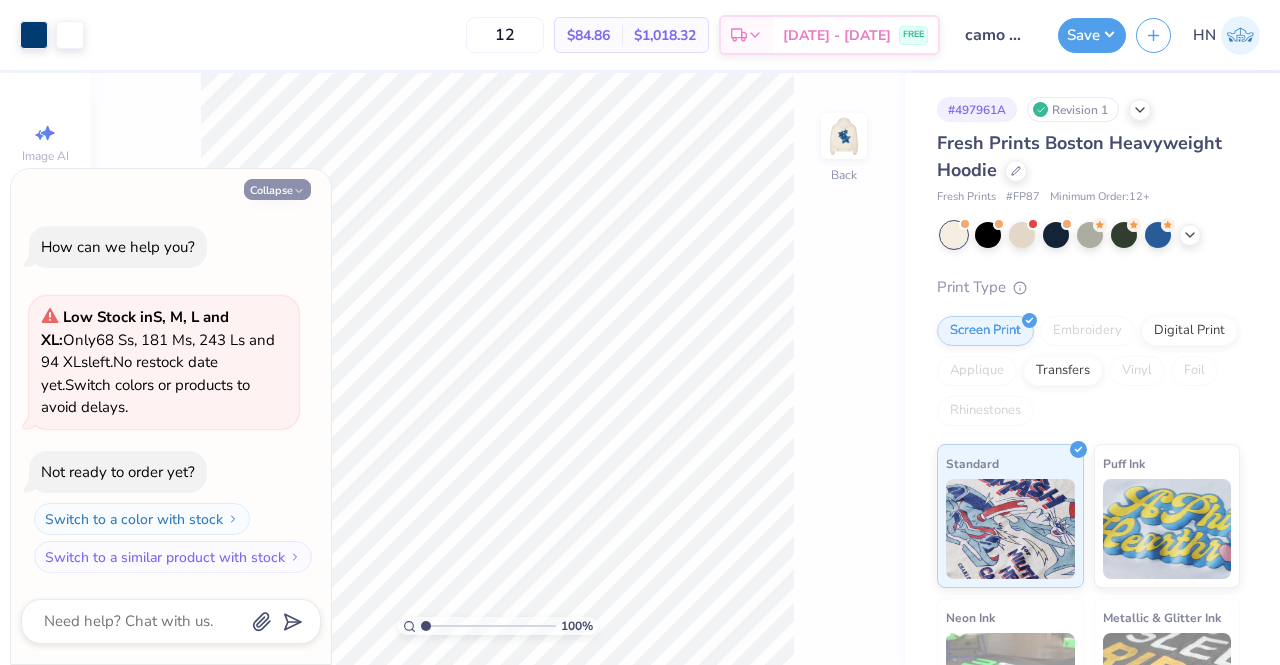 click on "Collapse" at bounding box center [277, 189] 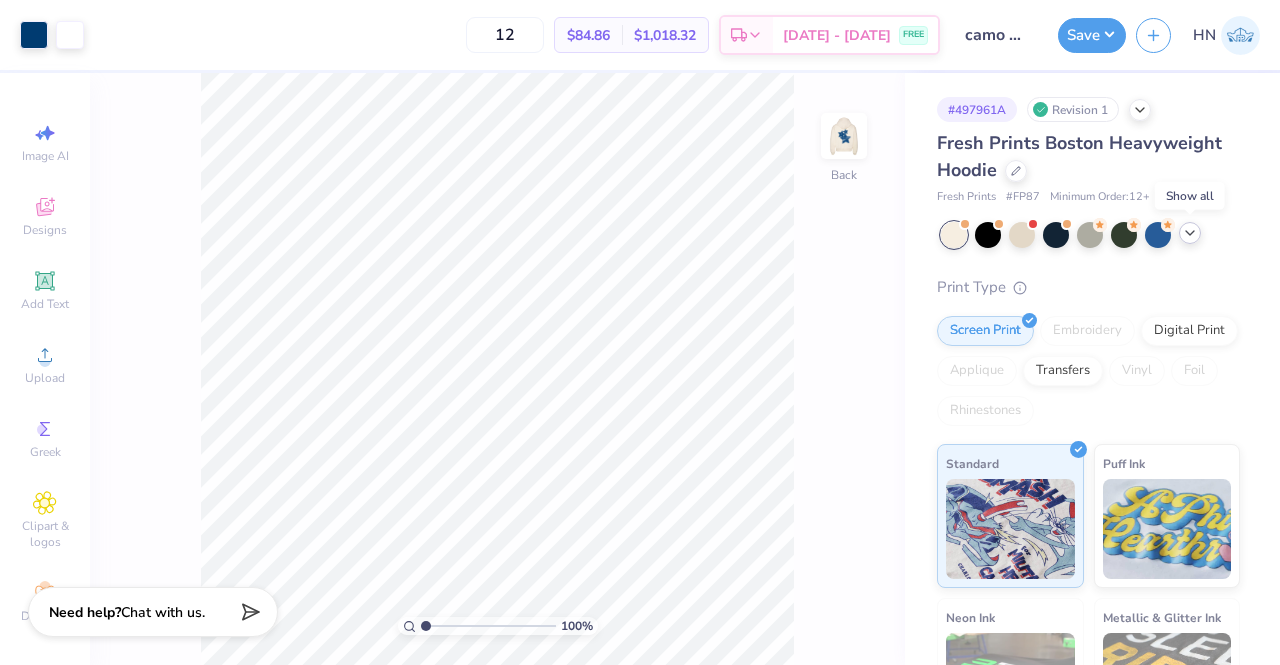click 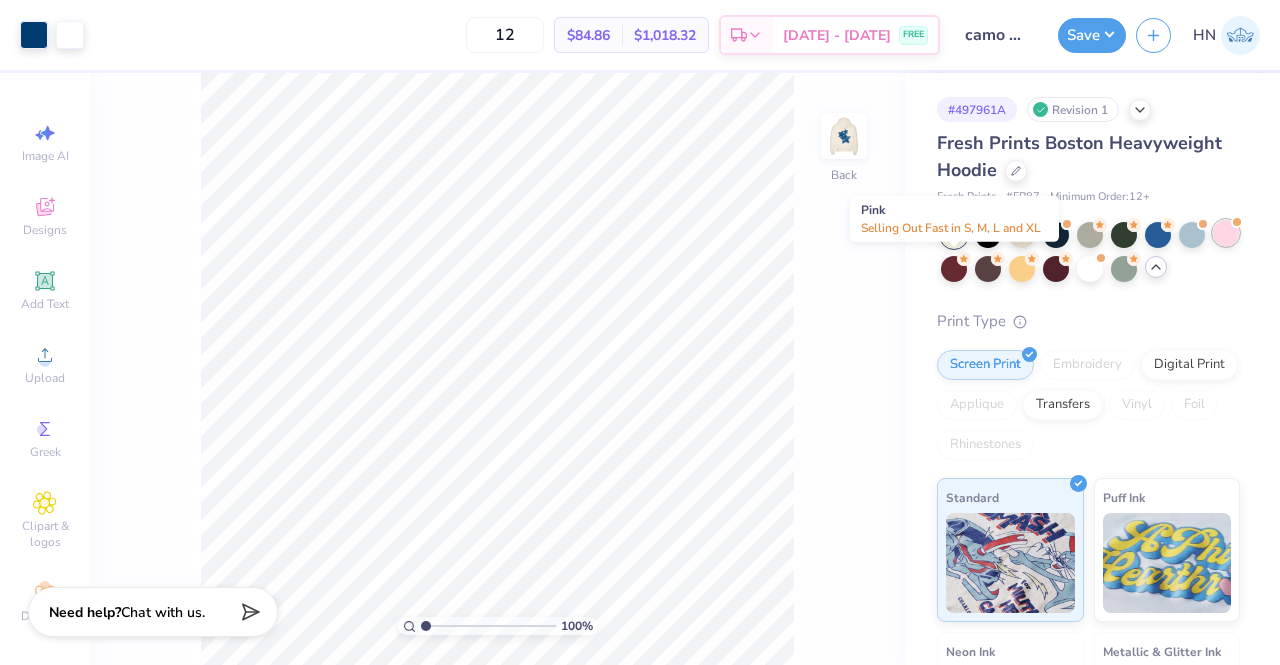 click at bounding box center (1226, 233) 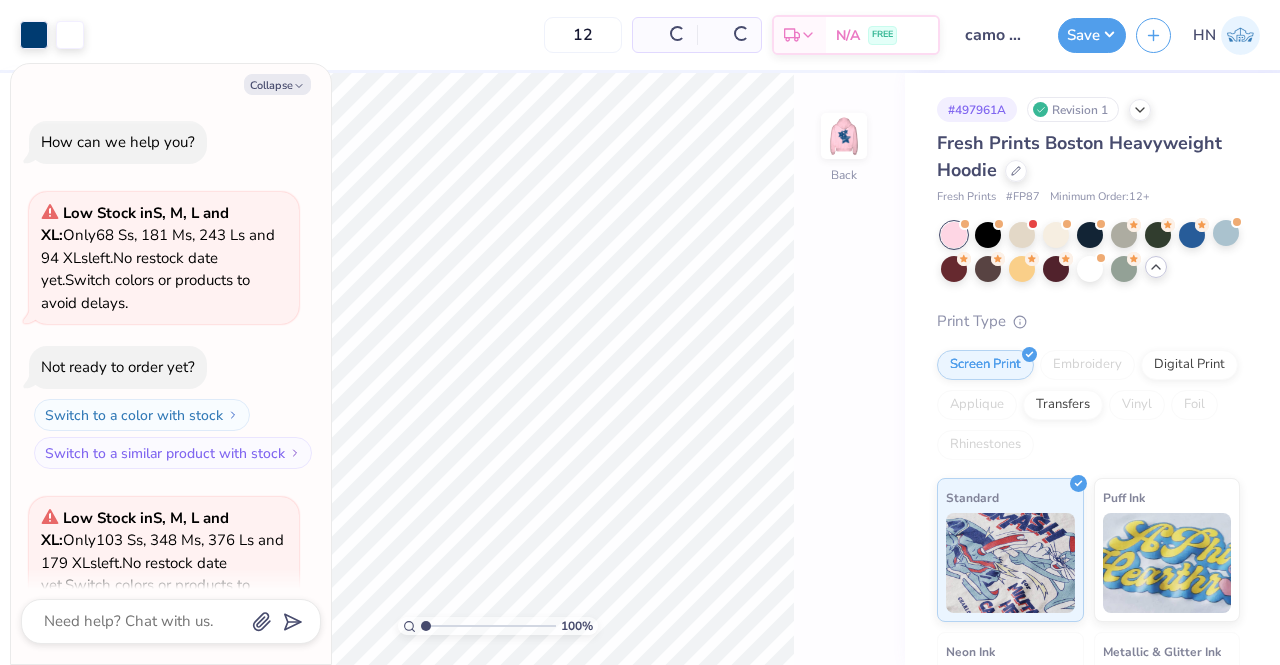 scroll, scrollTop: 200, scrollLeft: 0, axis: vertical 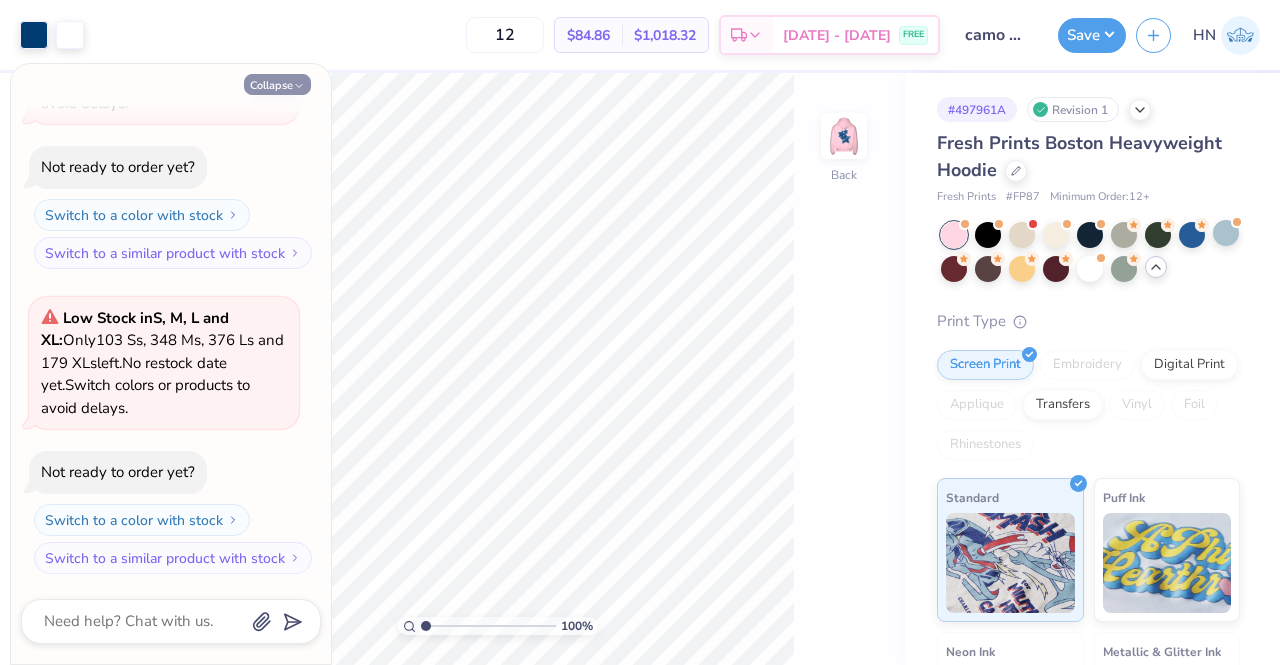 click on "Collapse" at bounding box center [277, 84] 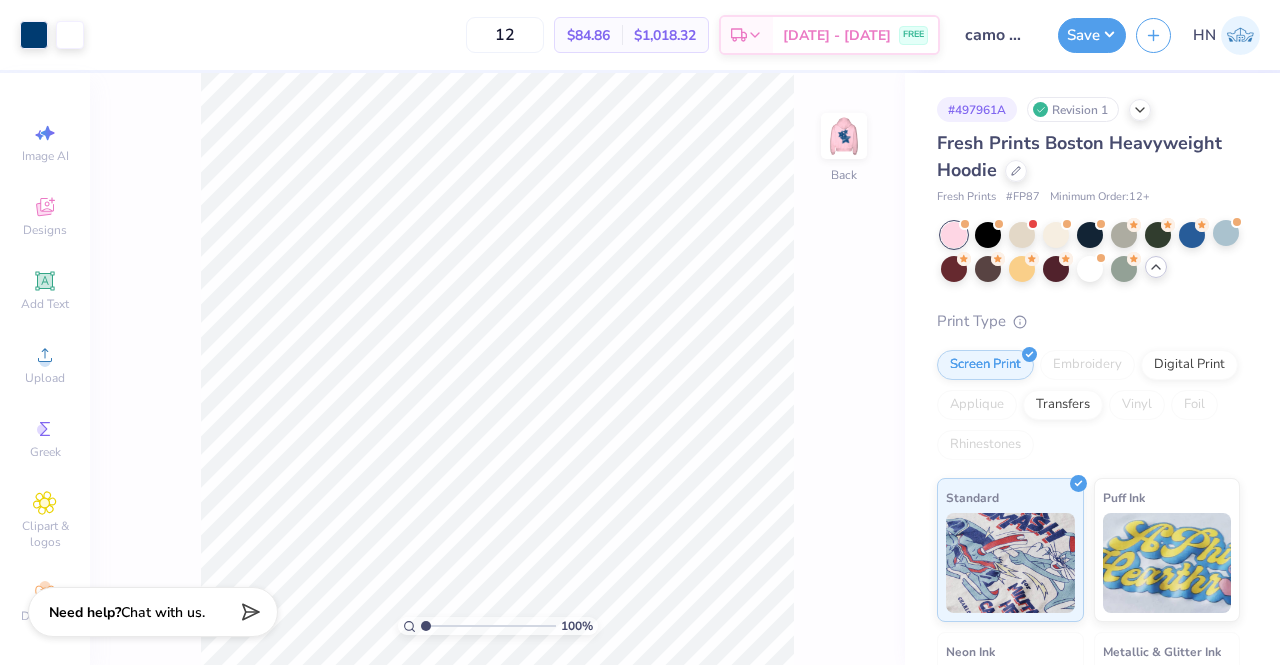 type on "x" 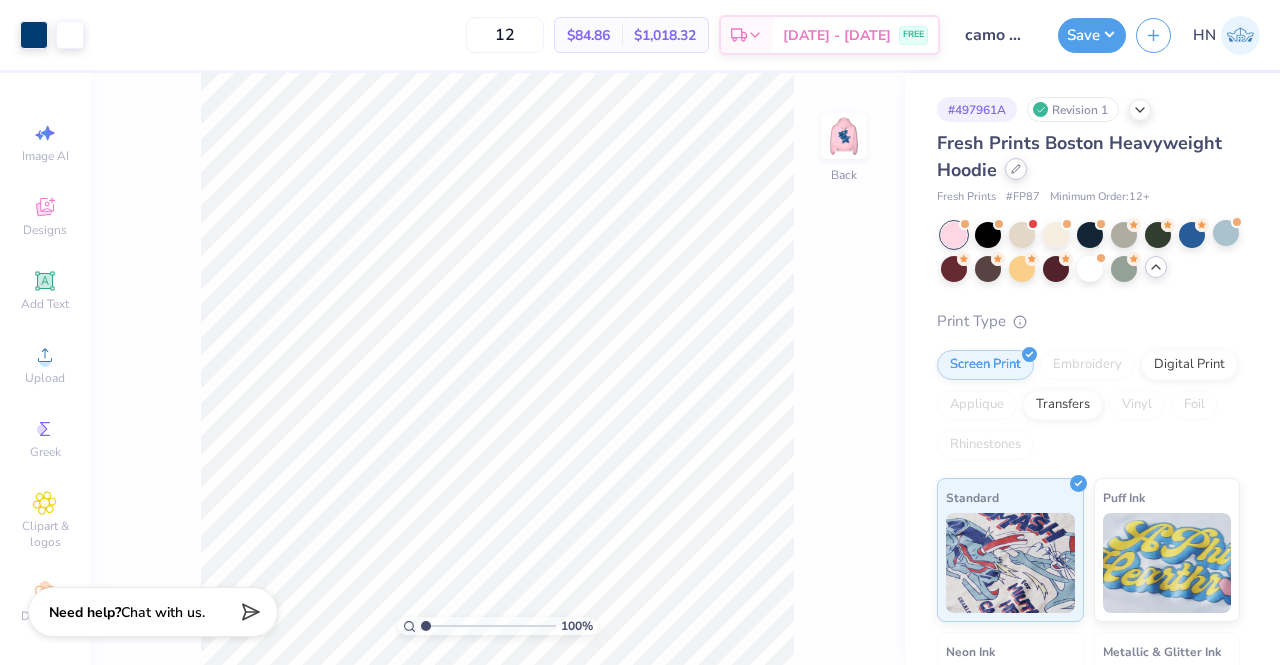 click 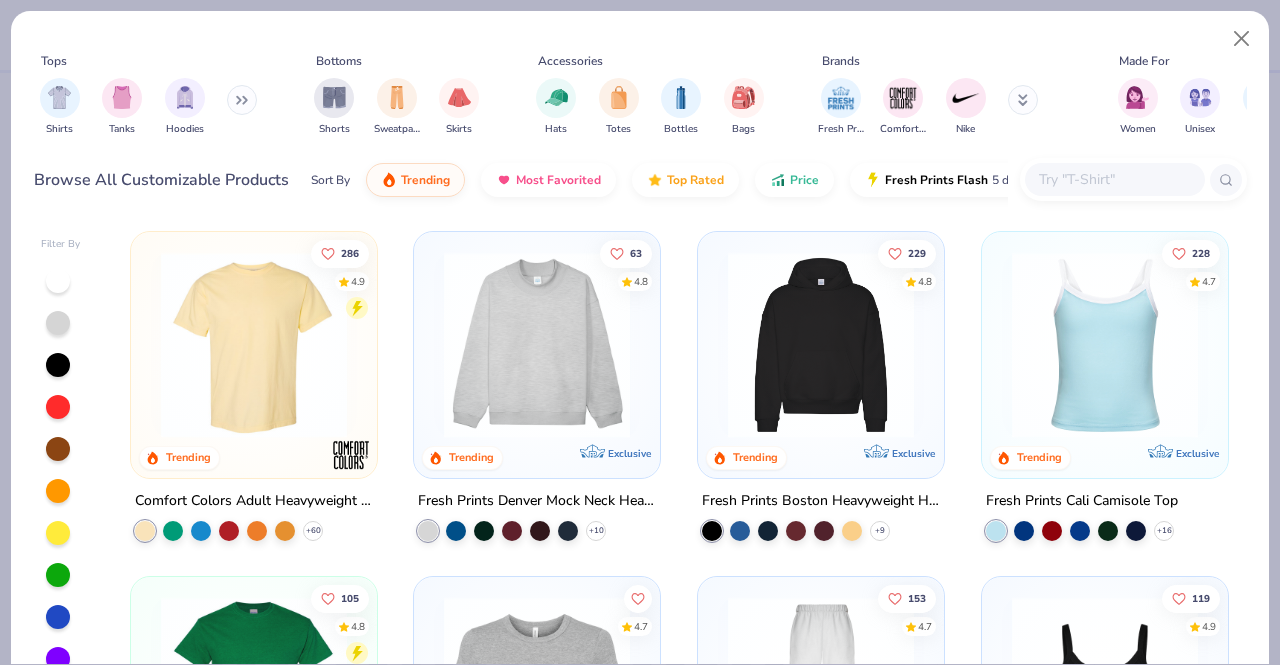 click on "Tops Shirts Tanks Hoodies Bottoms Shorts Sweatpants Skirts Accessories Hats Totes Bottles Bags Brands Fresh Prints Comfort Colors Nike Made For Women Unisex Men Fits Cropped Slim Regular Oversized Styles Classic Sportswear Athleisure Minimums 12-17 18-23 24-35 Print Types Guide Embroidery Screen Print Applique Browse All Customizable Products Sort By Trending Most Favorited Top Rated Price Fresh Prints Flash 5 day delivery" at bounding box center (640, 113) 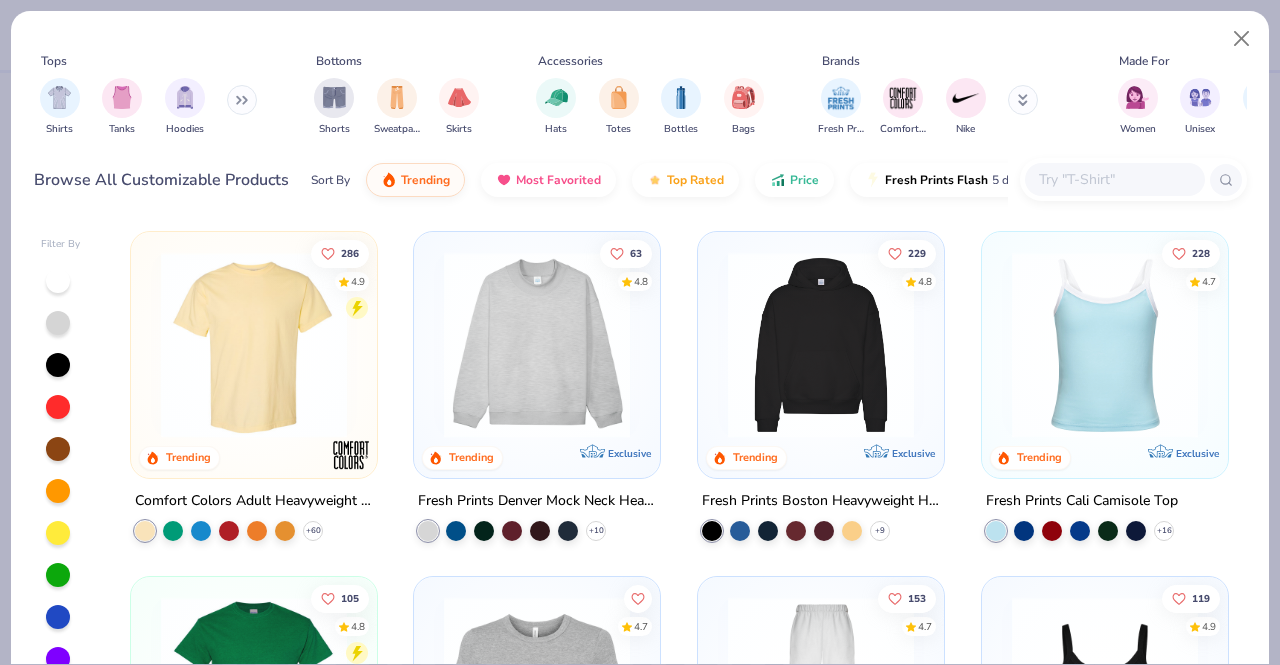 click at bounding box center [1114, 179] 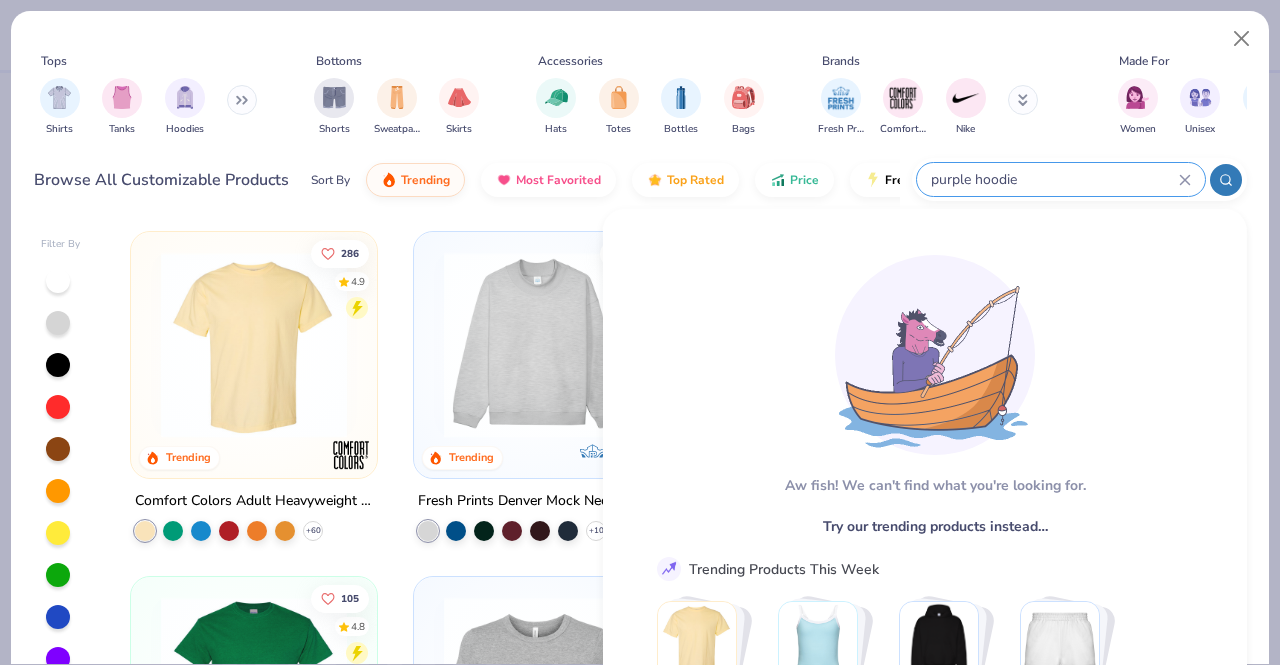 type on "purple hoodie" 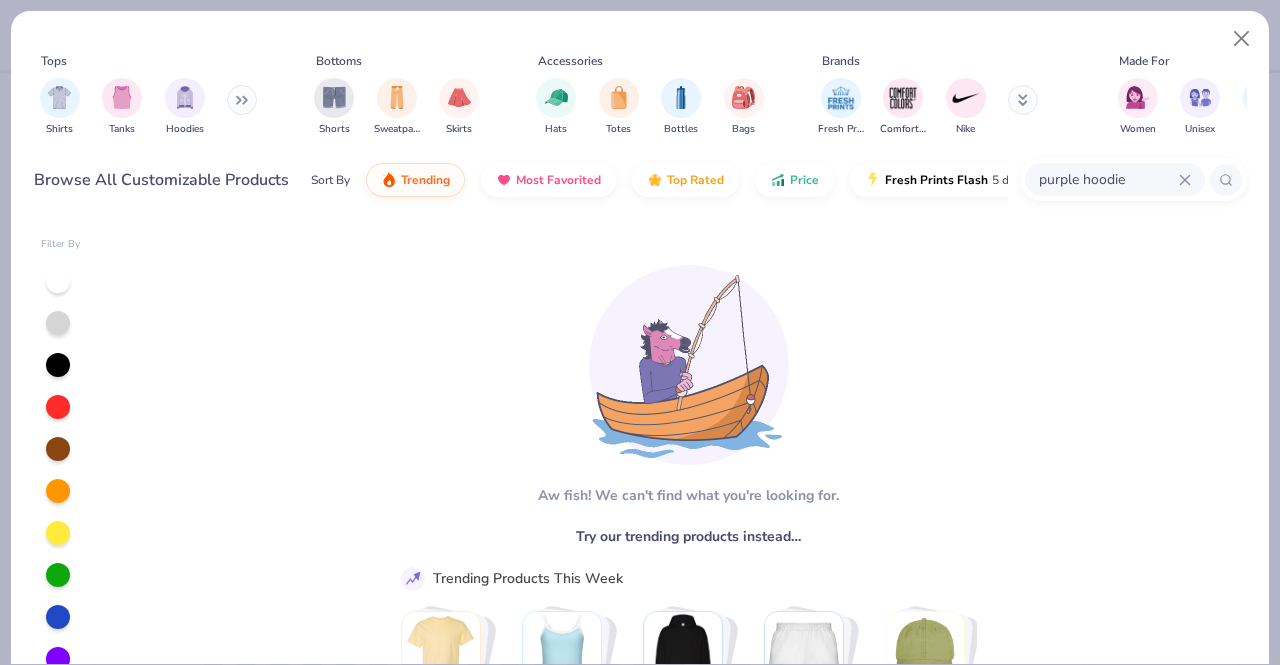 click 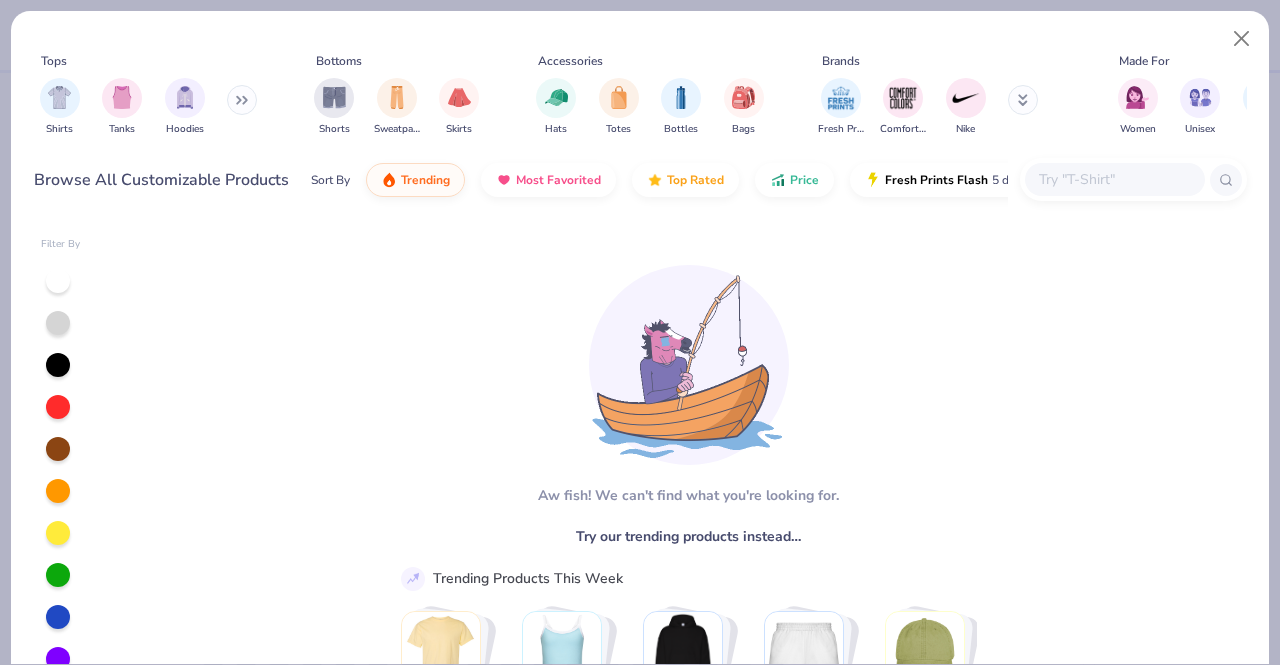 click at bounding box center [1114, 179] 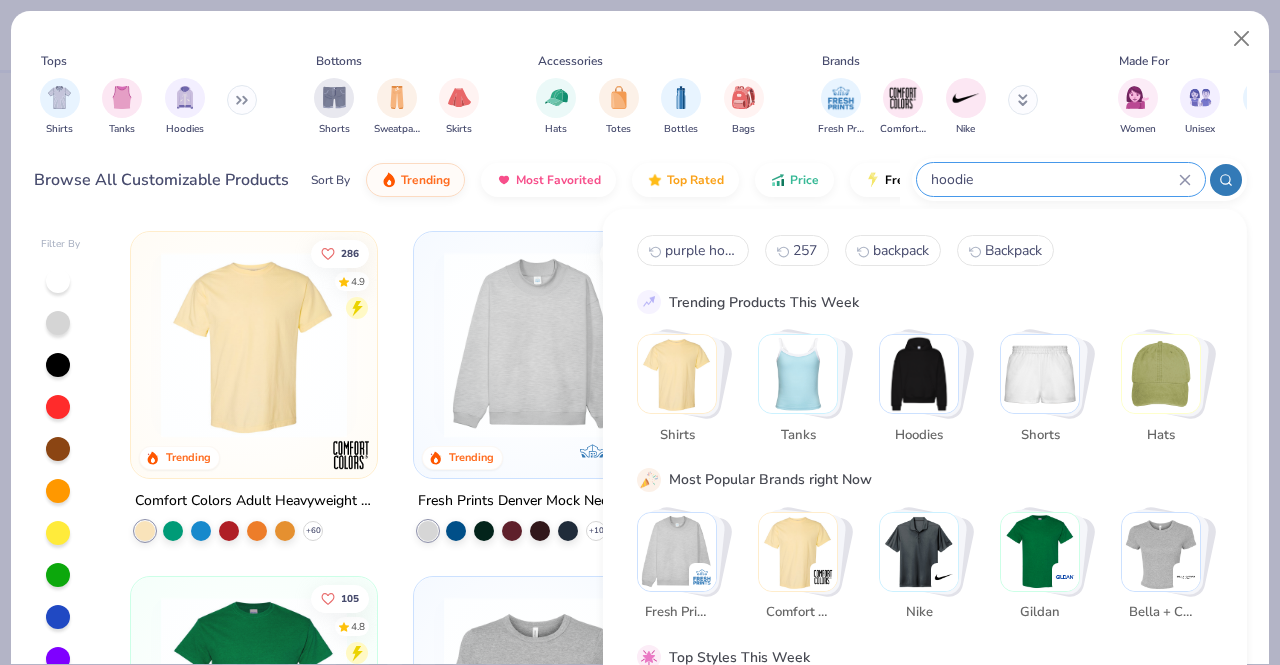 type on "hoodie" 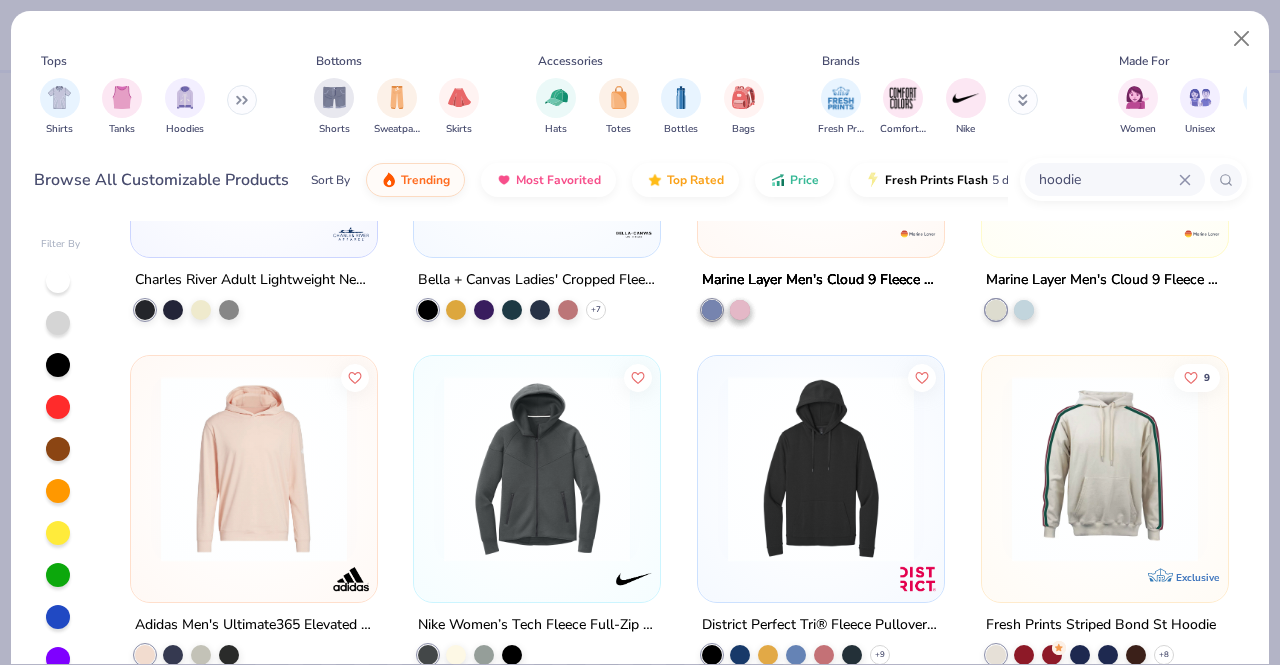 scroll, scrollTop: 1300, scrollLeft: 0, axis: vertical 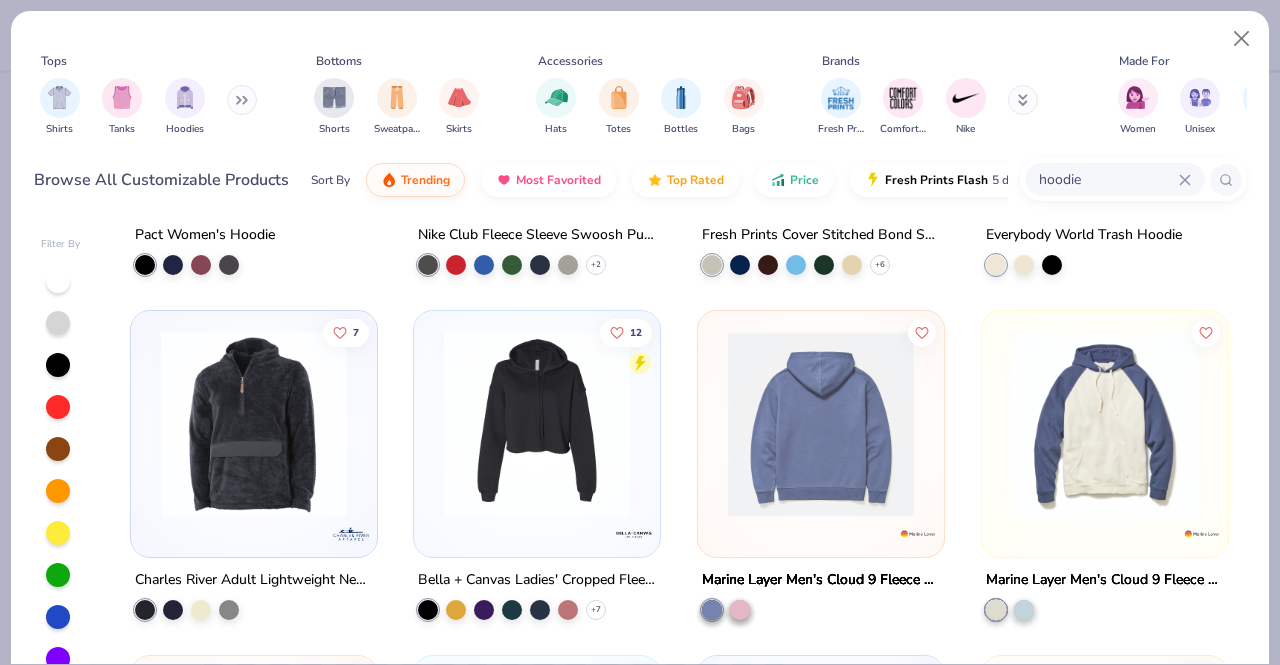 click 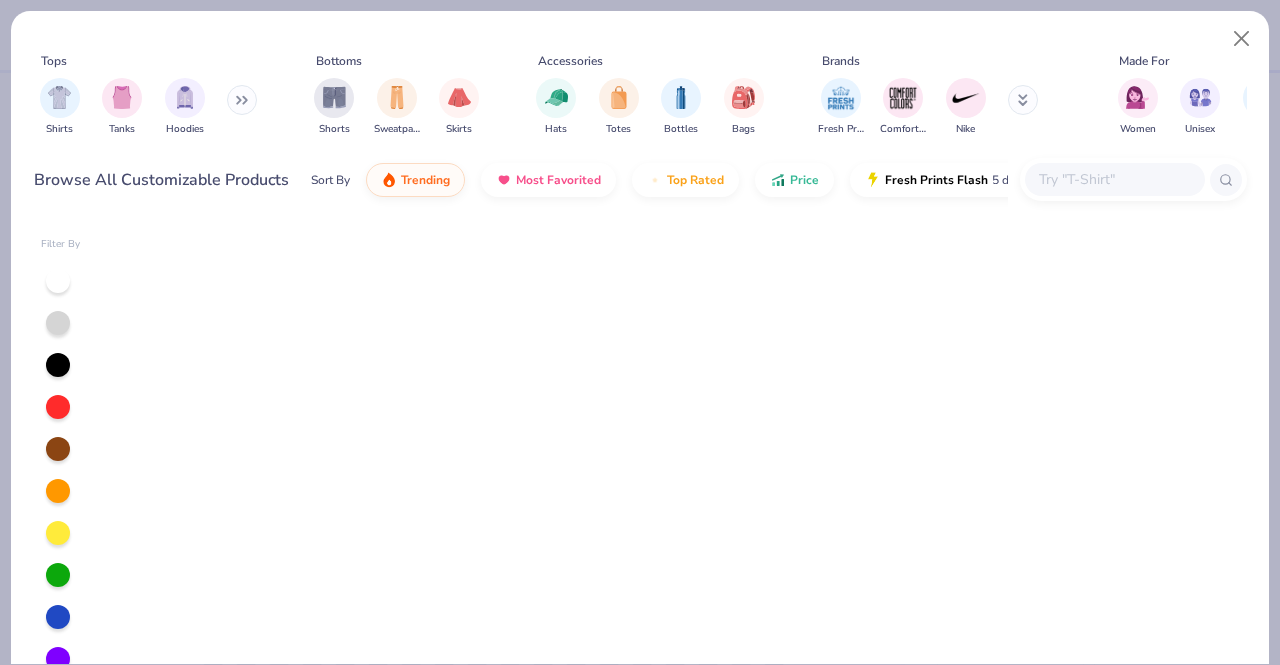 scroll, scrollTop: 0, scrollLeft: 0, axis: both 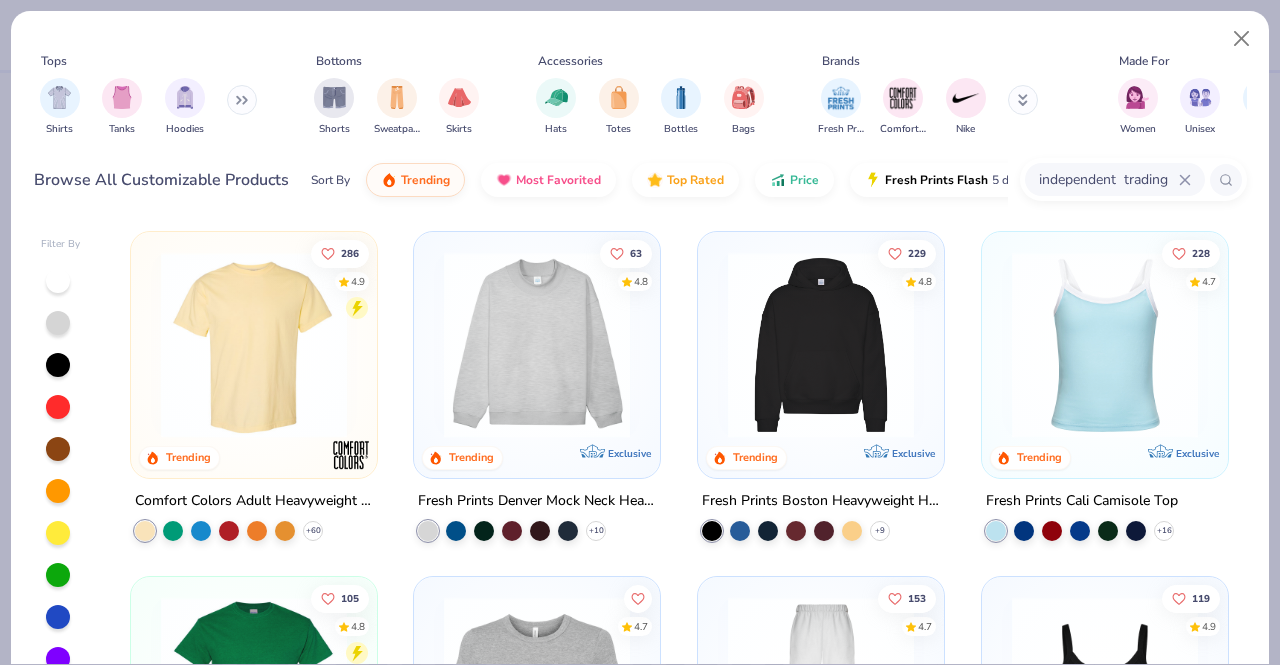 type on "independent  trading" 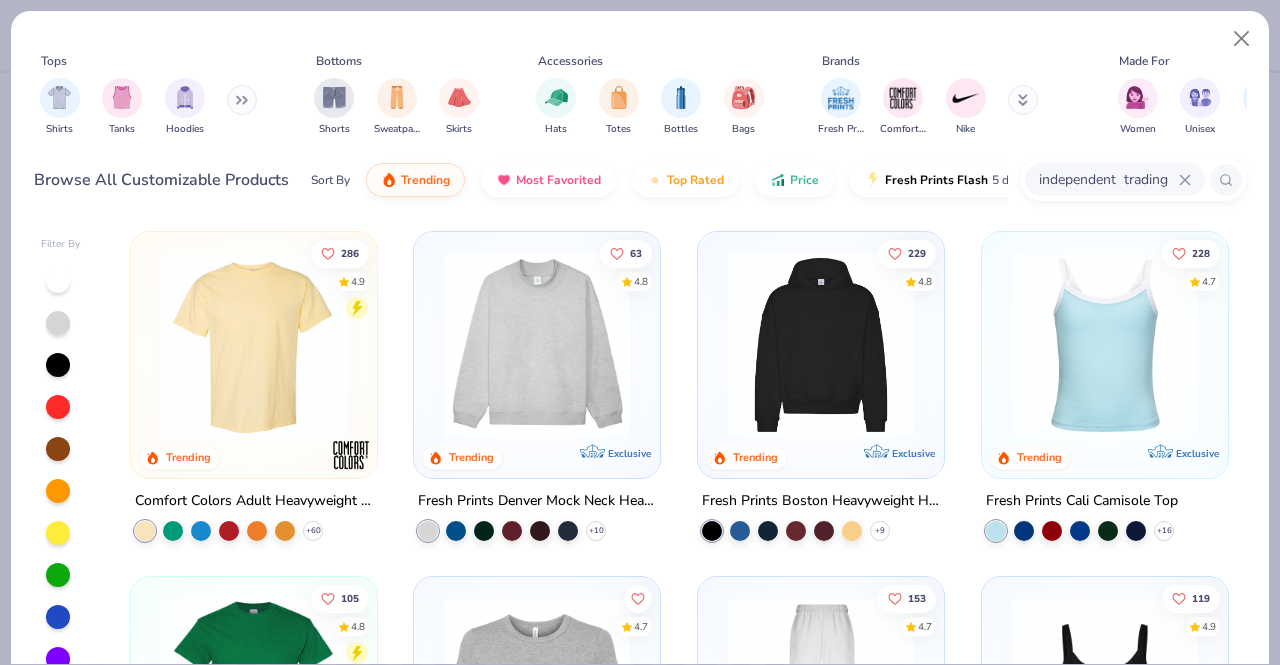 click at bounding box center (1226, 180) 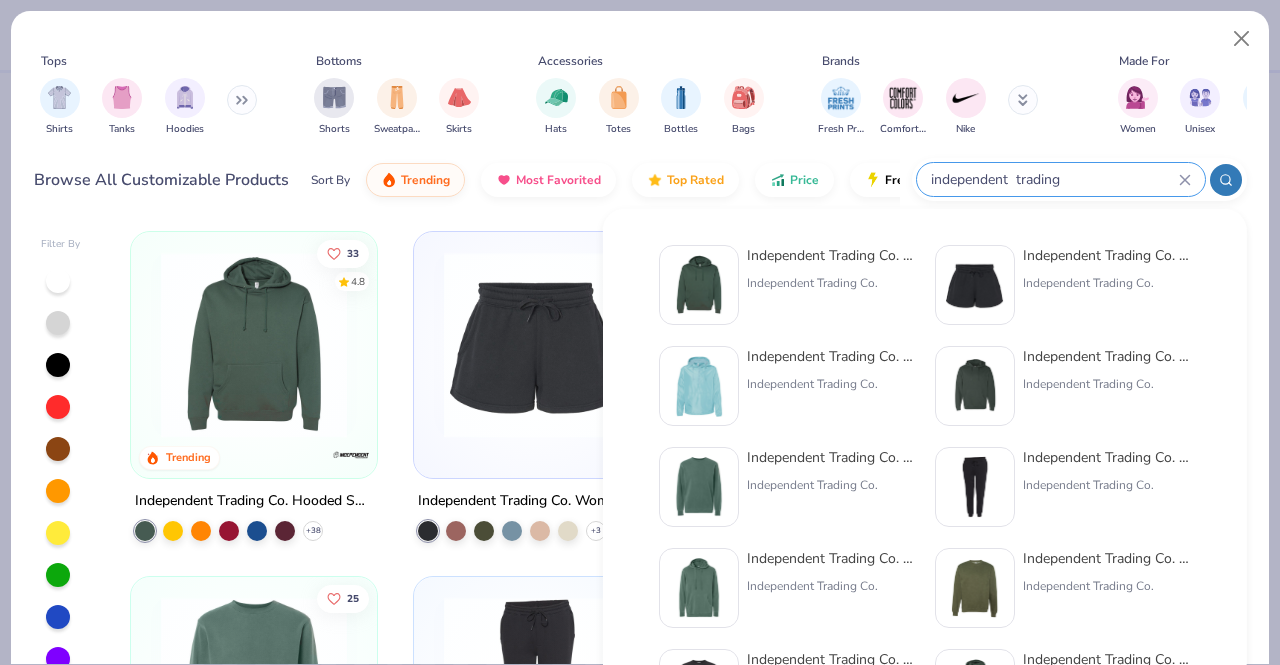 click on "Tops Shirts Tanks Hoodies Bottoms Shorts Sweatpants Skirts Accessories Hats Totes Bottles Bags Brands Fresh Prints Comfort Colors Nike Made For Women Unisex Men Fits Cropped Slim Regular Oversized Styles Classic Sportswear Athleisure Minimums 12-17 18-23 24-35 Print Types Guide Embroidery Screen Print Applique Browse All Customizable Products Sort By Trending Most Favorited Top Rated Price Fresh Prints Flash 5 day delivery independent  trading" at bounding box center [640, 113] 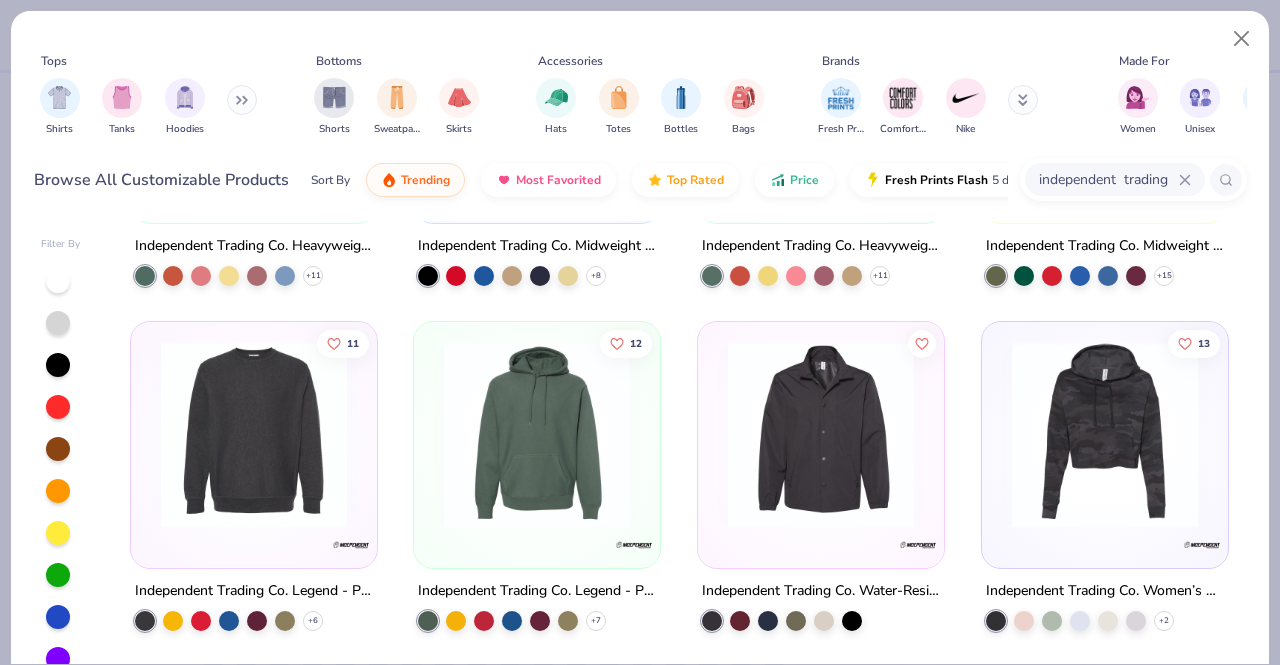 scroll, scrollTop: 600, scrollLeft: 0, axis: vertical 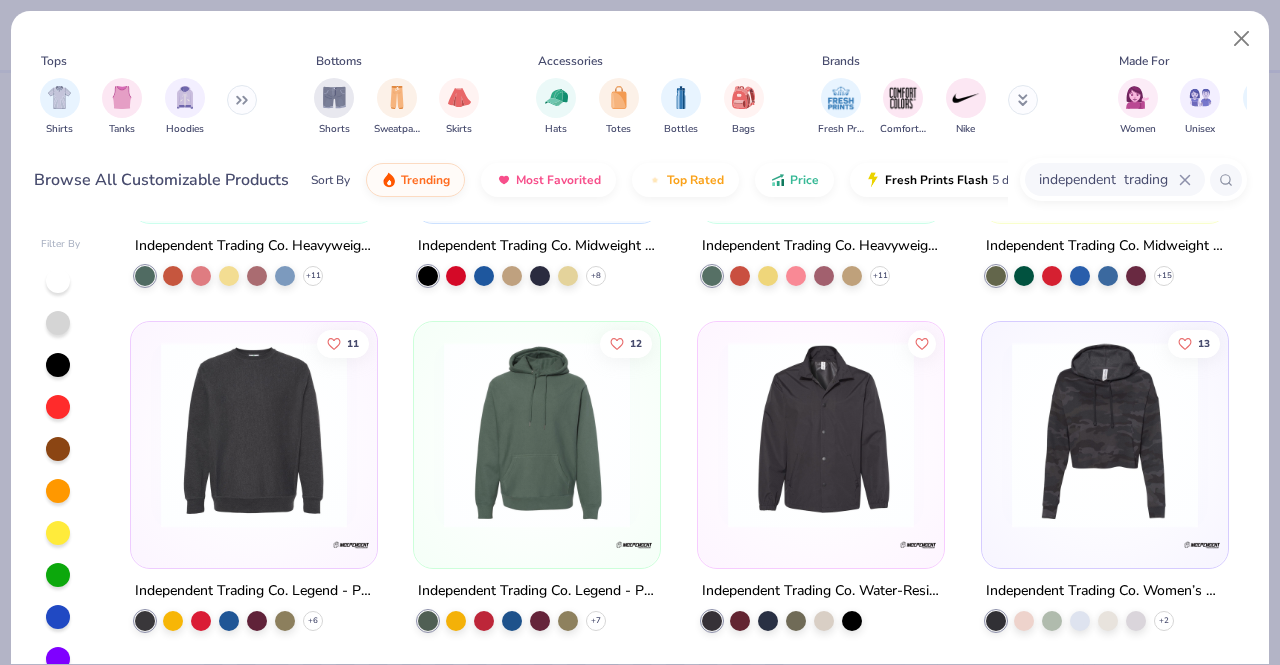 click at bounding box center [537, 434] 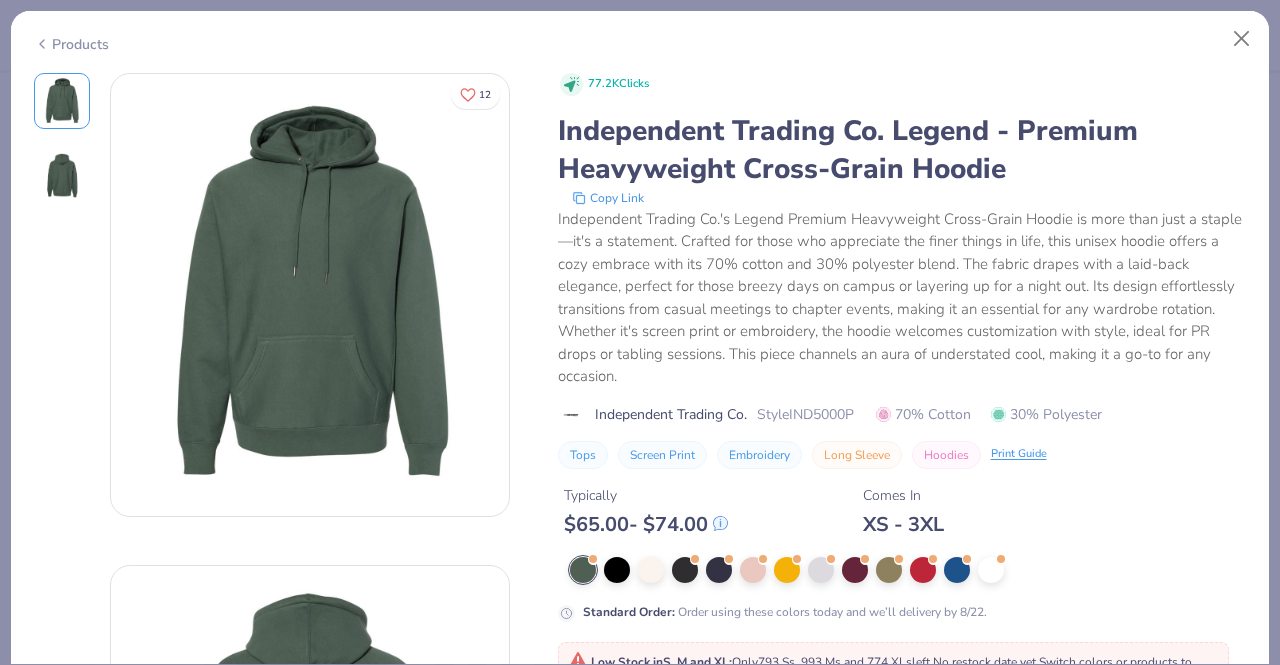 click on "Typically   $ [PRICE]  - $ [PRICE]  Comes In [SIZE] - [SIZE]" at bounding box center [902, 503] 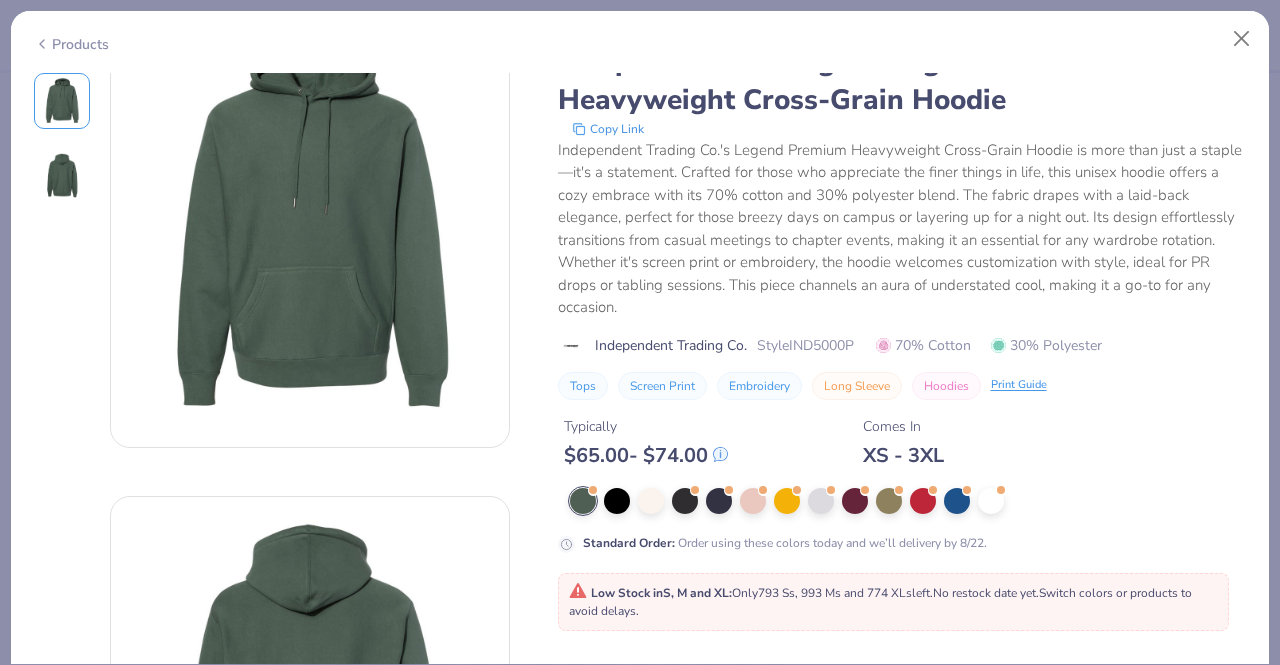 scroll, scrollTop: 100, scrollLeft: 0, axis: vertical 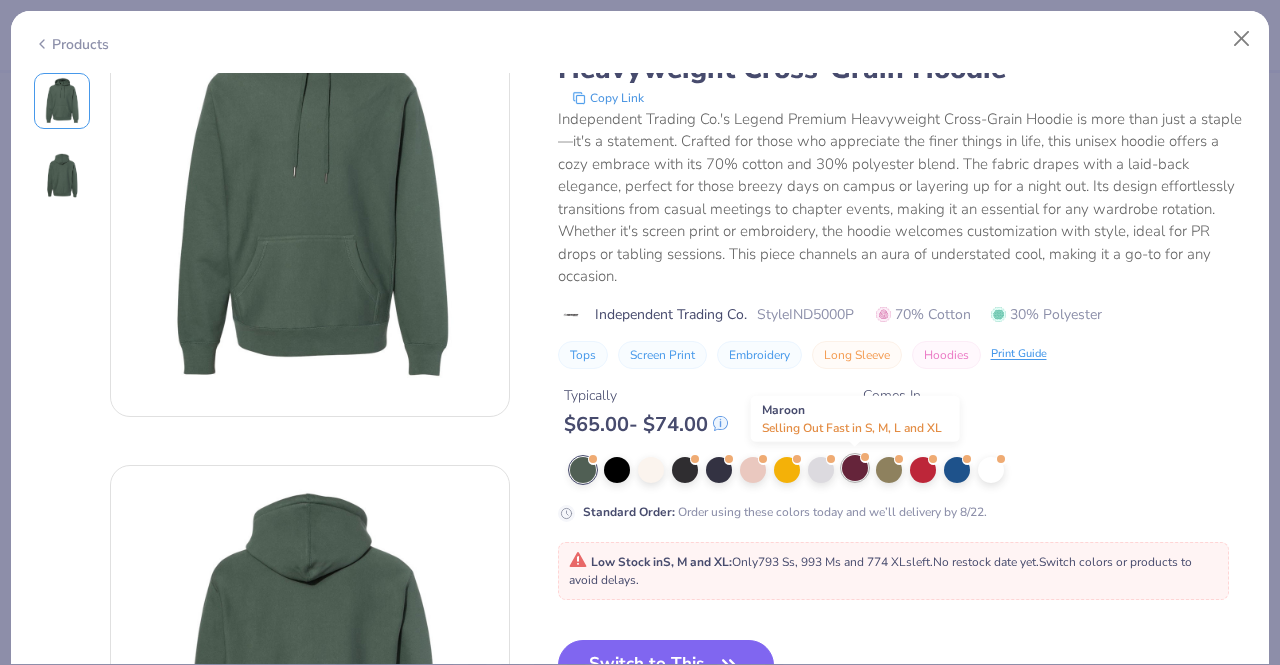 click at bounding box center [855, 468] 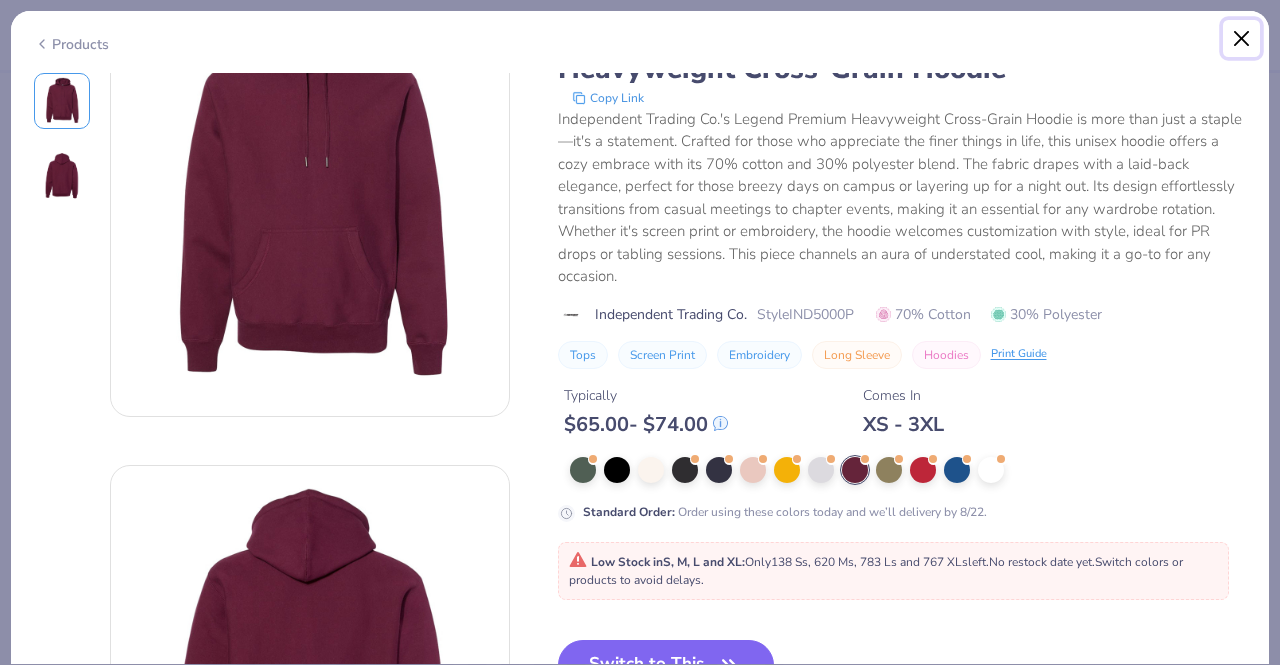 click at bounding box center [1242, 39] 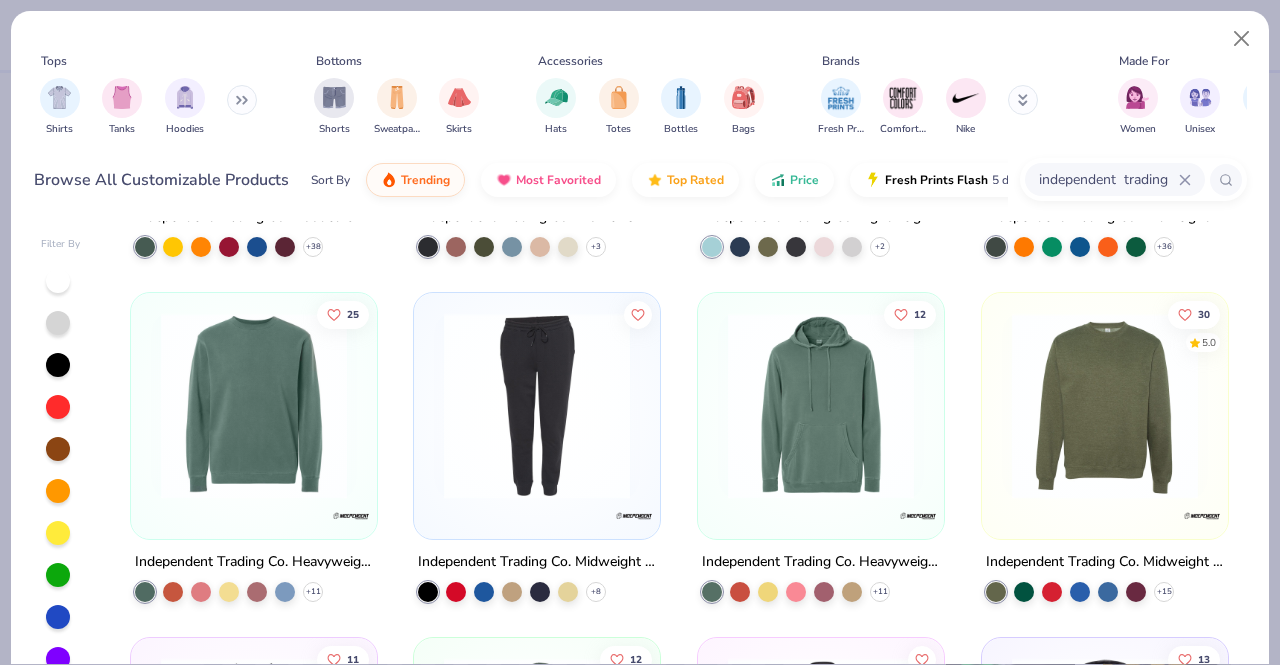 scroll, scrollTop: 282, scrollLeft: 0, axis: vertical 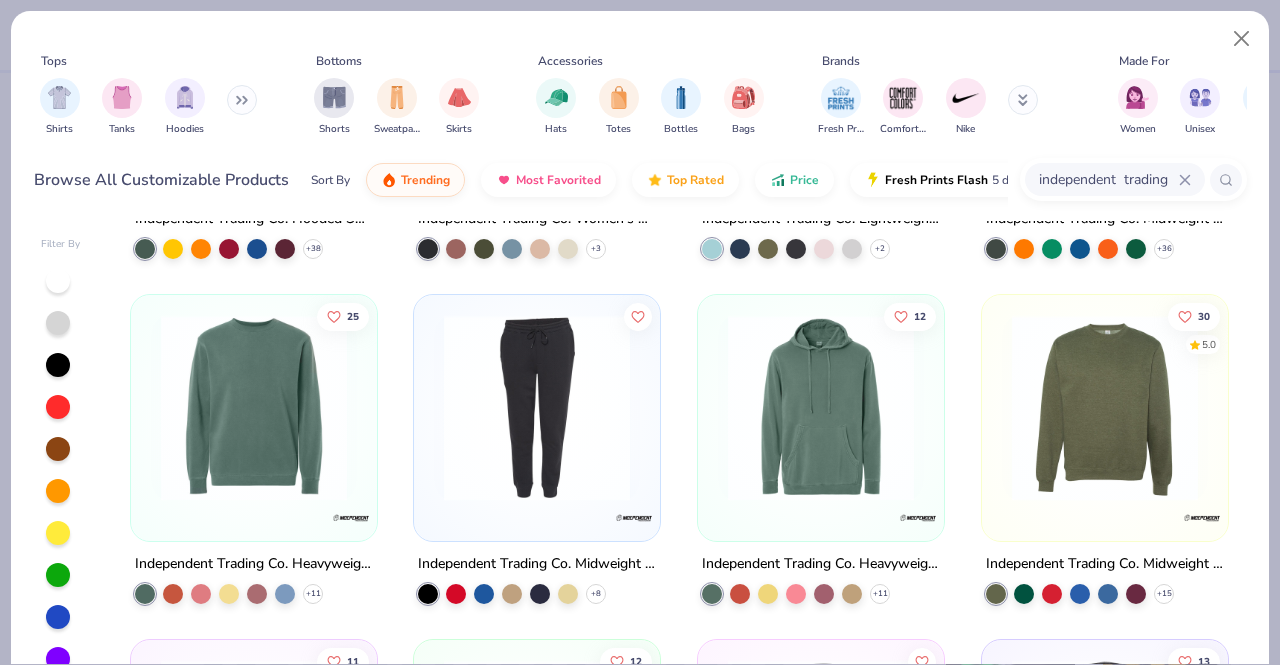 click at bounding box center (821, 408) 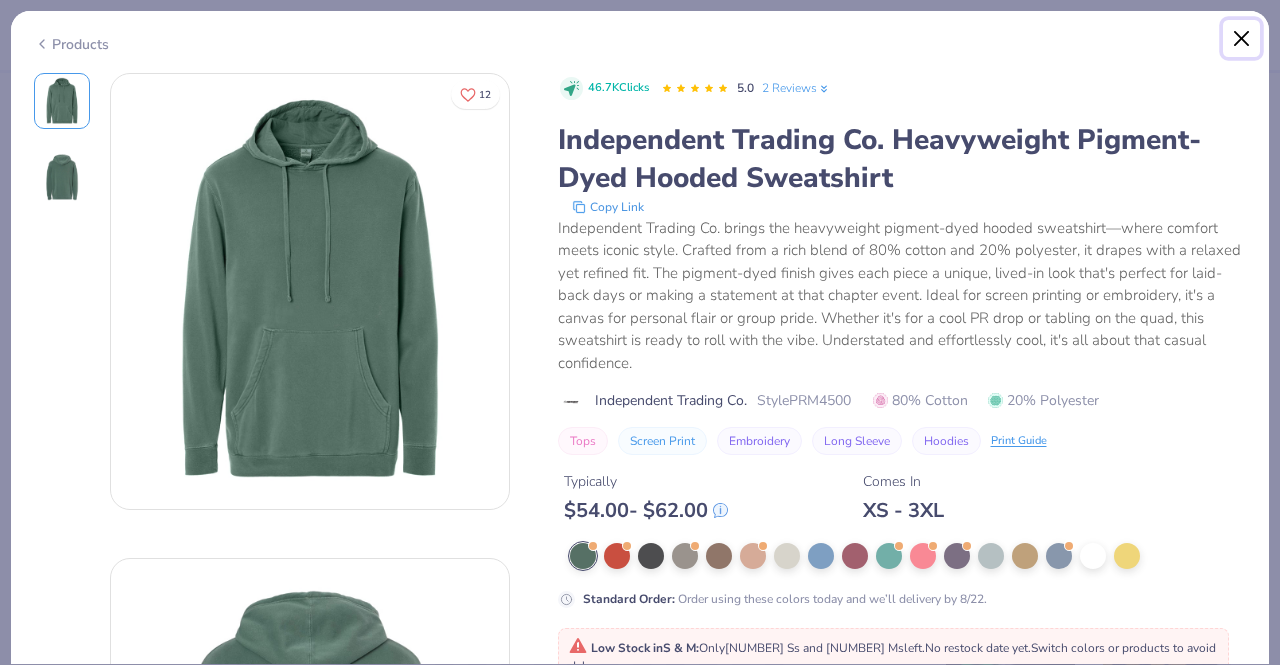 click at bounding box center [1242, 39] 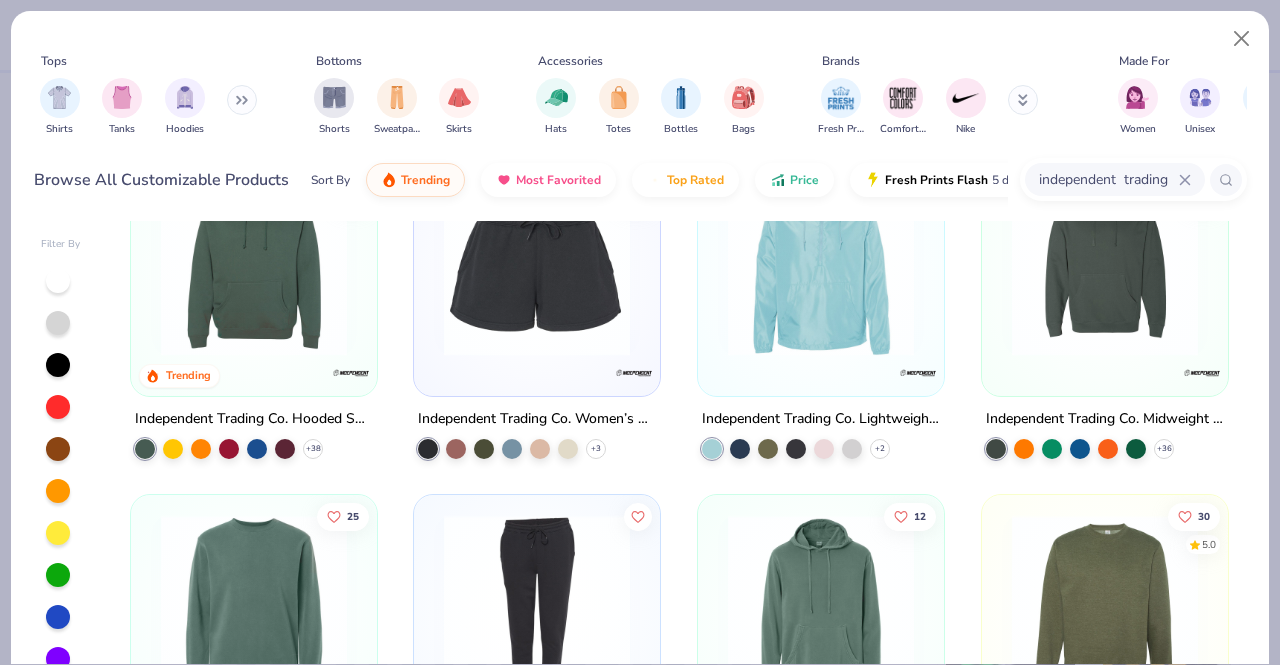 scroll, scrollTop: 0, scrollLeft: 0, axis: both 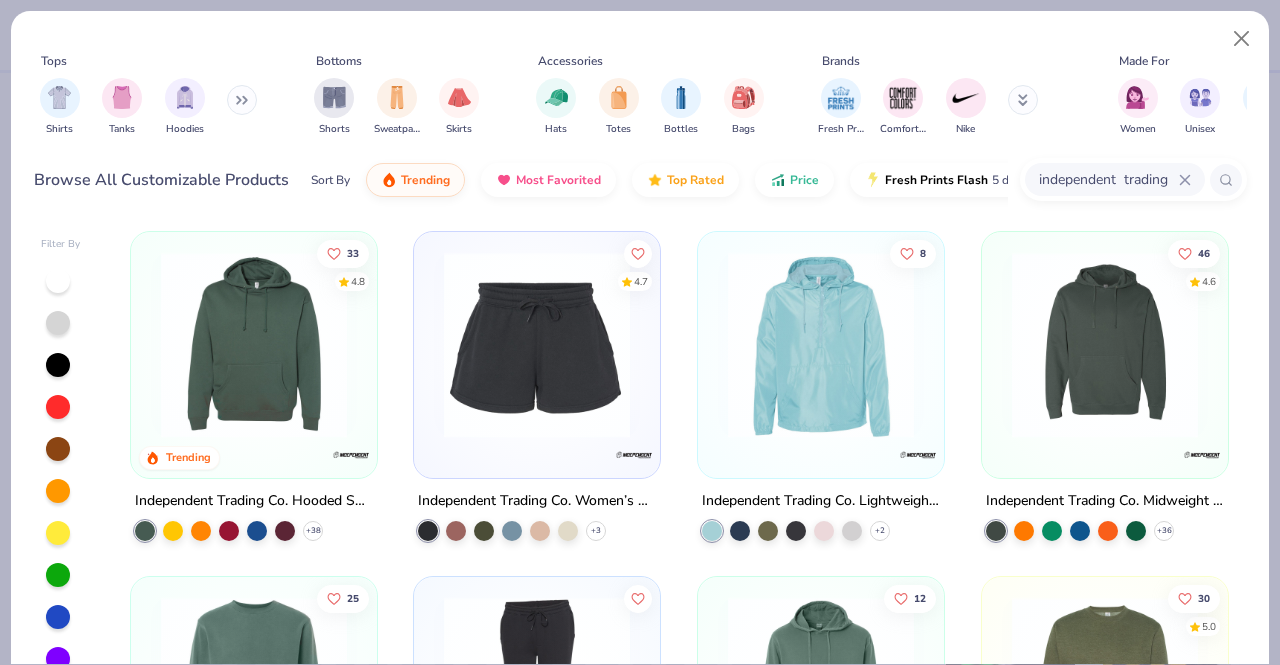 click at bounding box center [254, 345] 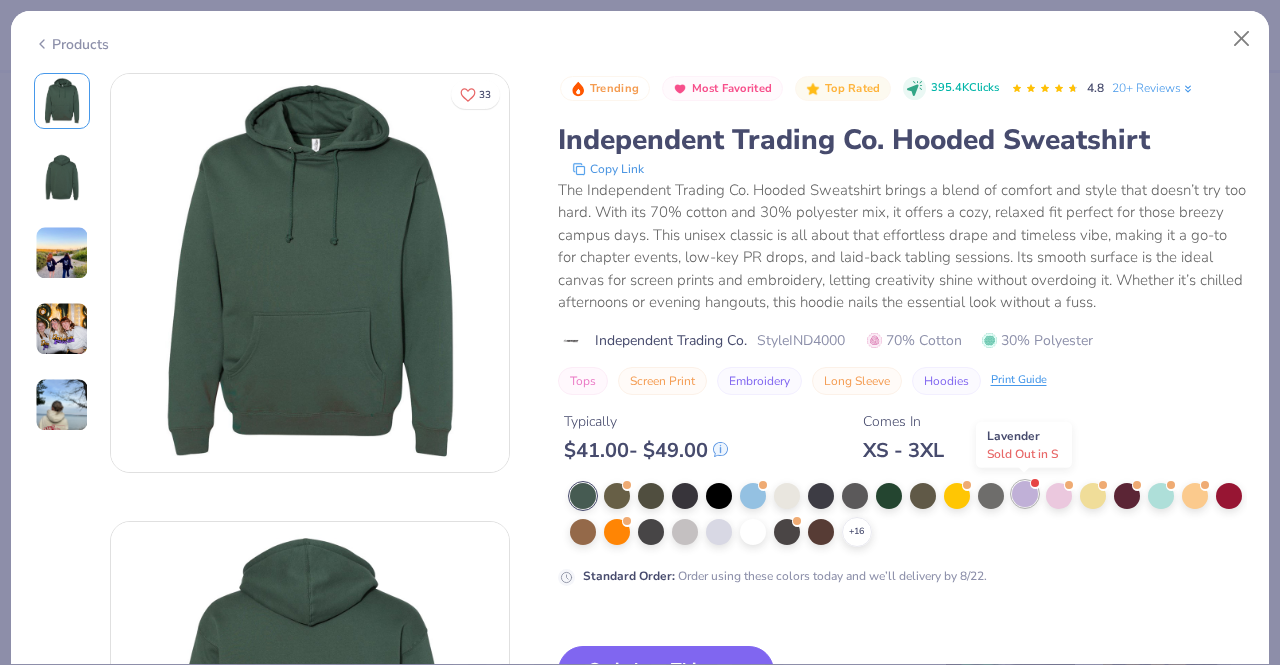 click at bounding box center [1025, 494] 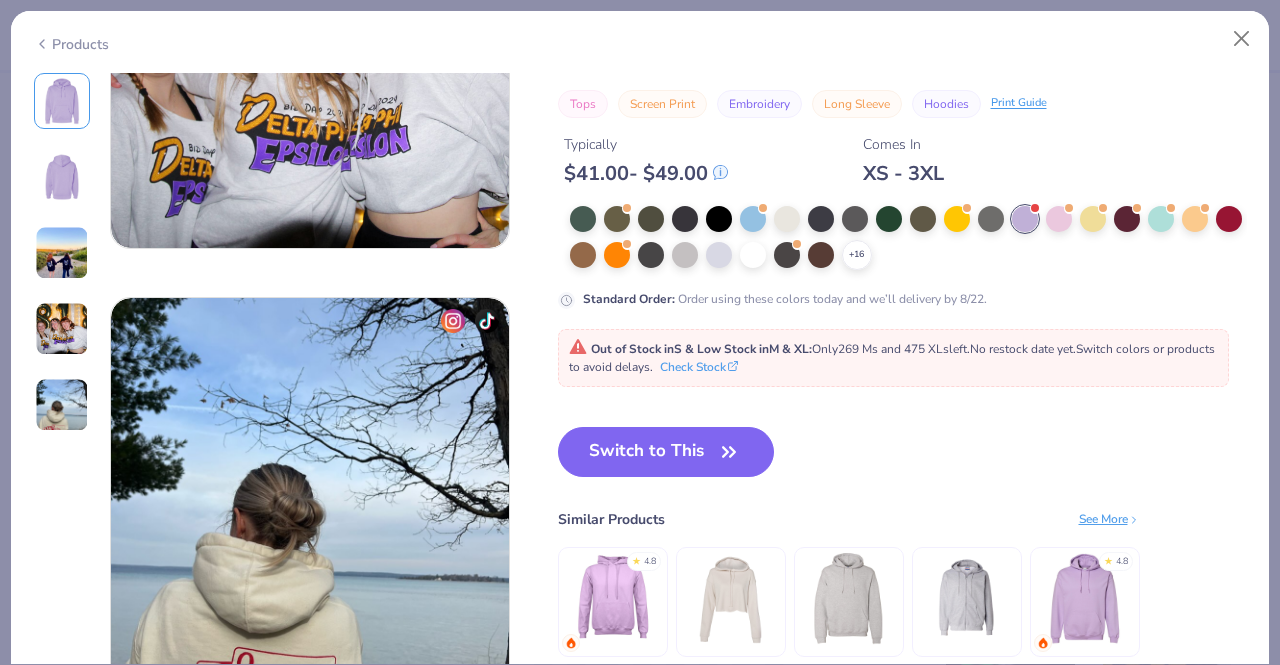 scroll, scrollTop: 1600, scrollLeft: 0, axis: vertical 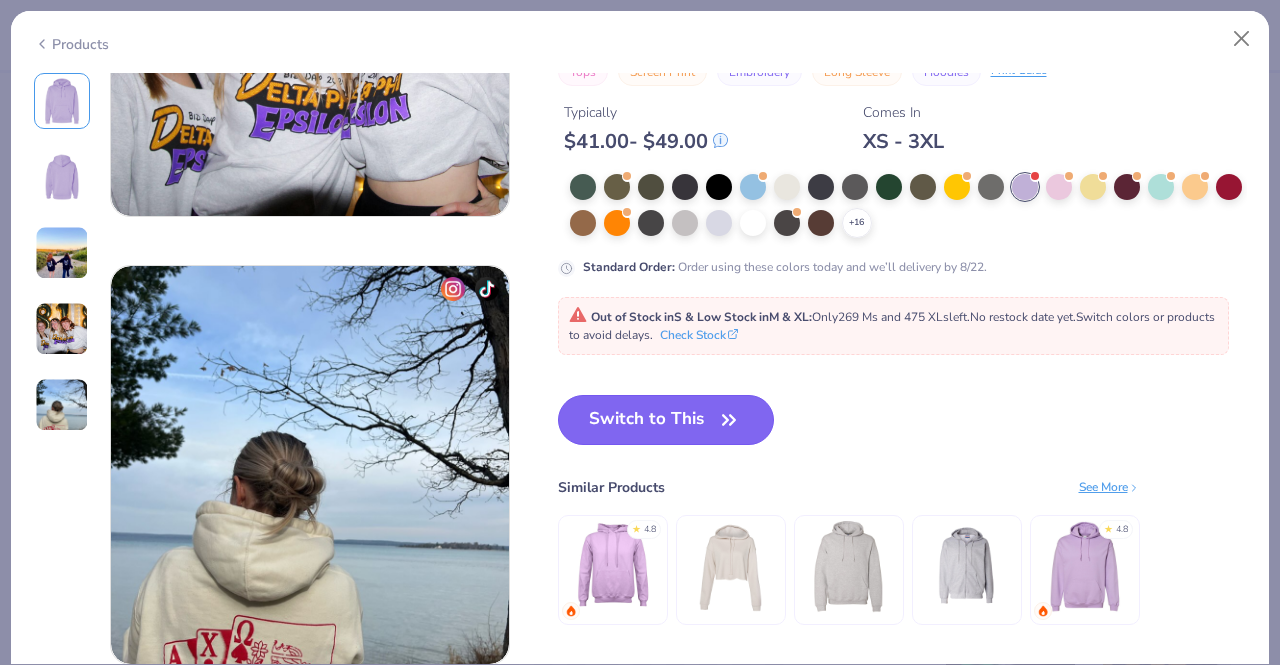 click on "Switch to This" at bounding box center (666, 420) 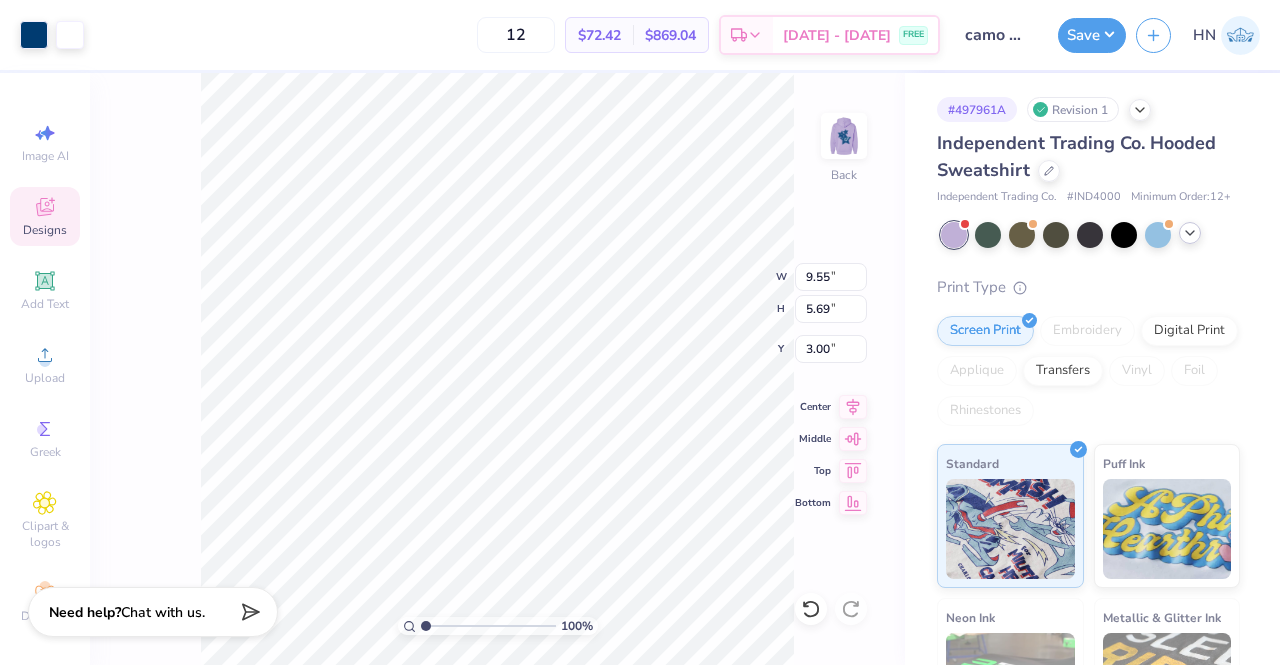 type on "3.00" 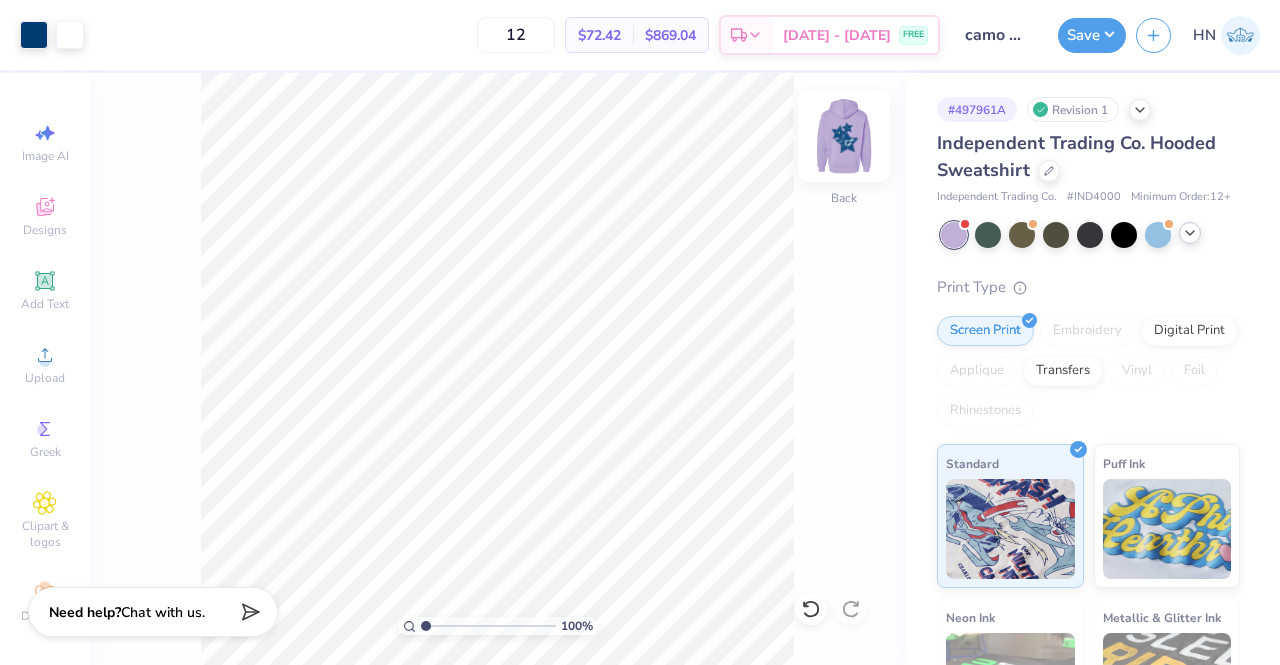 click at bounding box center (844, 136) 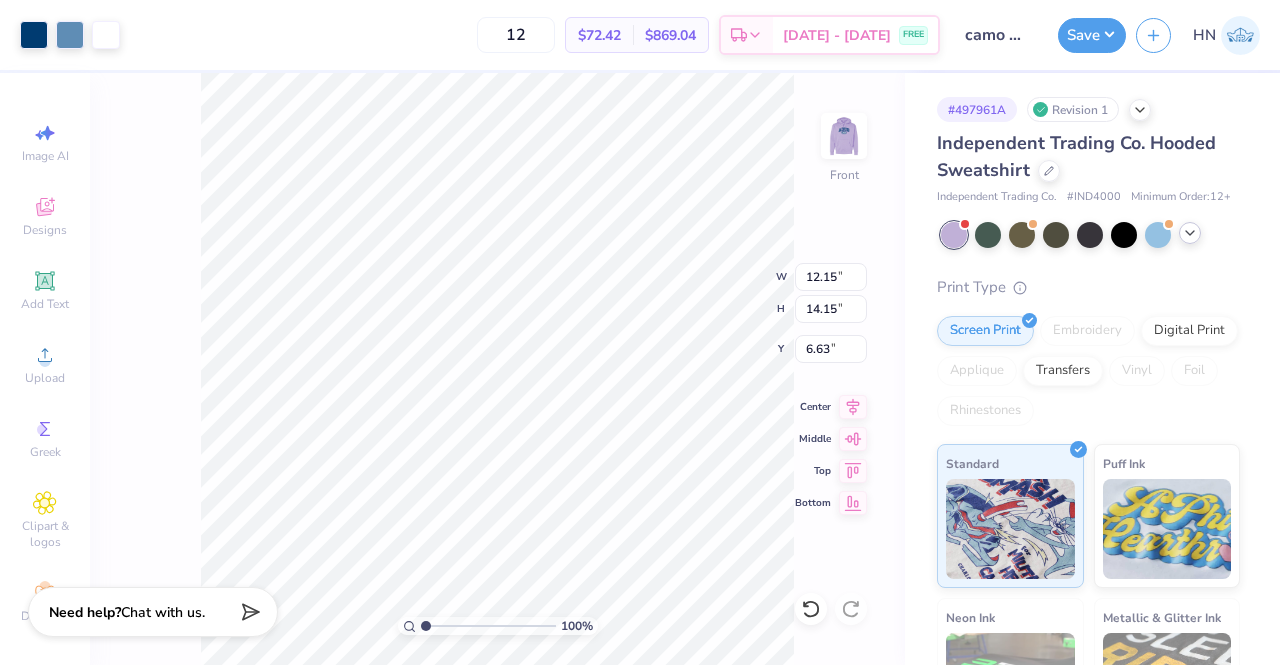 type on "6.63" 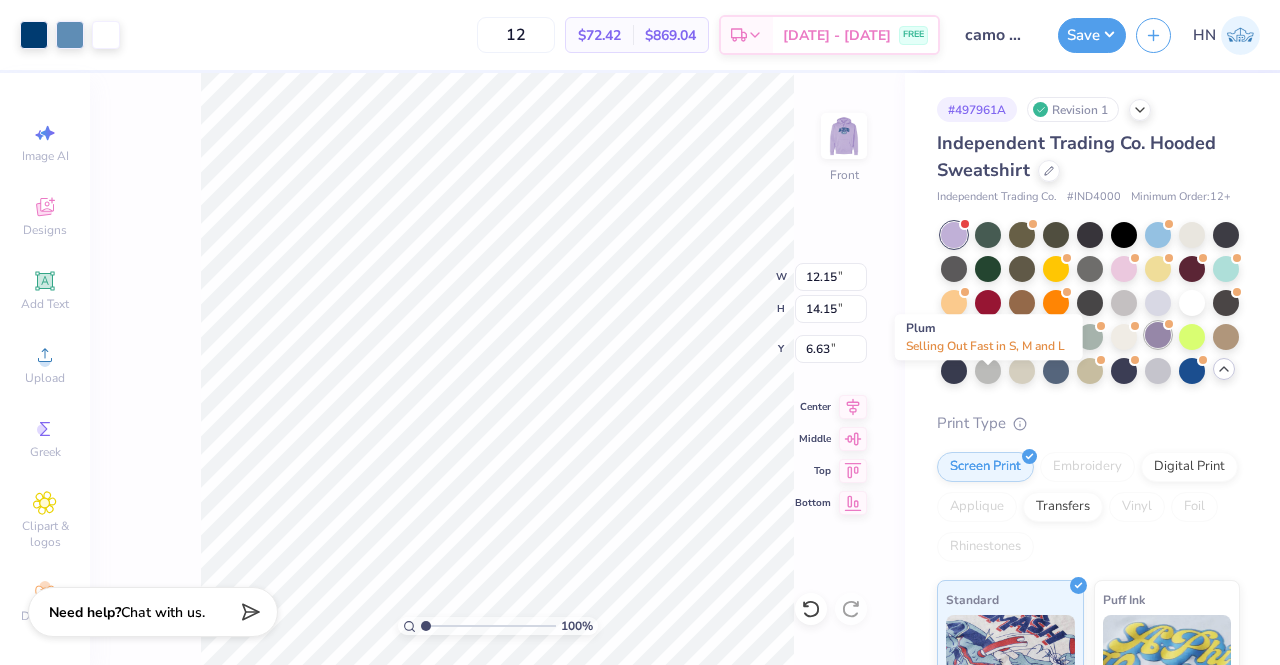 click at bounding box center (1158, 335) 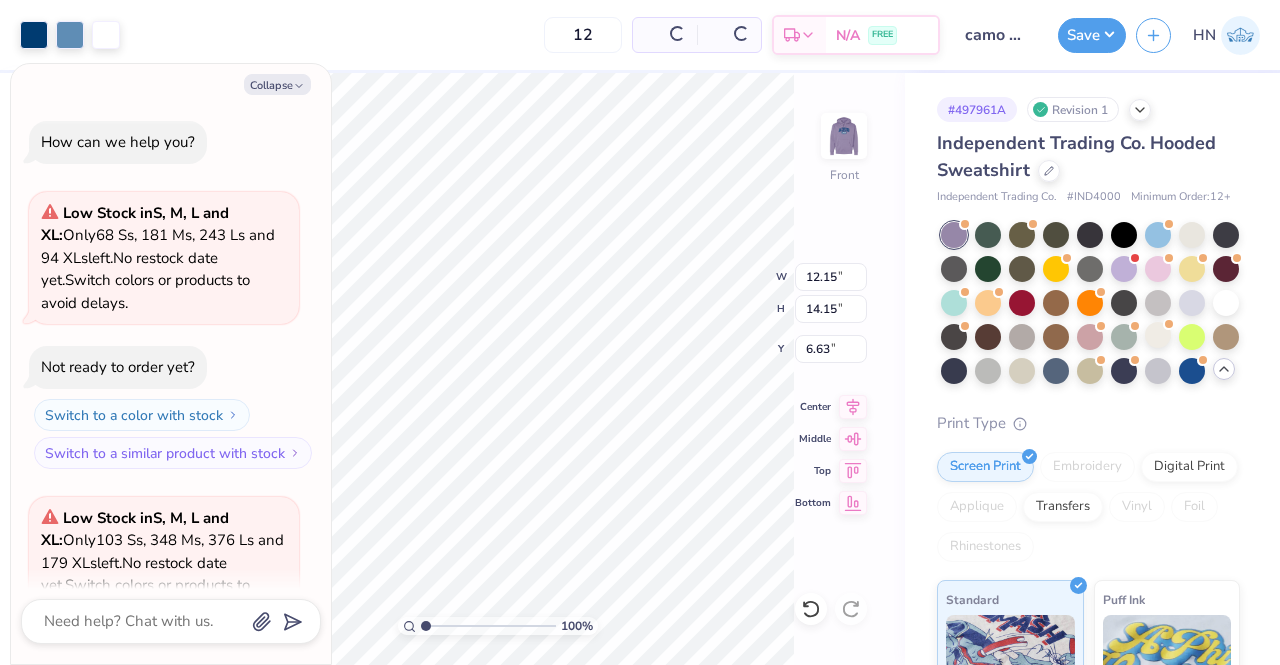 scroll, scrollTop: 482, scrollLeft: 0, axis: vertical 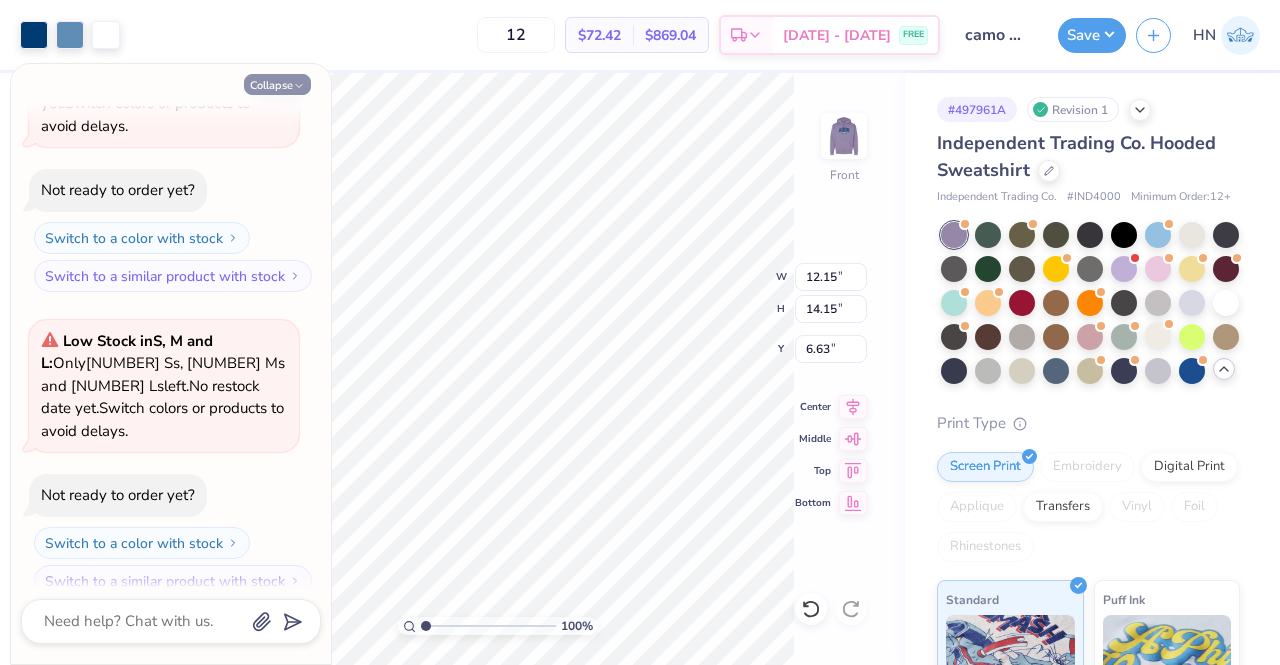 click on "Collapse" at bounding box center (277, 84) 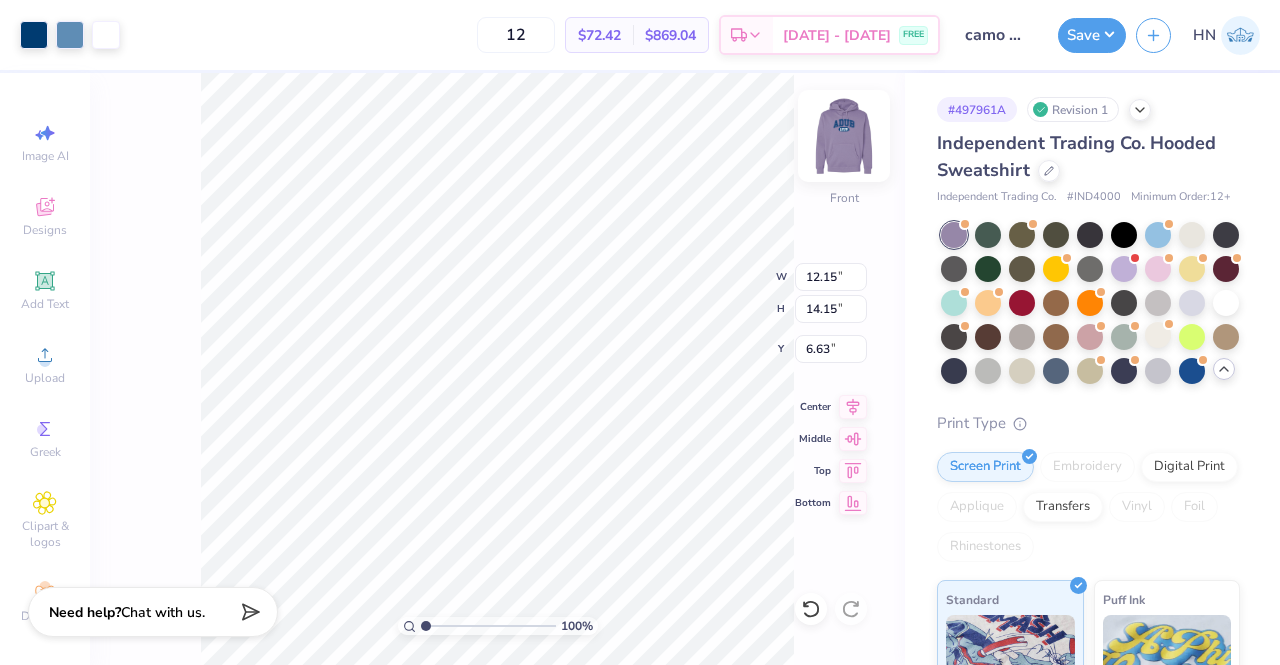 click at bounding box center [844, 136] 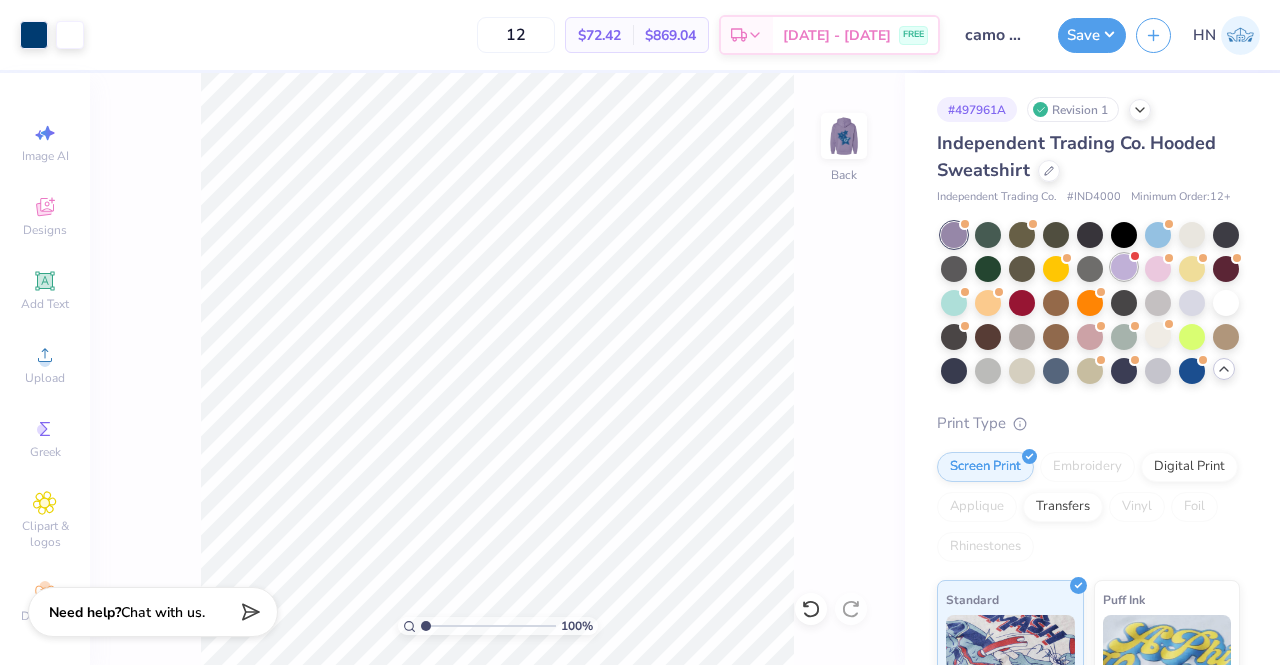 click at bounding box center [1090, 303] 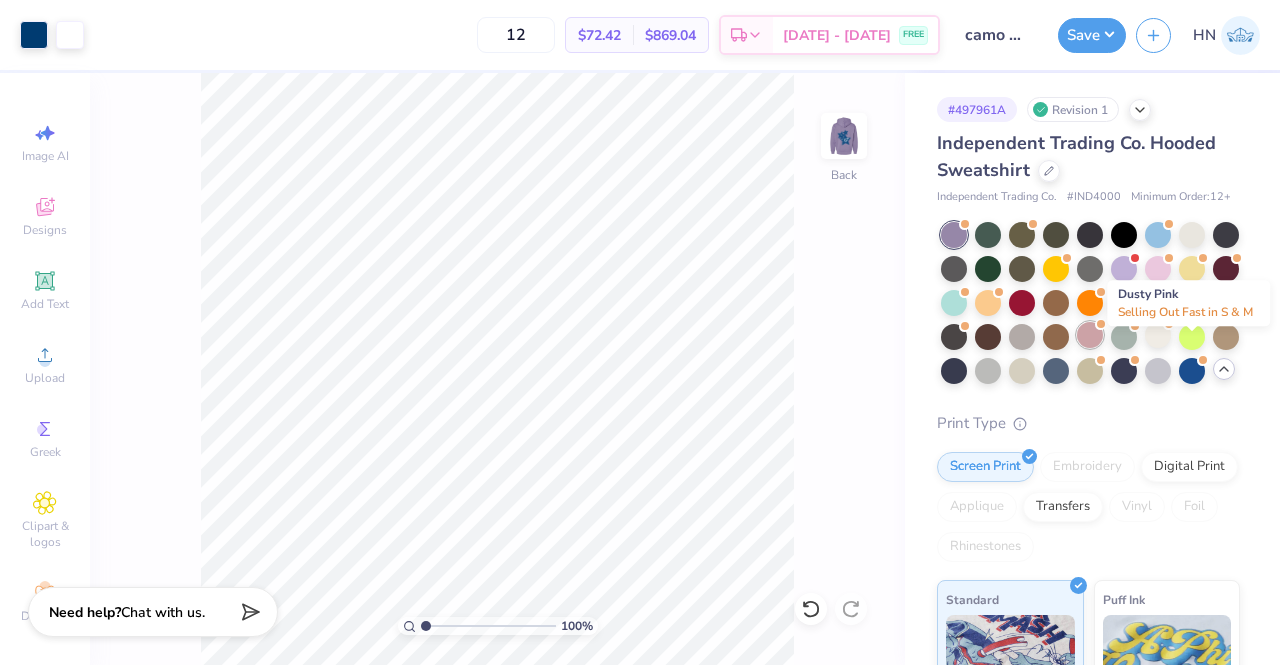 click at bounding box center [1090, 335] 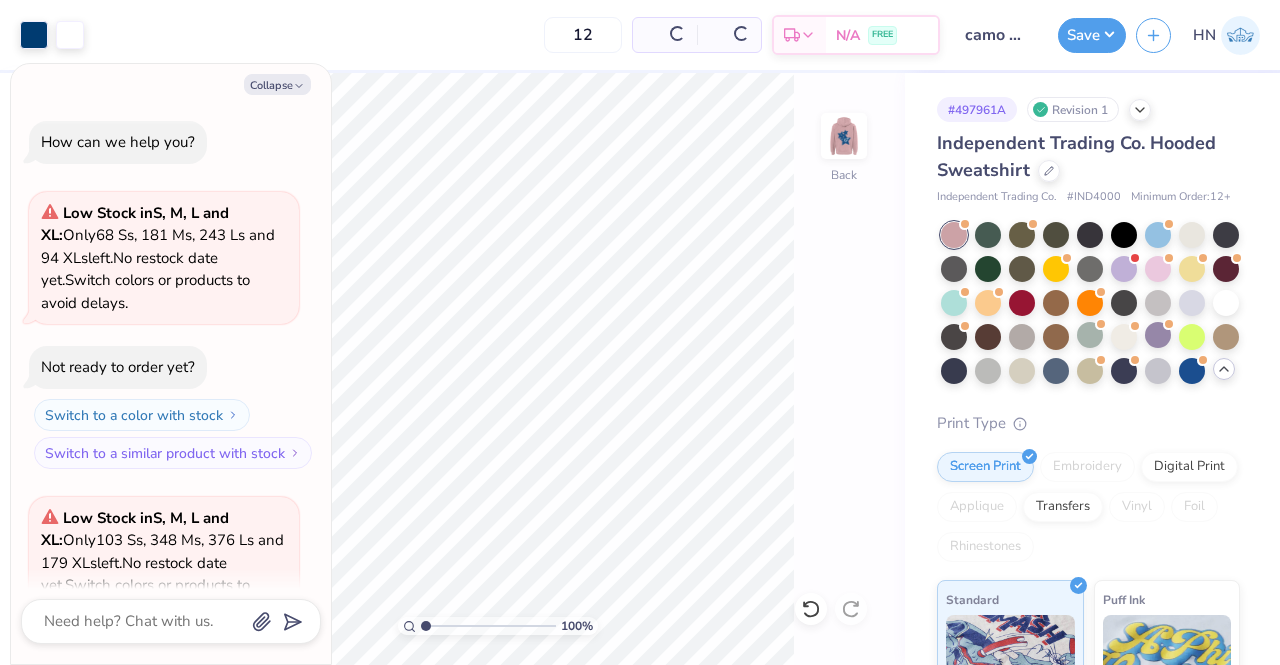 scroll, scrollTop: 764, scrollLeft: 0, axis: vertical 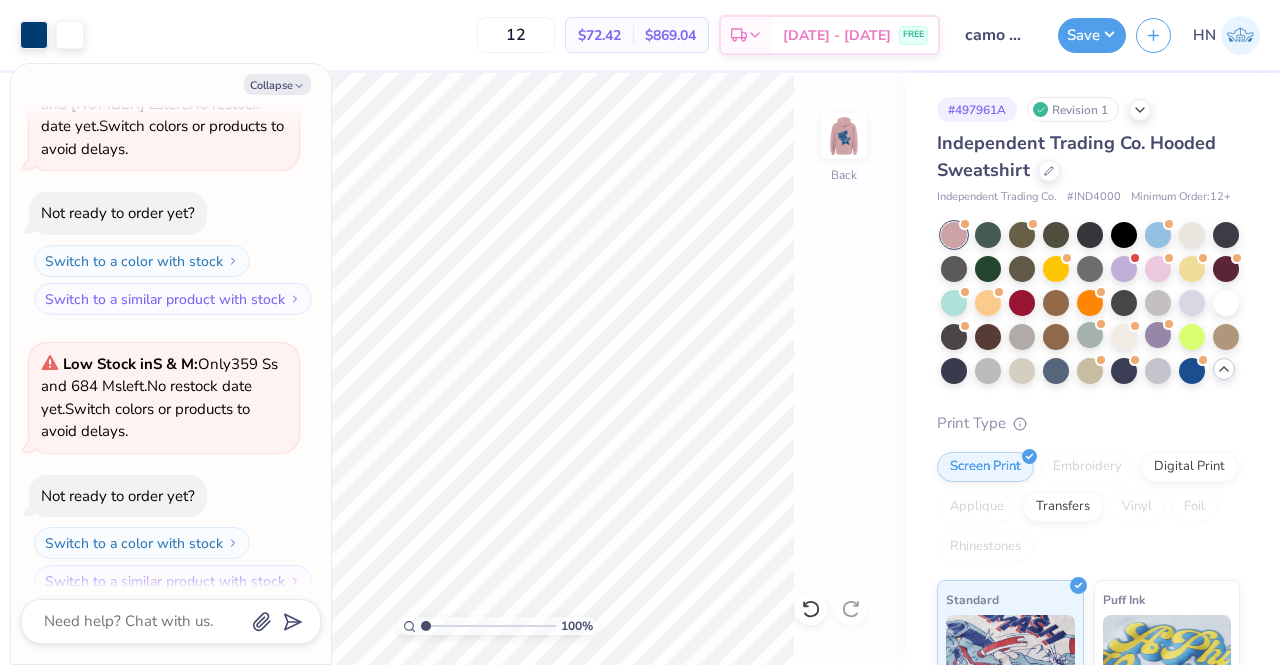click on "Collapse" at bounding box center [171, 84] 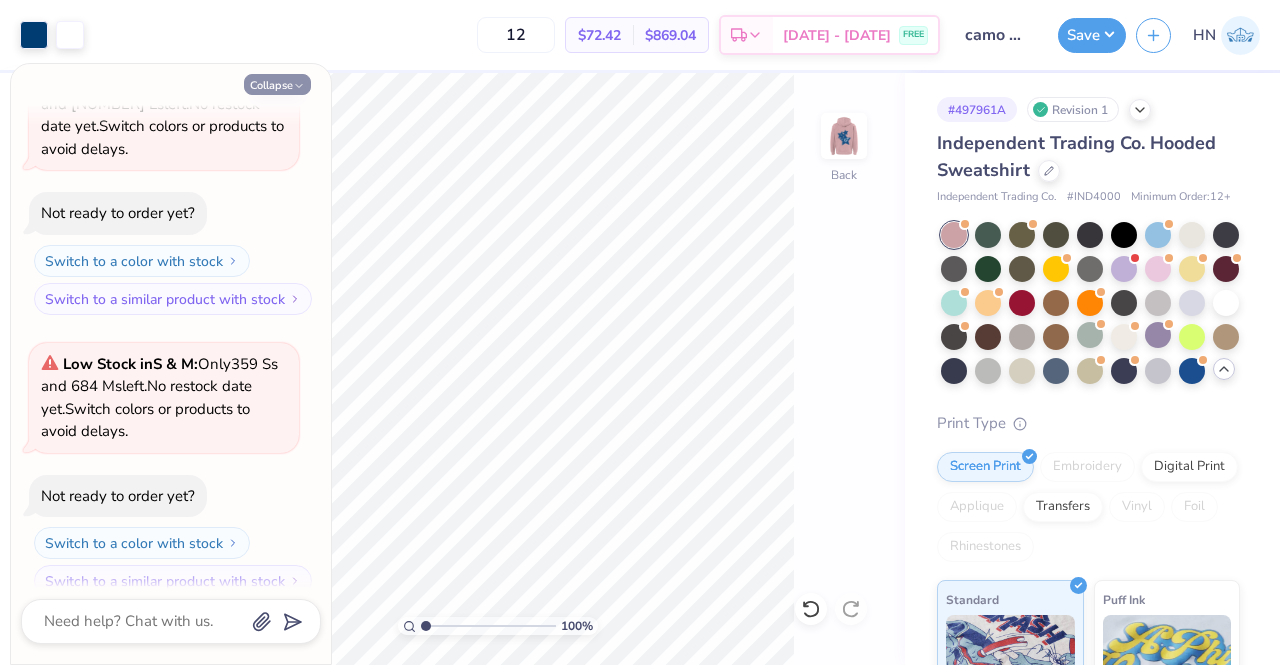 click 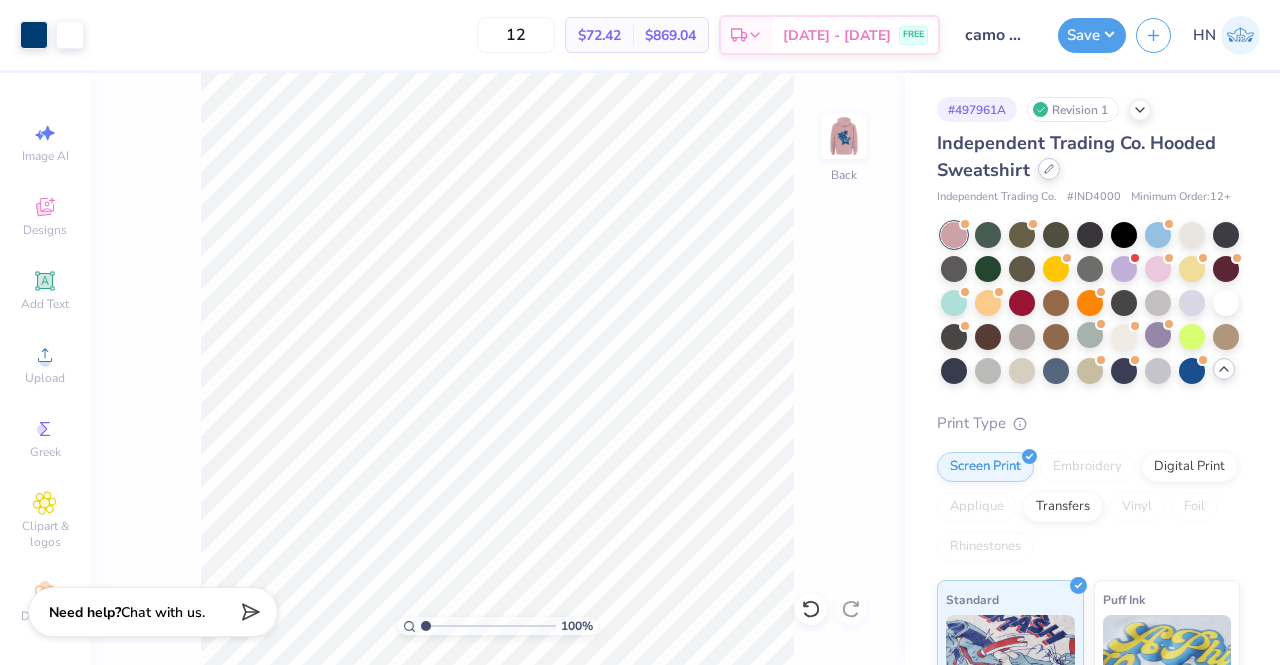 click at bounding box center [1049, 169] 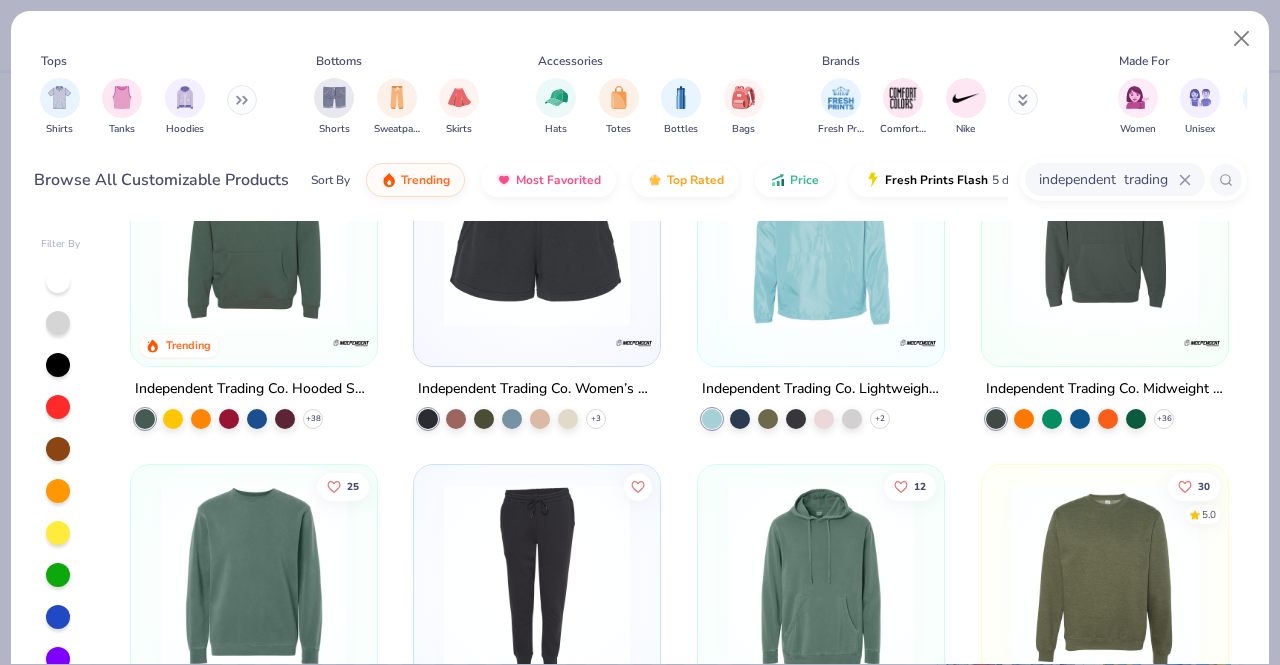 scroll, scrollTop: 0, scrollLeft: 0, axis: both 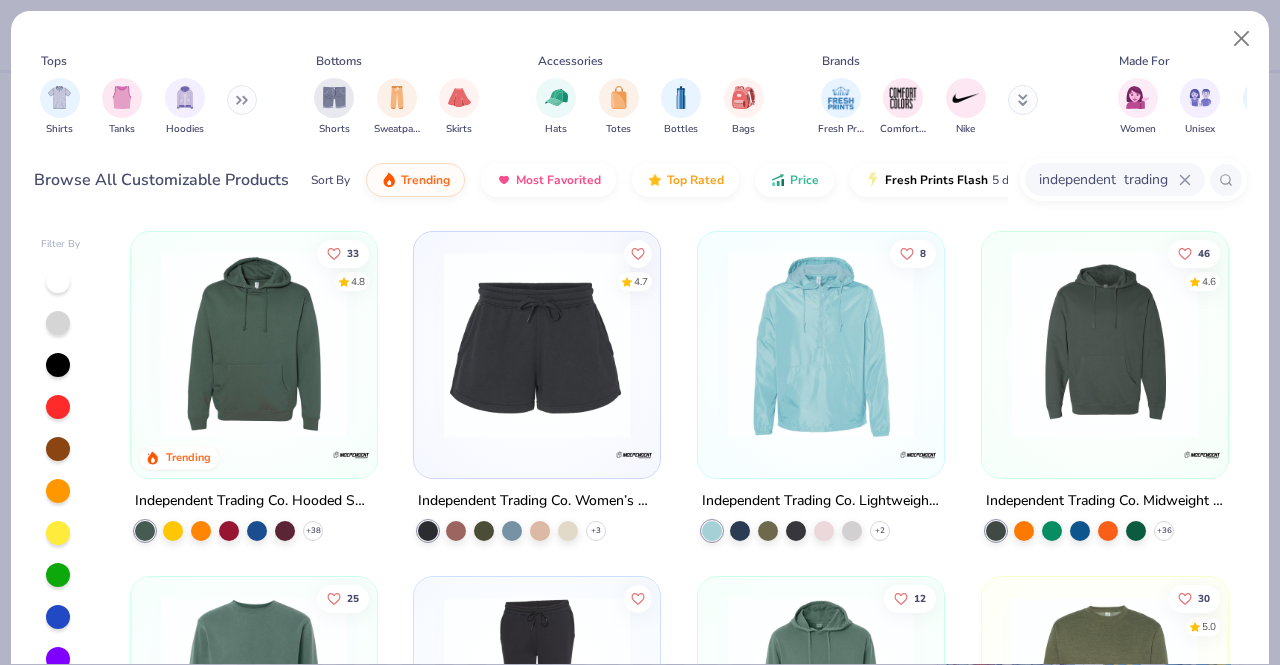 click 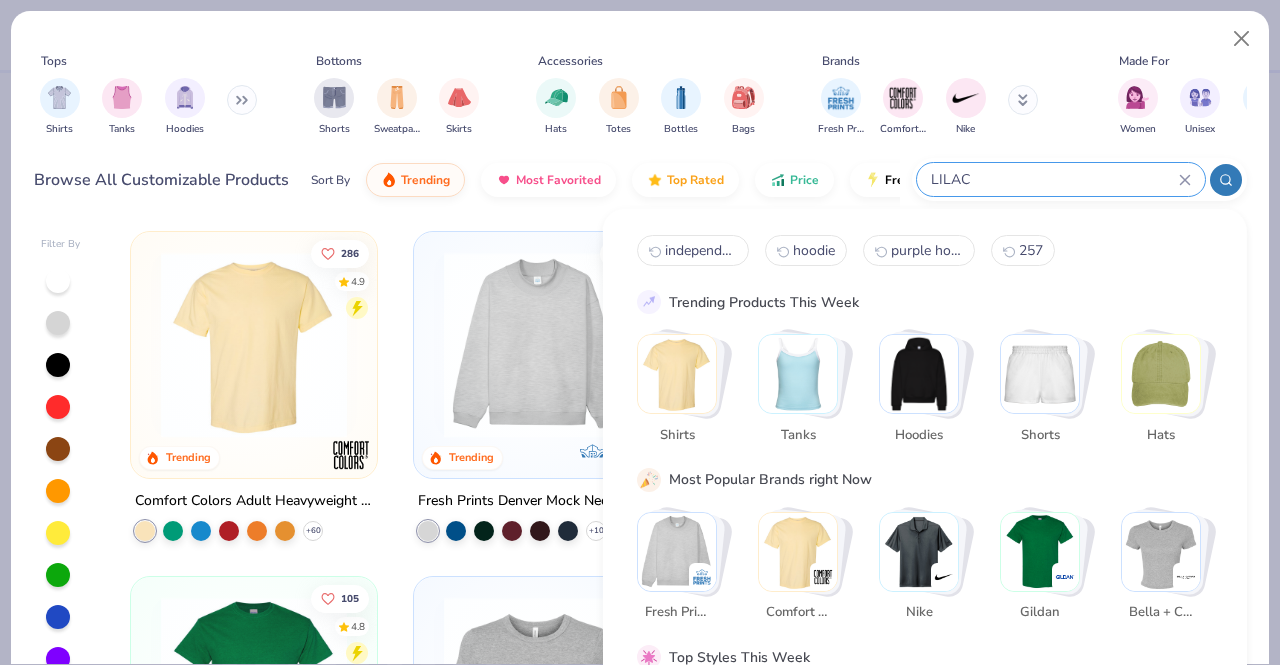 type on "LILAC" 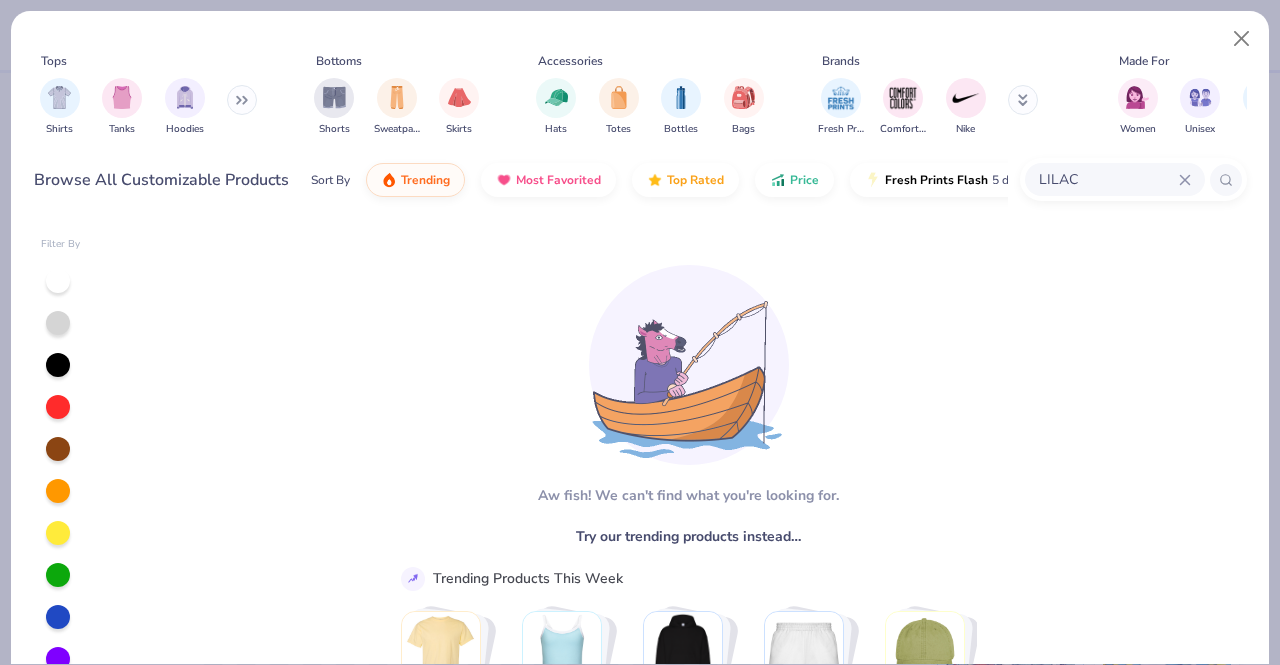 click on "Tops Shirts Tanks Hoodies Bottoms Shorts Sweatpants Skirts Accessories Hats Totes Bottles Bags Brands Fresh Prints Comfort Colors Nike Made For Women Unisex Men Fits Cropped Slim Regular Oversized Styles Classic Sportswear Athleisure Minimums 12-17 18-23 24-35 Print Types Guide Embroidery Screen Print Applique Browse All Customizable Products Sort By Trending Most Favorited Top Rated Price Fresh Prints Flash 5 day delivery LILAC" at bounding box center (640, 113) 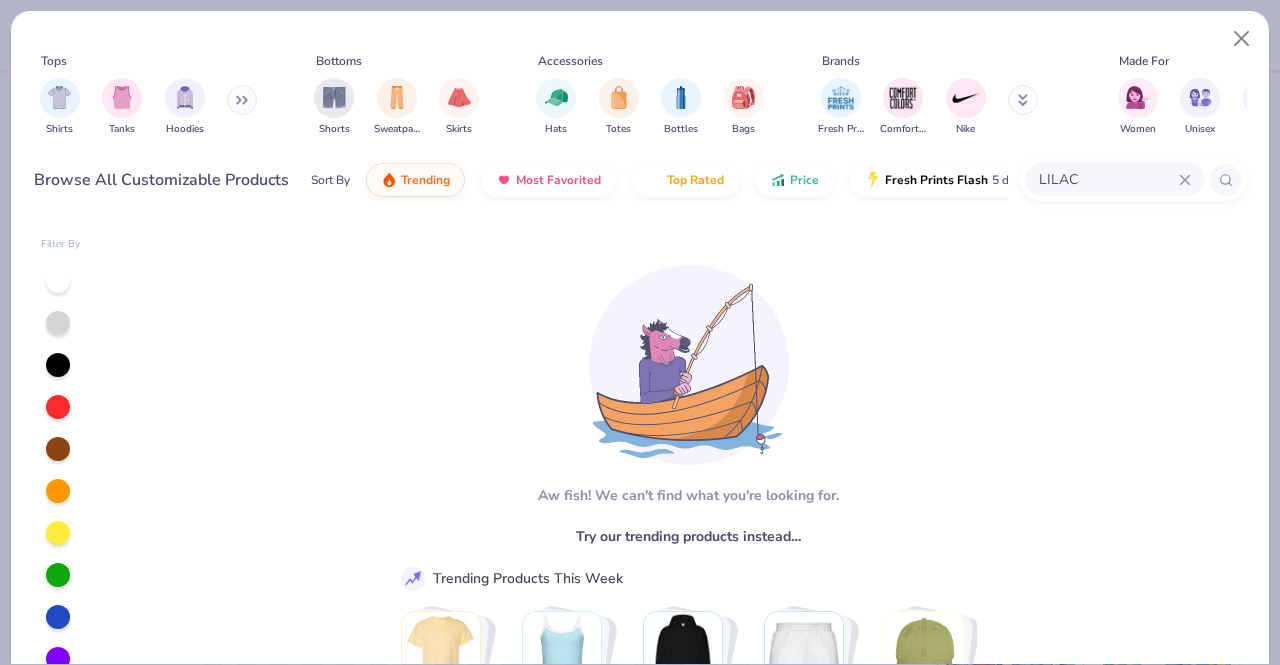 click at bounding box center [1226, 180] 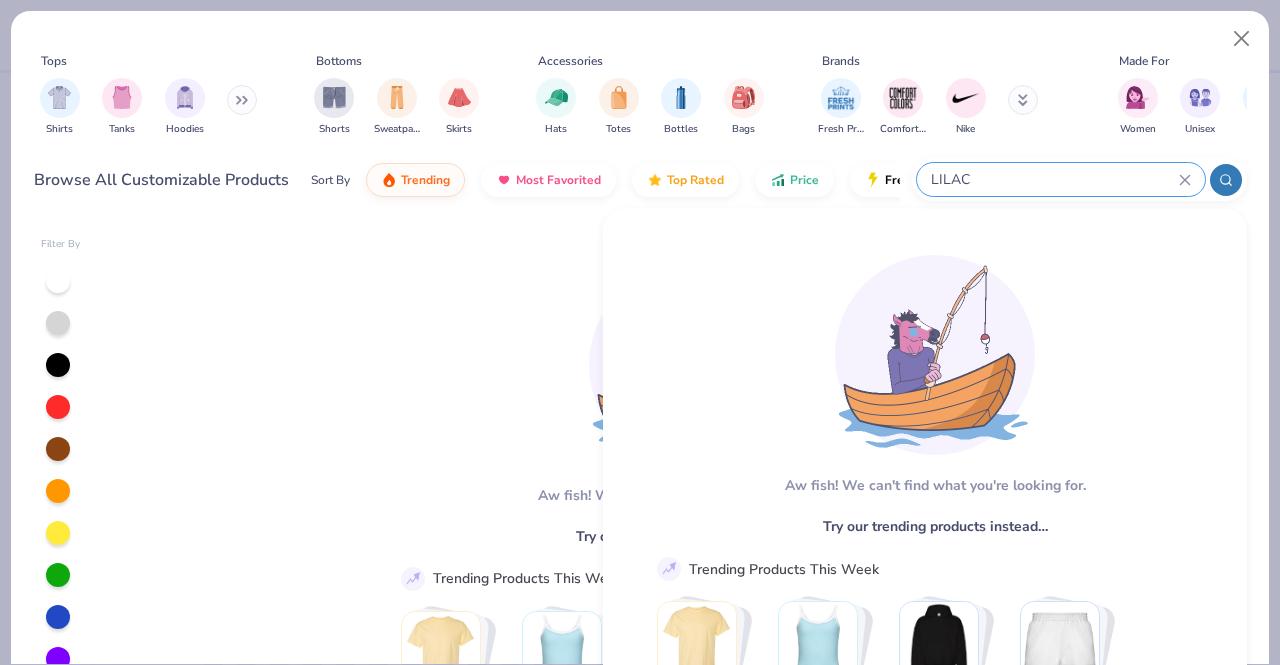 click on "LILAC" at bounding box center [1061, 179] 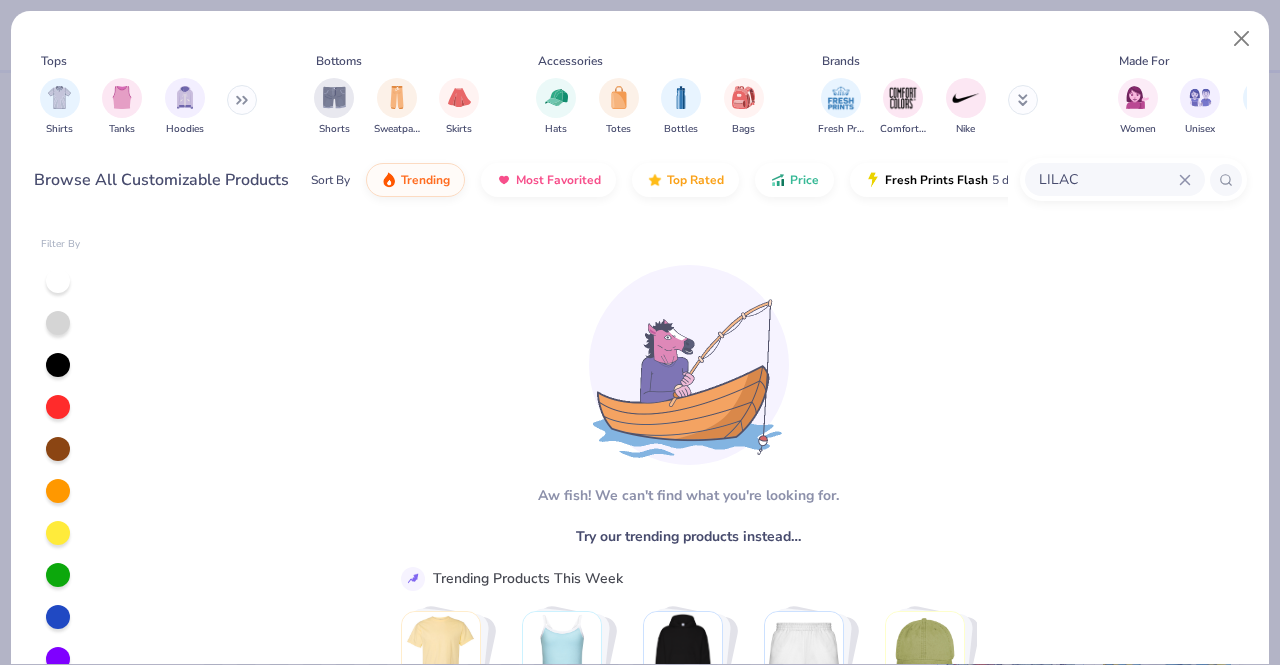 click 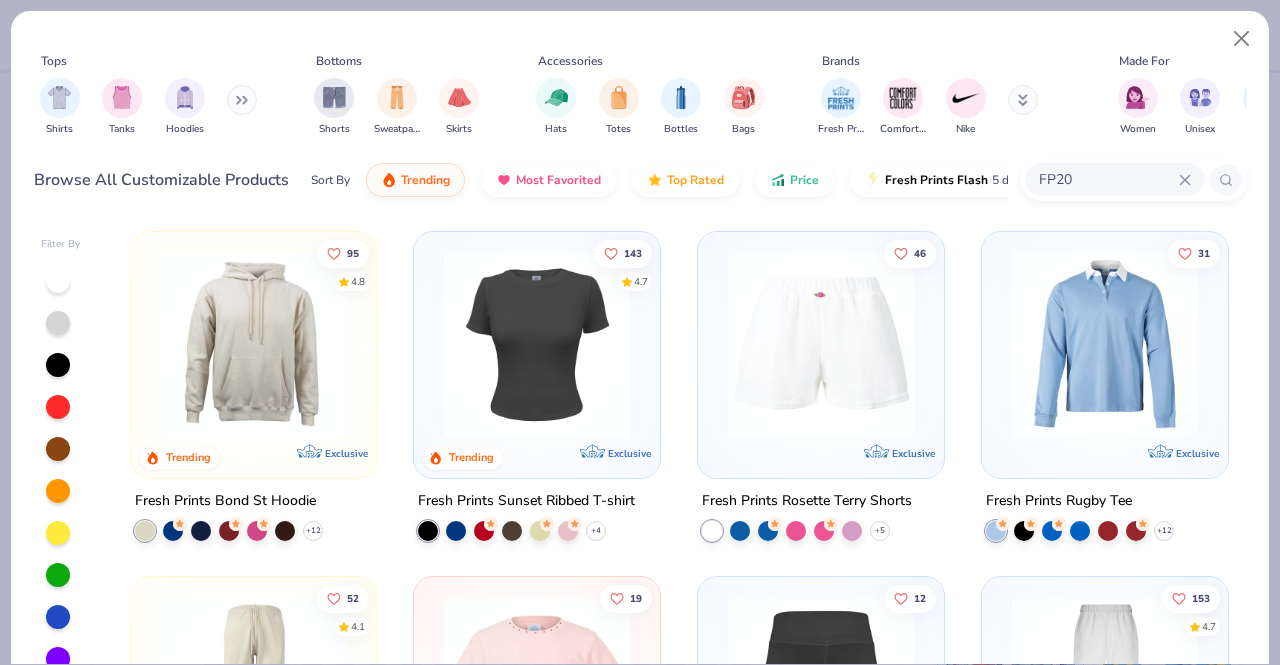 click at bounding box center [254, 345] 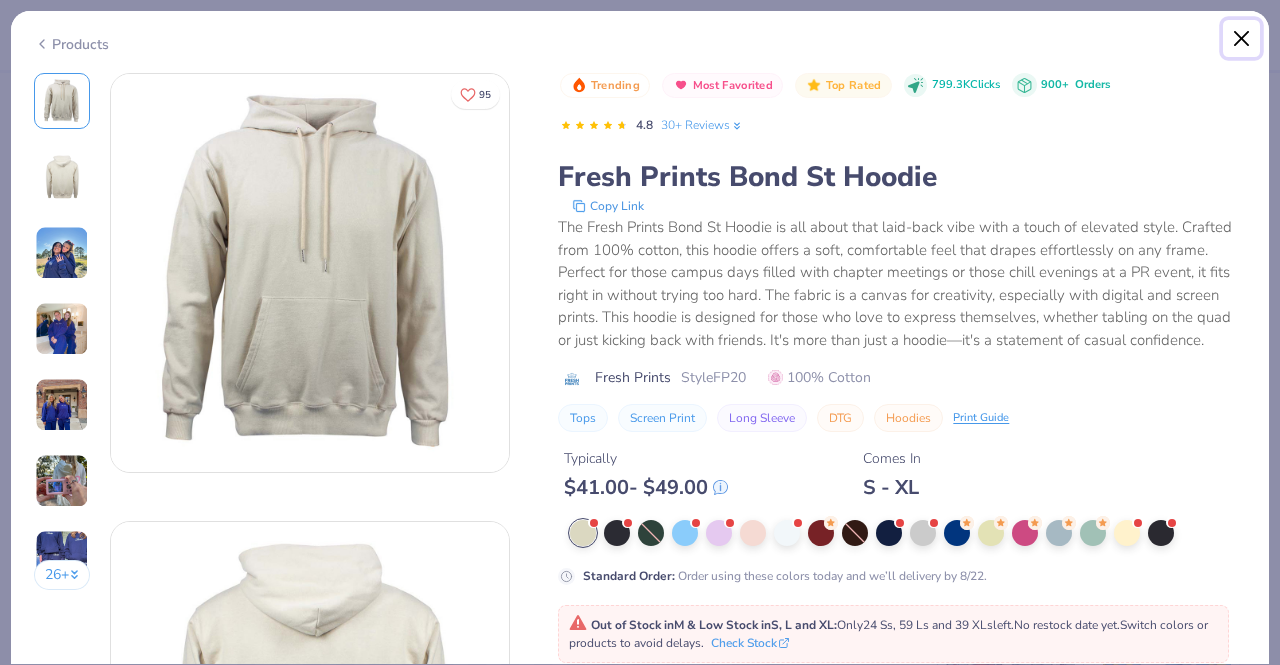 click at bounding box center (1242, 39) 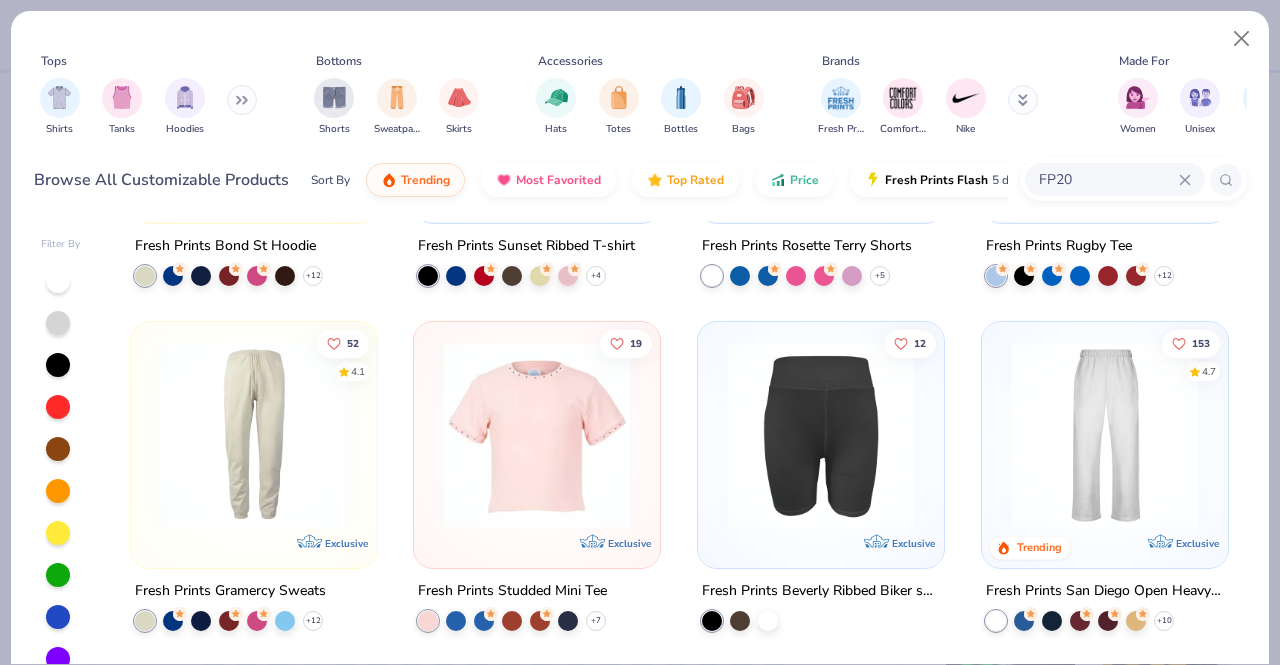 scroll, scrollTop: 300, scrollLeft: 0, axis: vertical 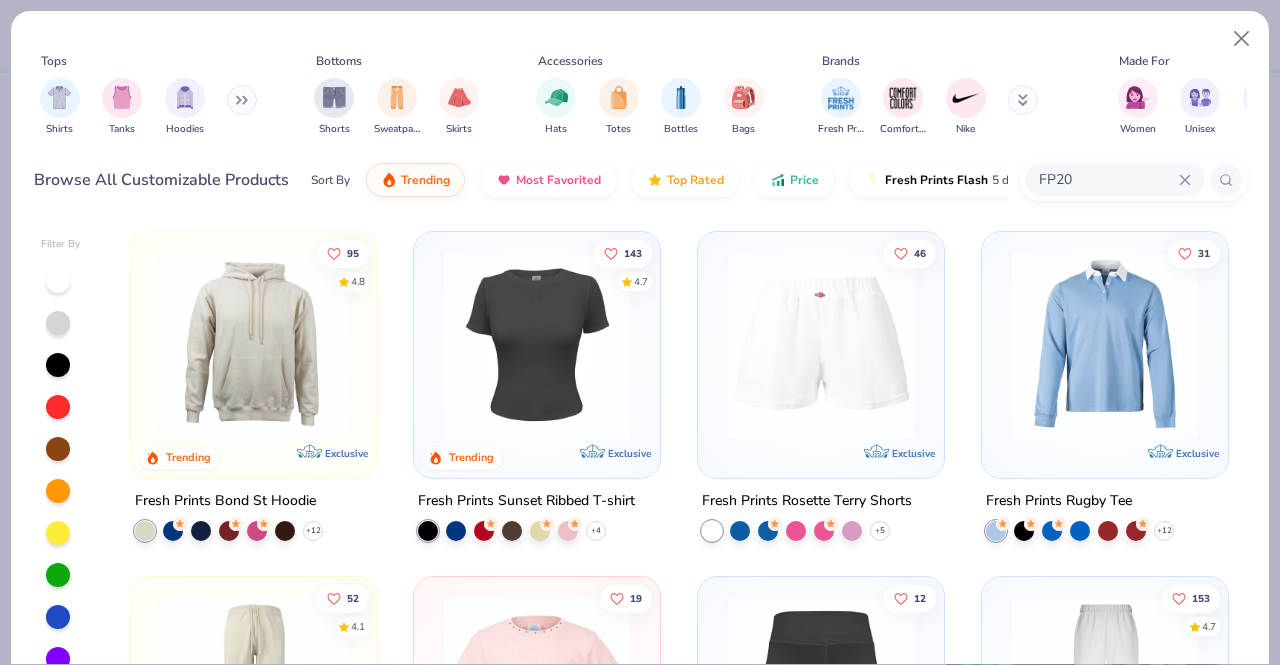 click on "FP20" at bounding box center (1108, 179) 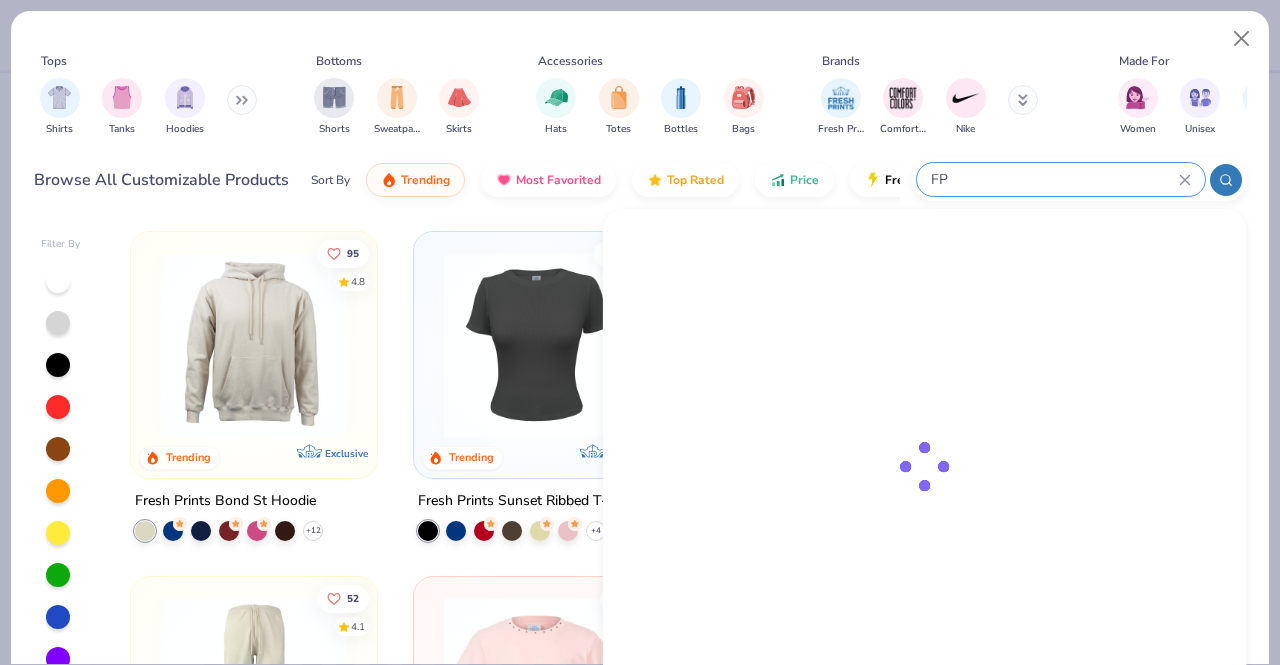 type on "F" 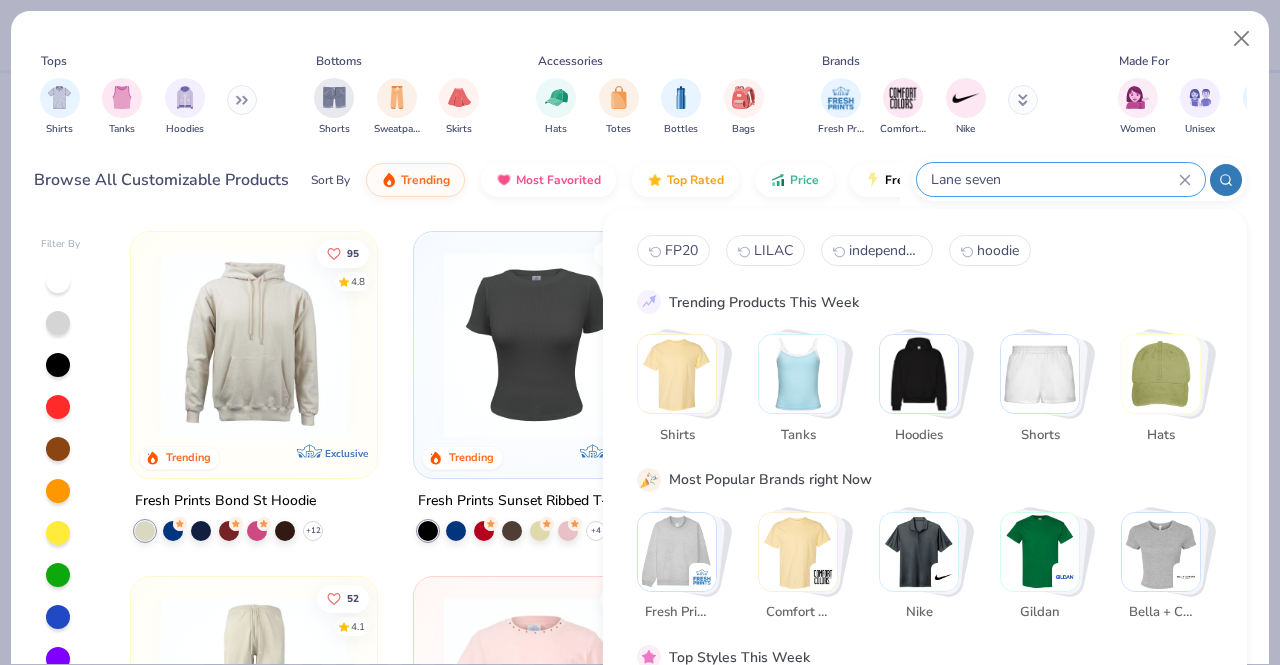 type on "Lane seven" 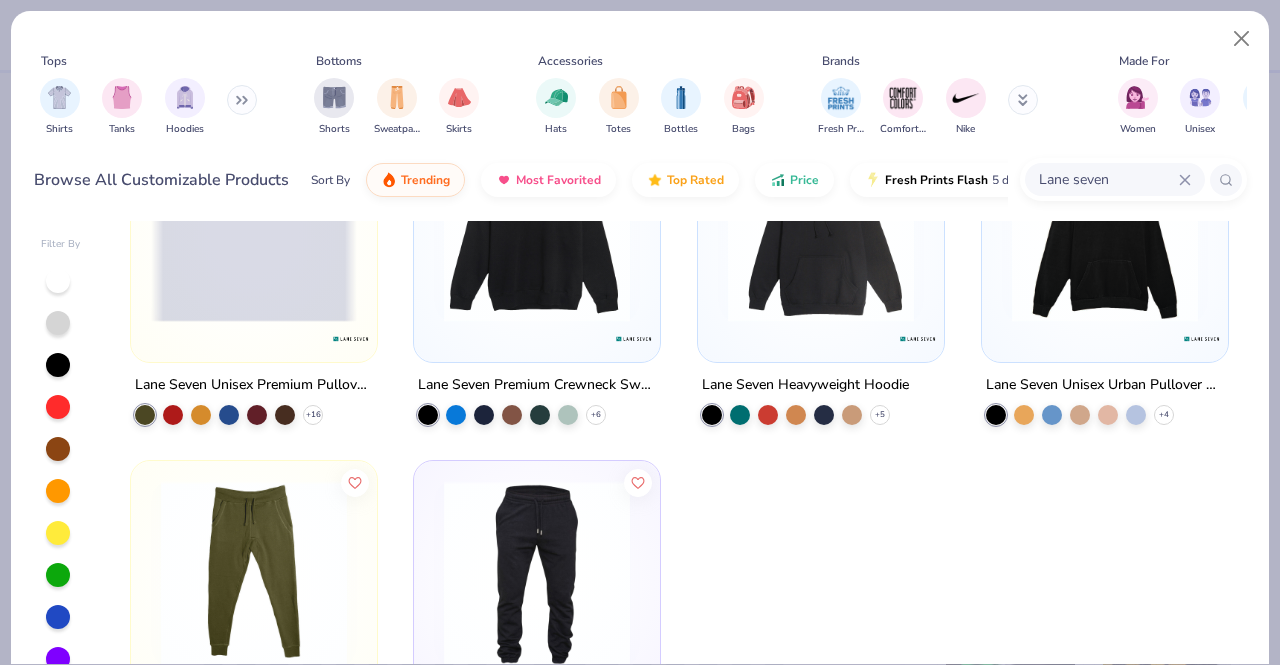 scroll, scrollTop: 0, scrollLeft: 0, axis: both 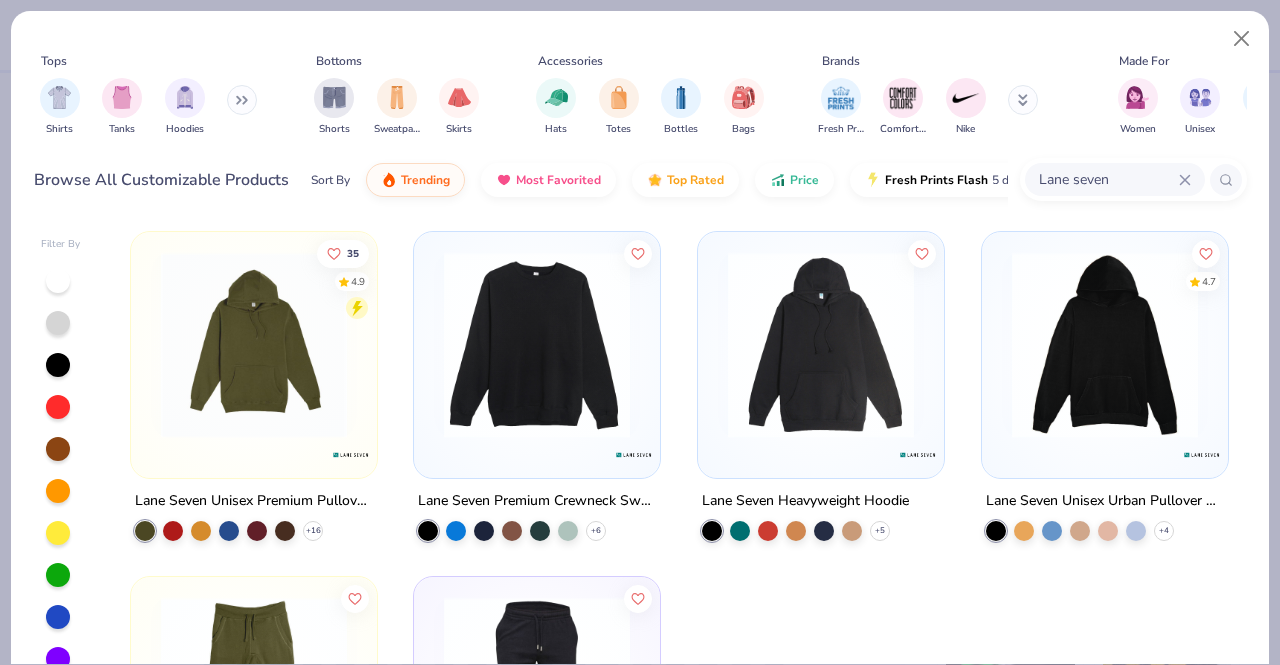 click at bounding box center [1105, 345] 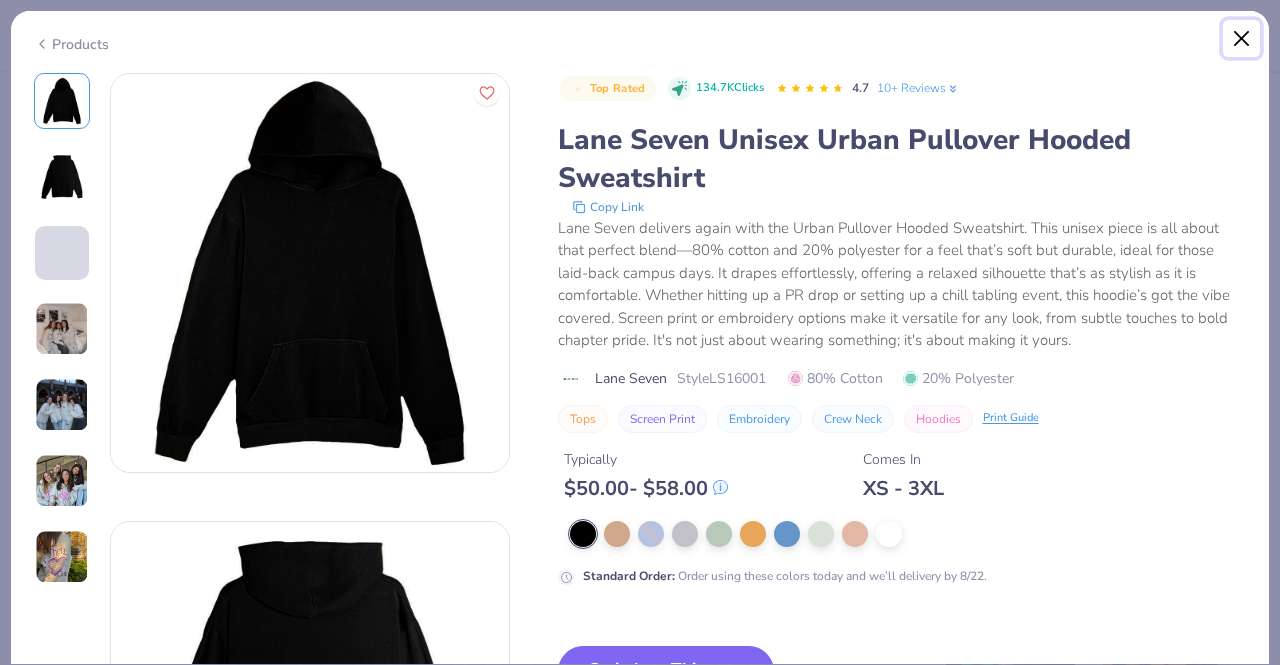 click at bounding box center (1242, 39) 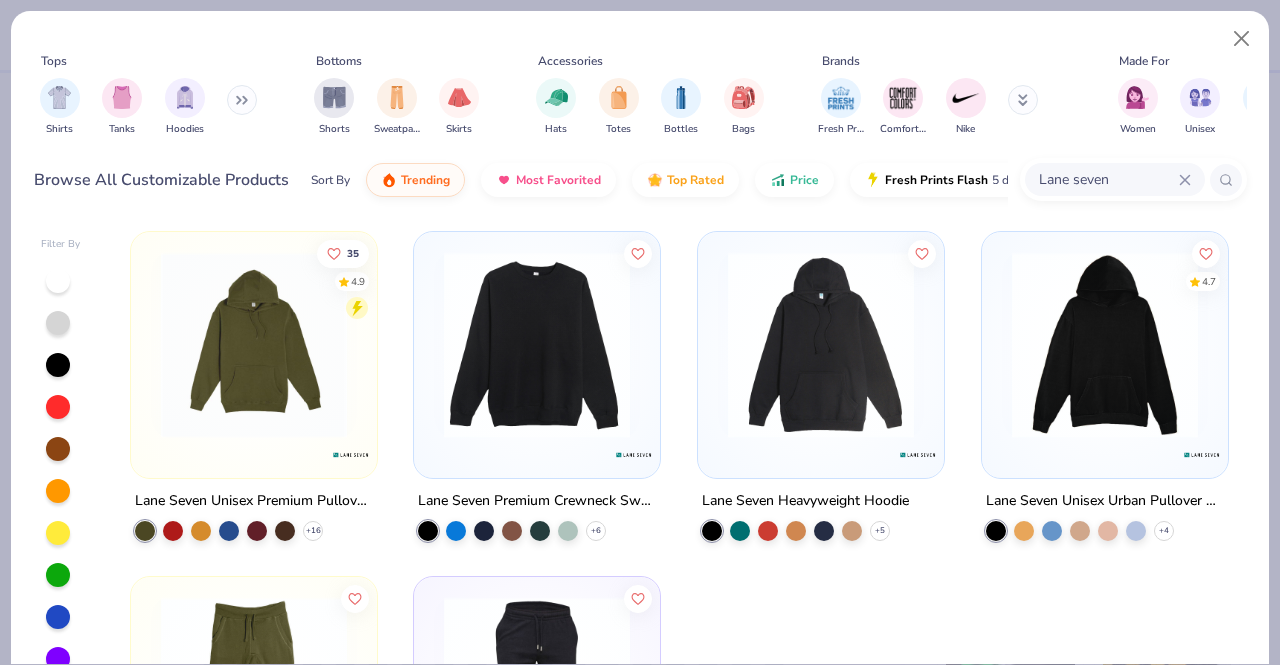 click at bounding box center [821, 345] 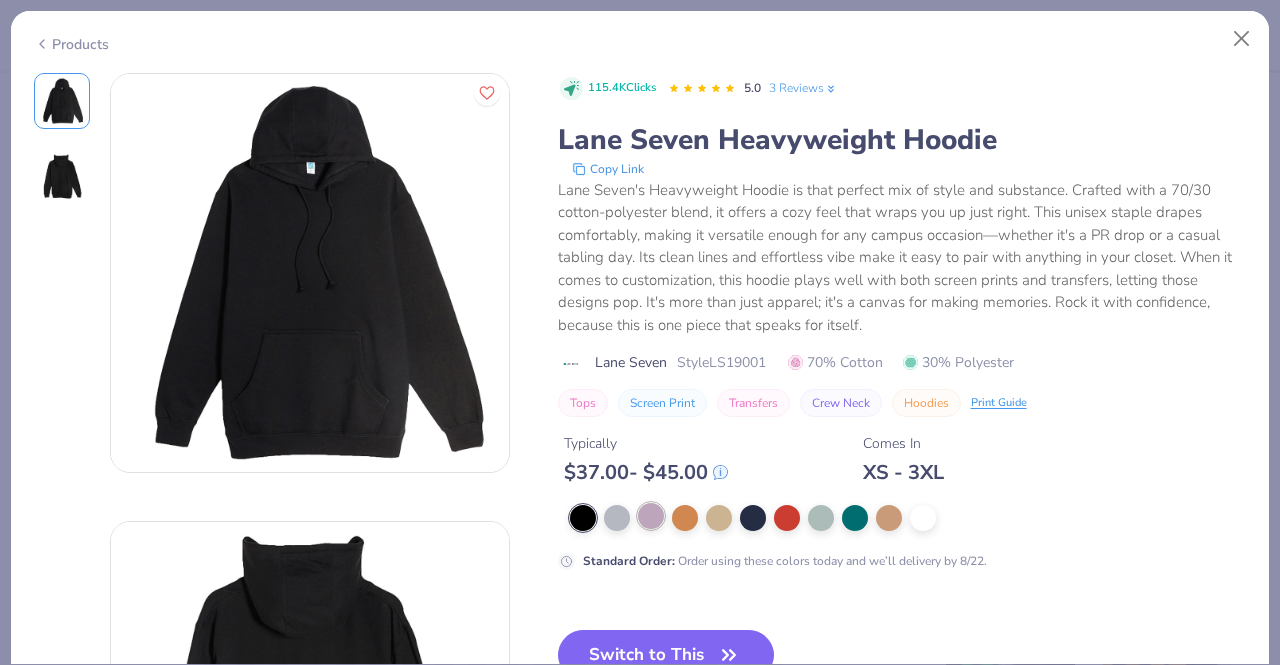 click at bounding box center [651, 516] 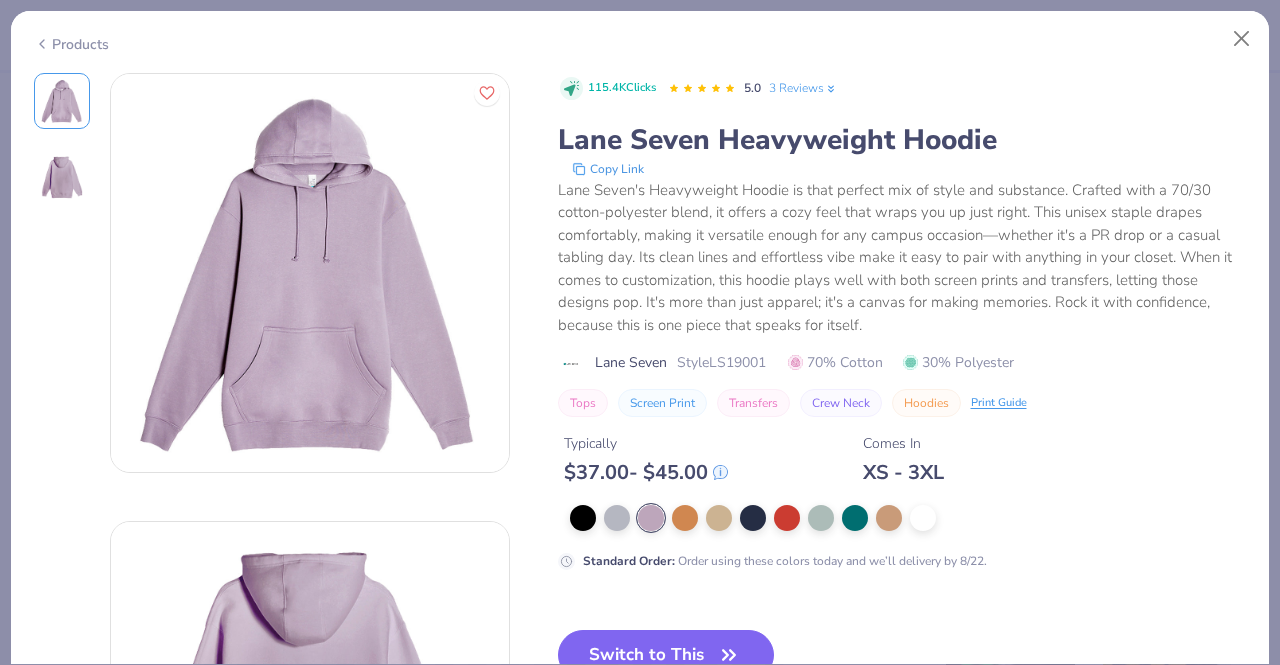scroll, scrollTop: 100, scrollLeft: 0, axis: vertical 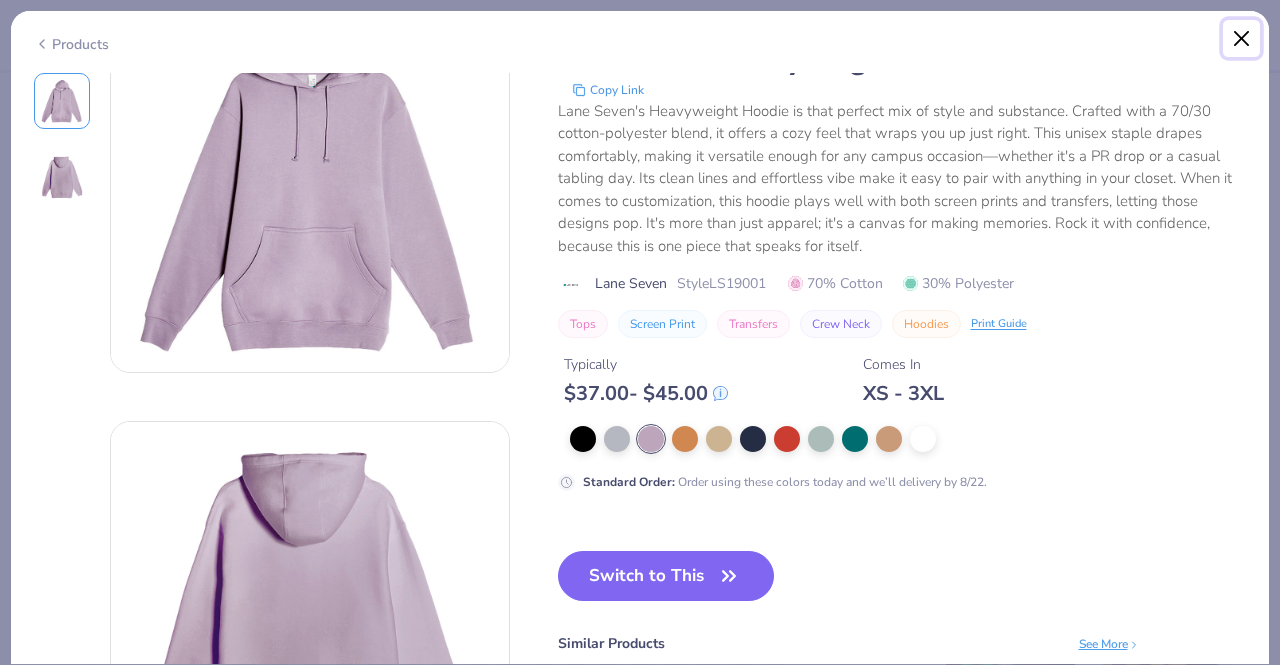 click at bounding box center [1242, 39] 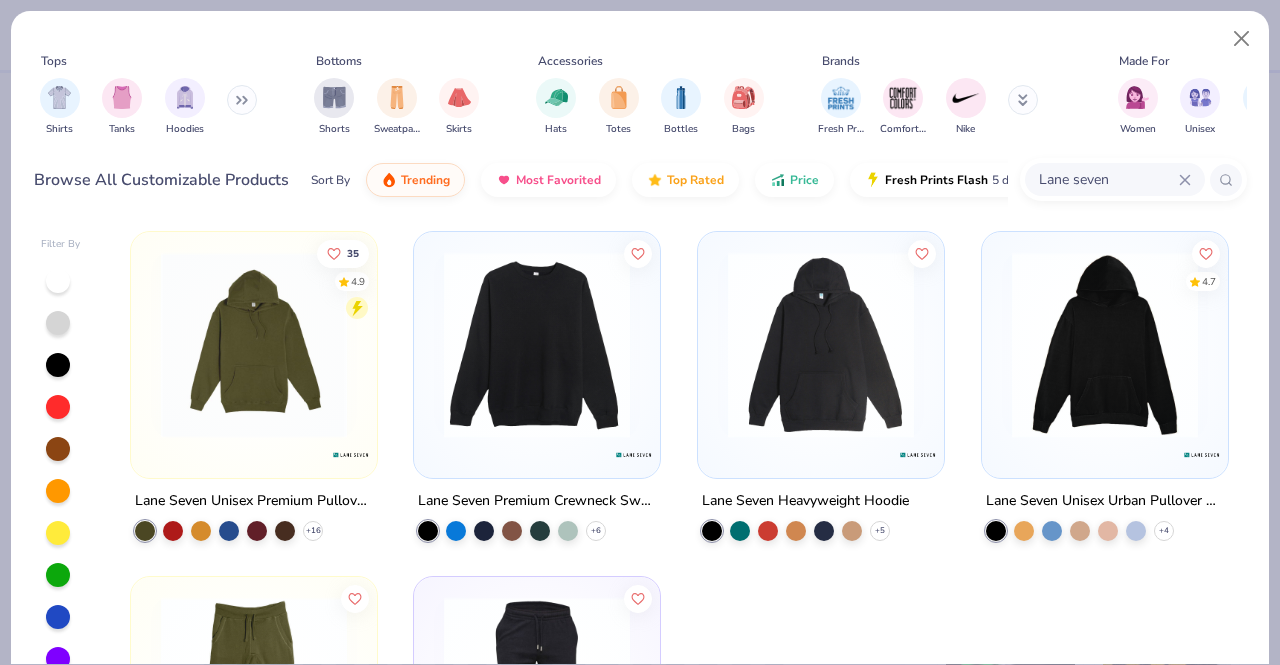 click 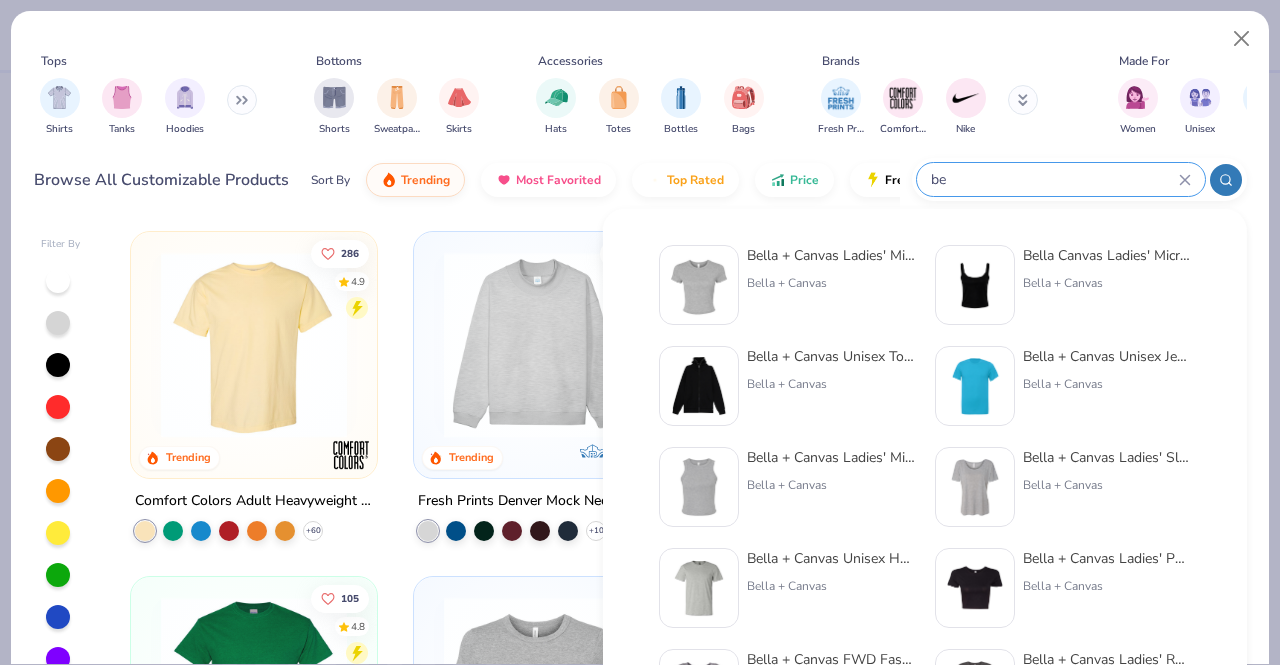 type on "b" 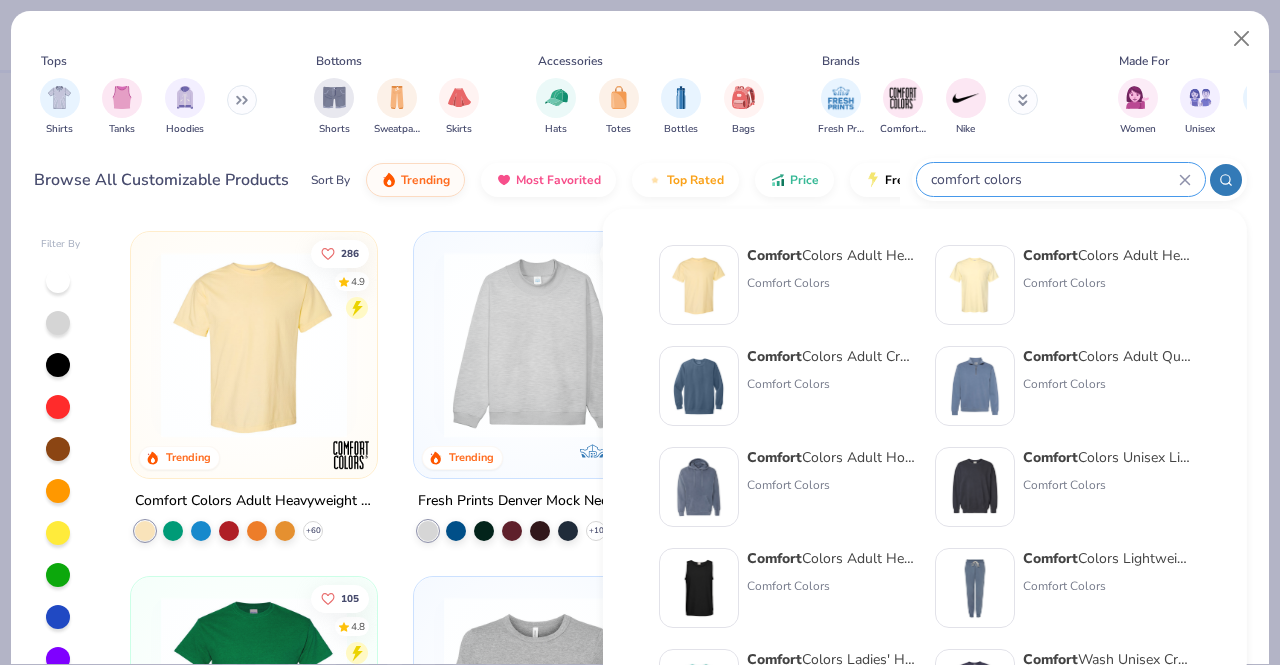 type on "comfort colors" 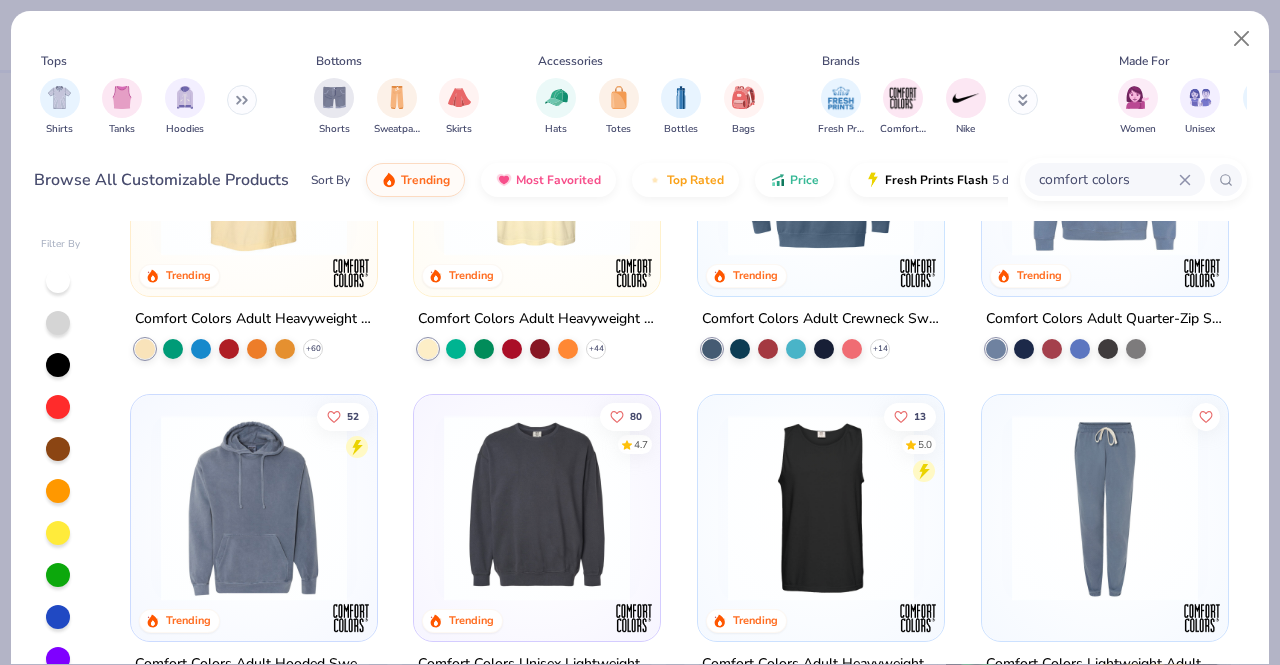 scroll, scrollTop: 200, scrollLeft: 0, axis: vertical 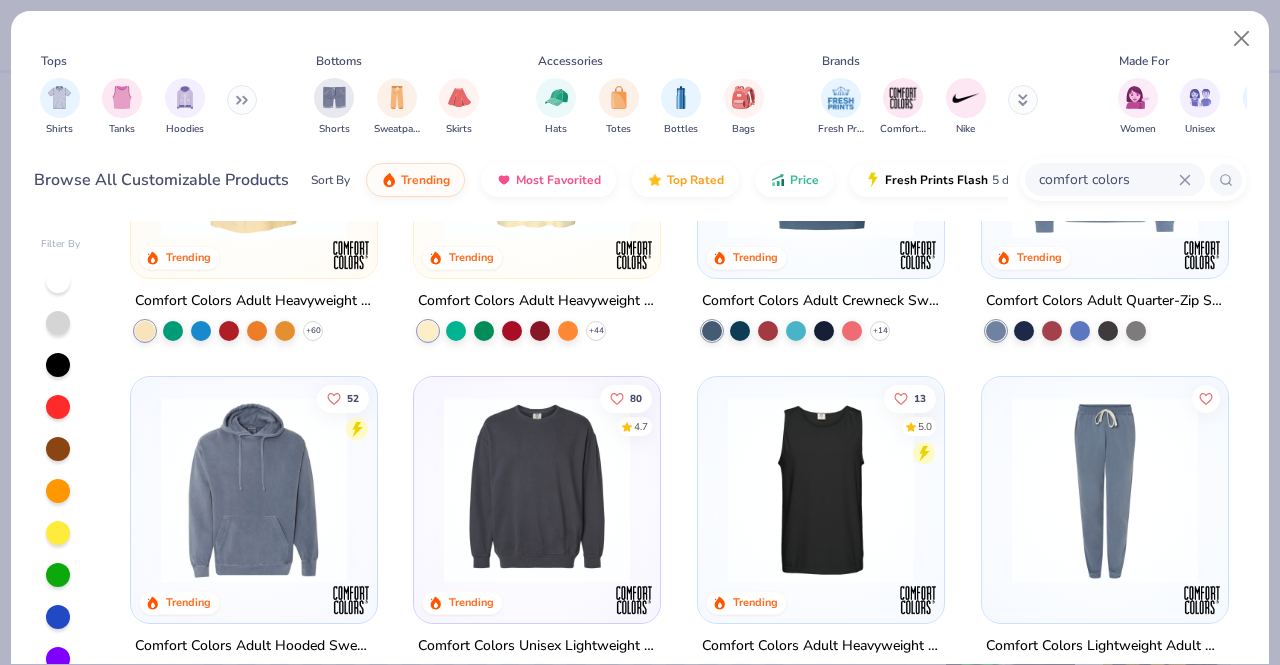 click at bounding box center (254, 490) 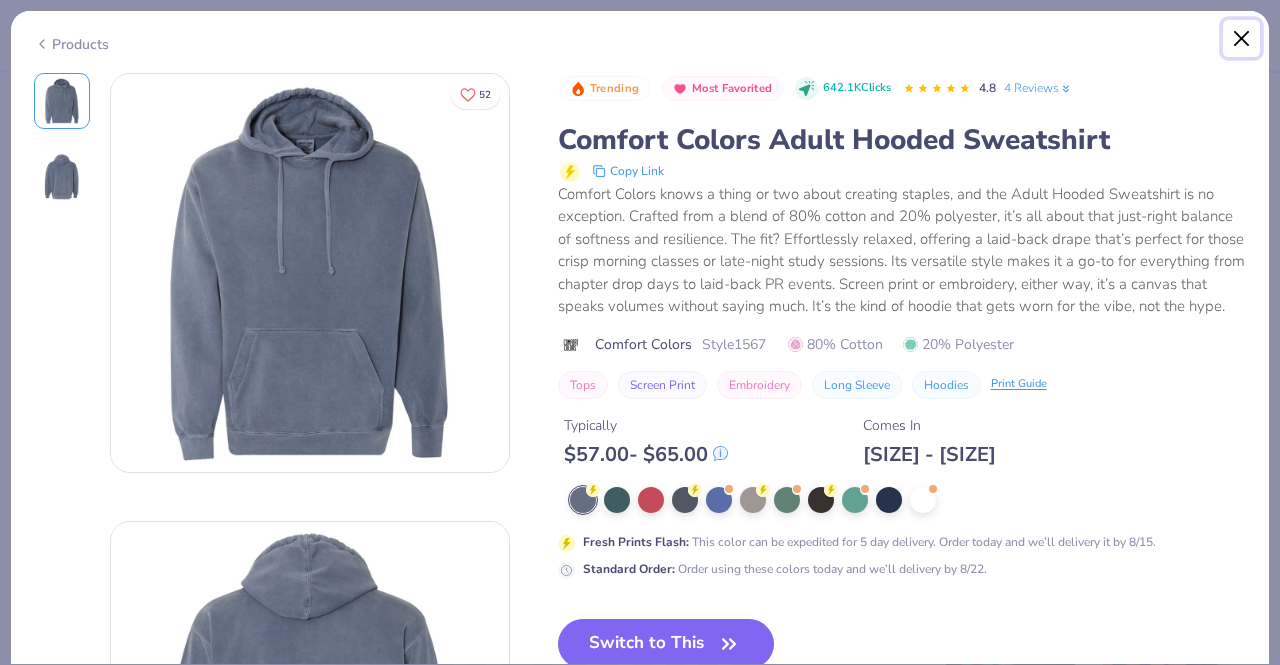 click at bounding box center [1242, 39] 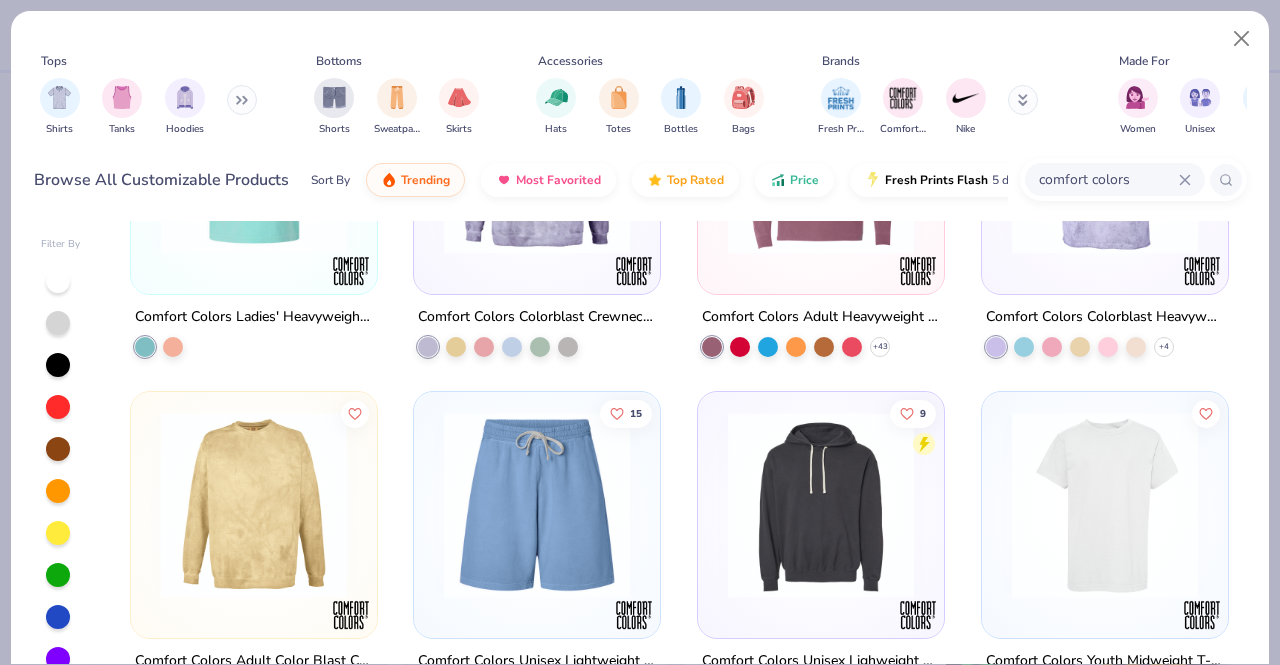 scroll, scrollTop: 1000, scrollLeft: 0, axis: vertical 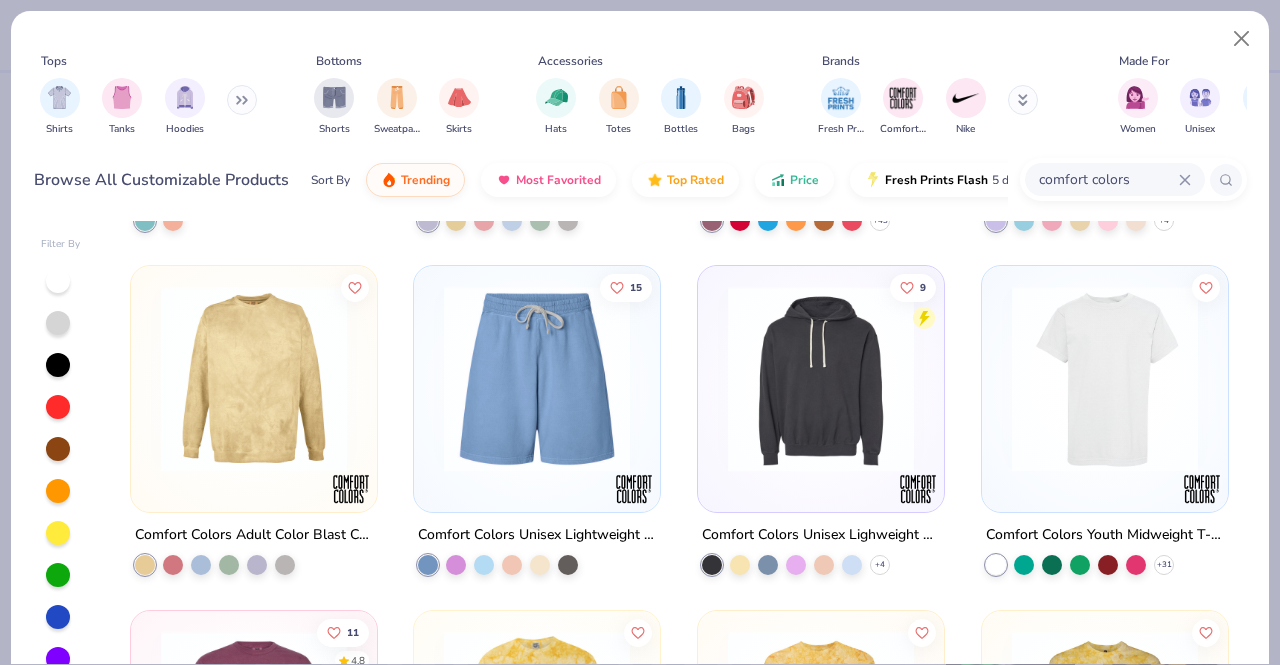 click at bounding box center (821, 379) 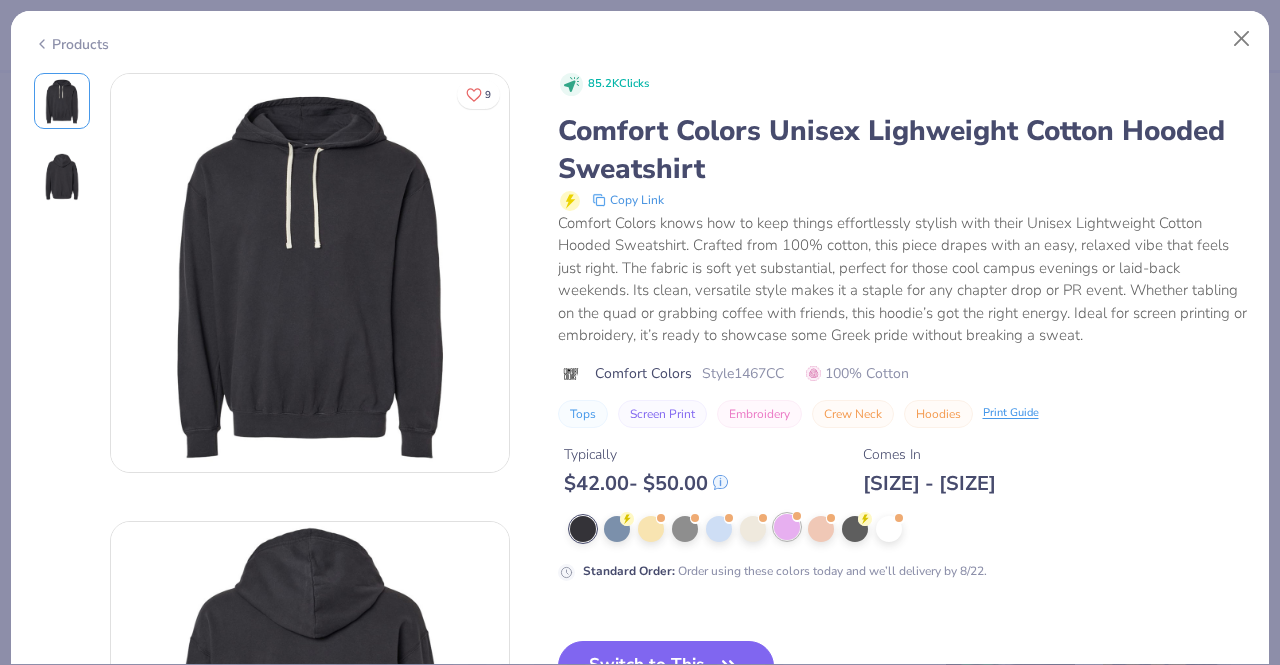 click at bounding box center (787, 527) 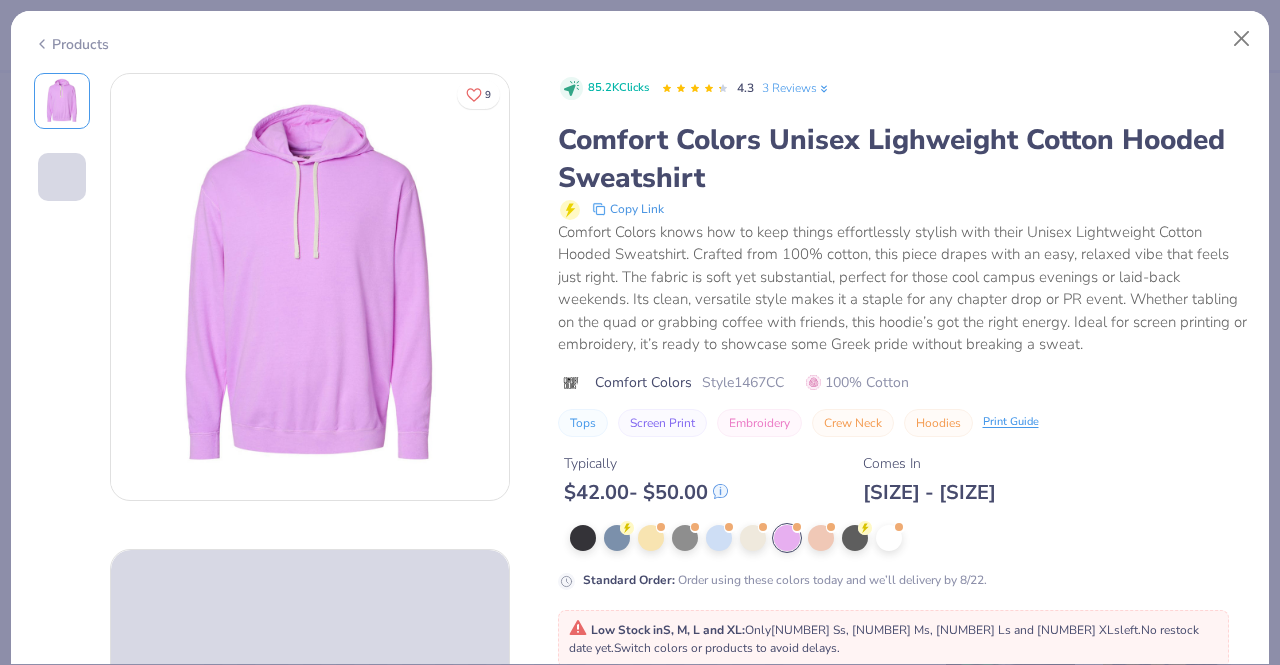 scroll, scrollTop: 200, scrollLeft: 0, axis: vertical 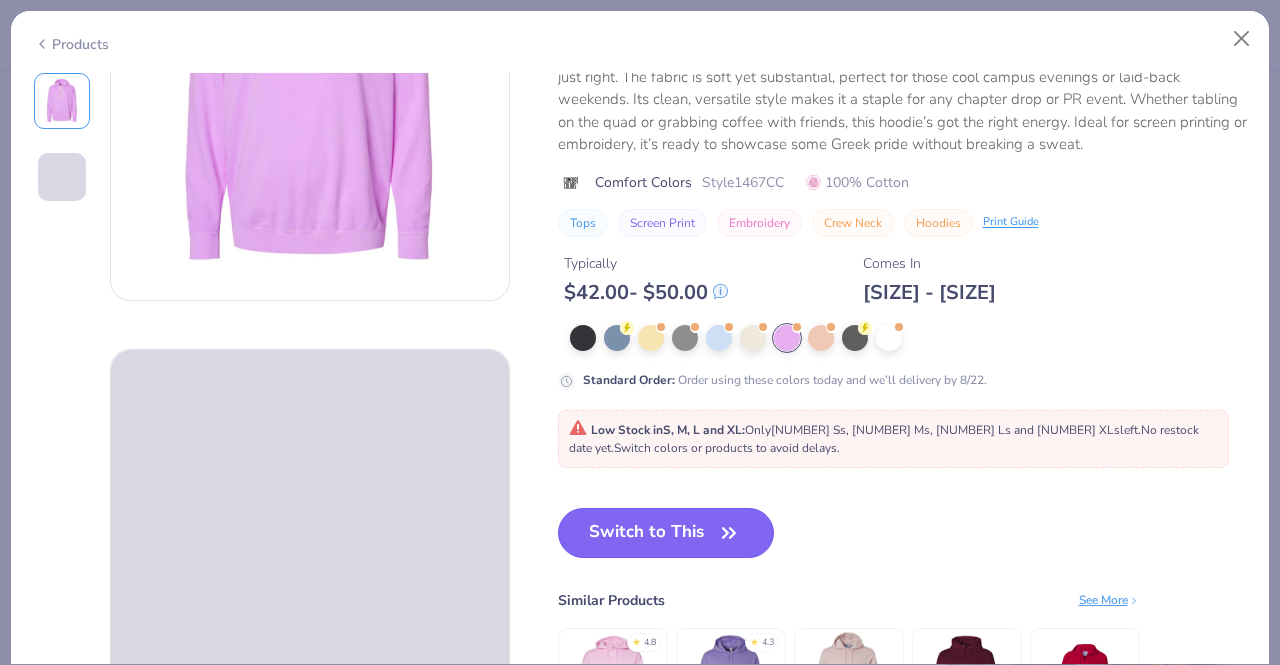 click on "Switch to This" at bounding box center [666, 533] 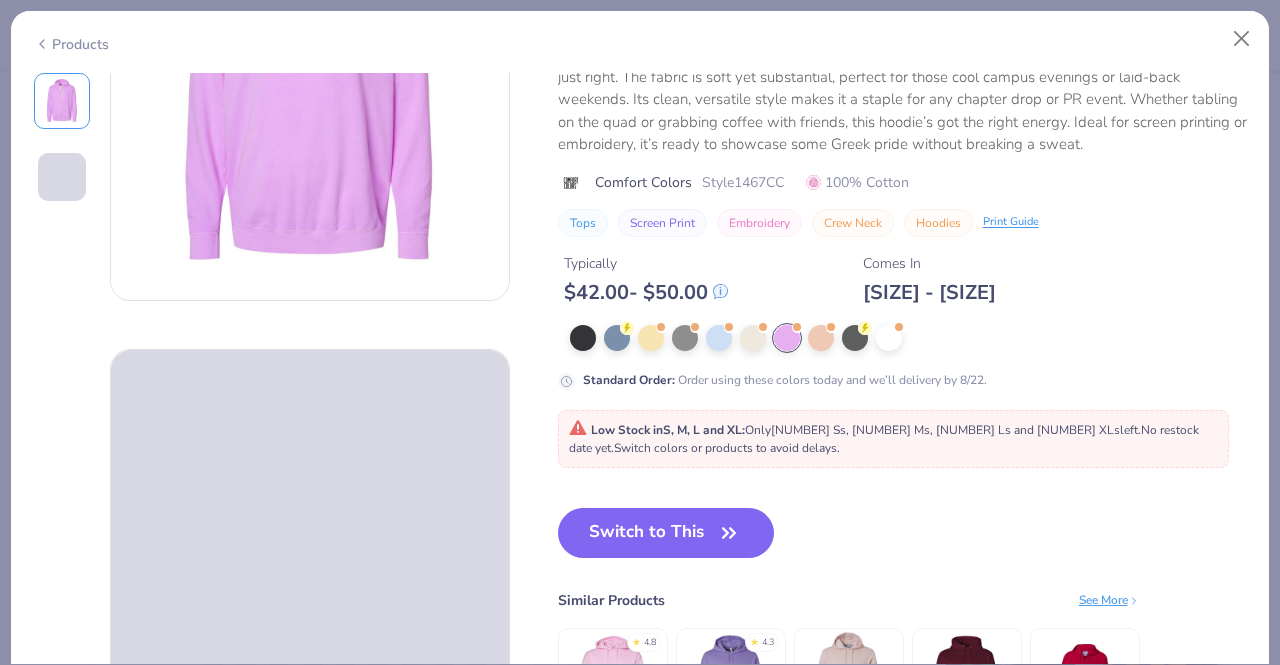 scroll, scrollTop: 900, scrollLeft: 0, axis: vertical 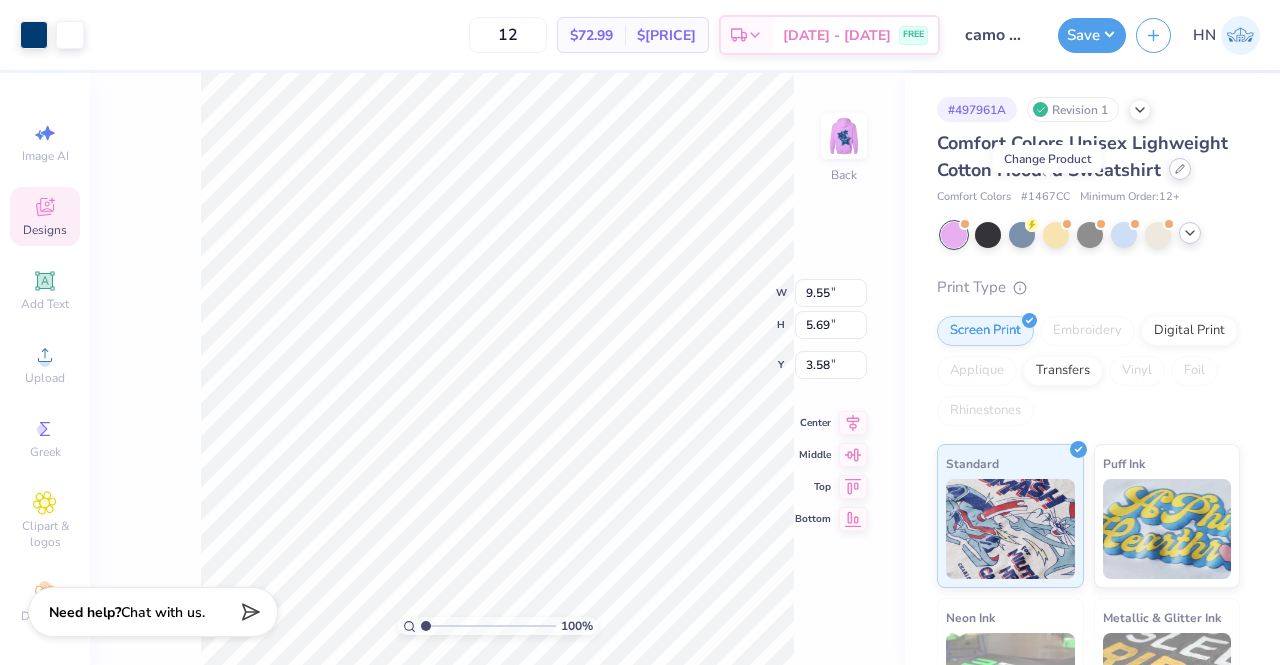 click at bounding box center (1180, 169) 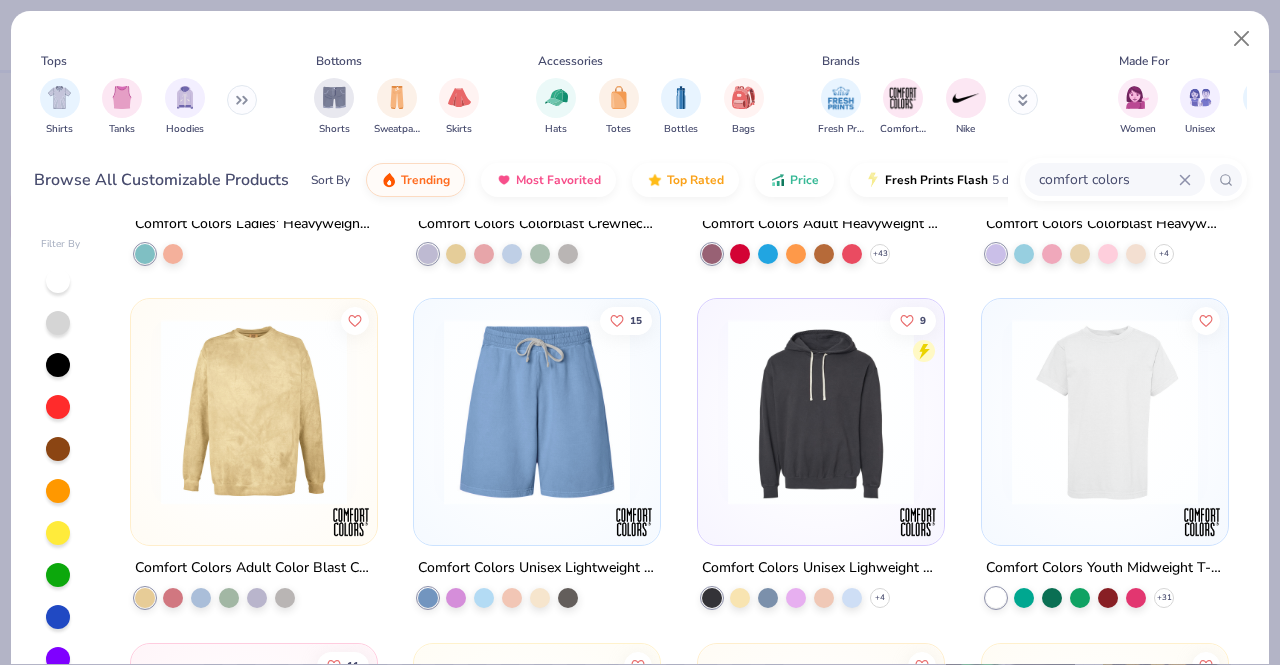 scroll, scrollTop: 971, scrollLeft: 0, axis: vertical 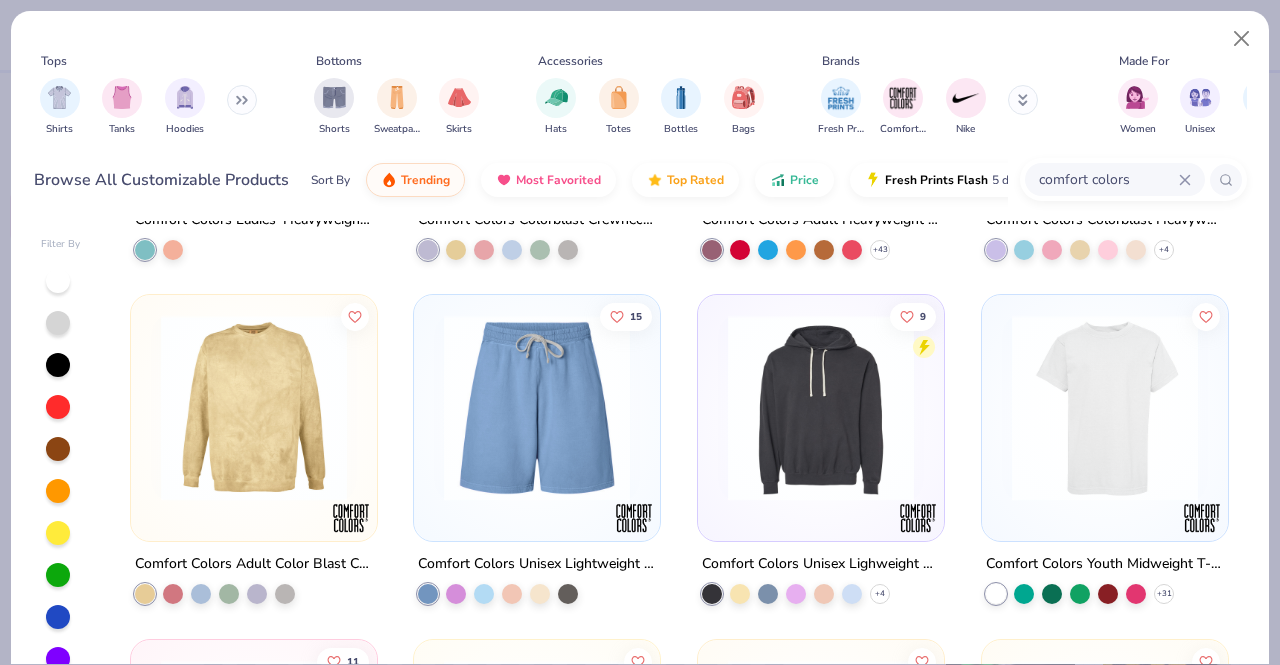 click at bounding box center [821, 408] 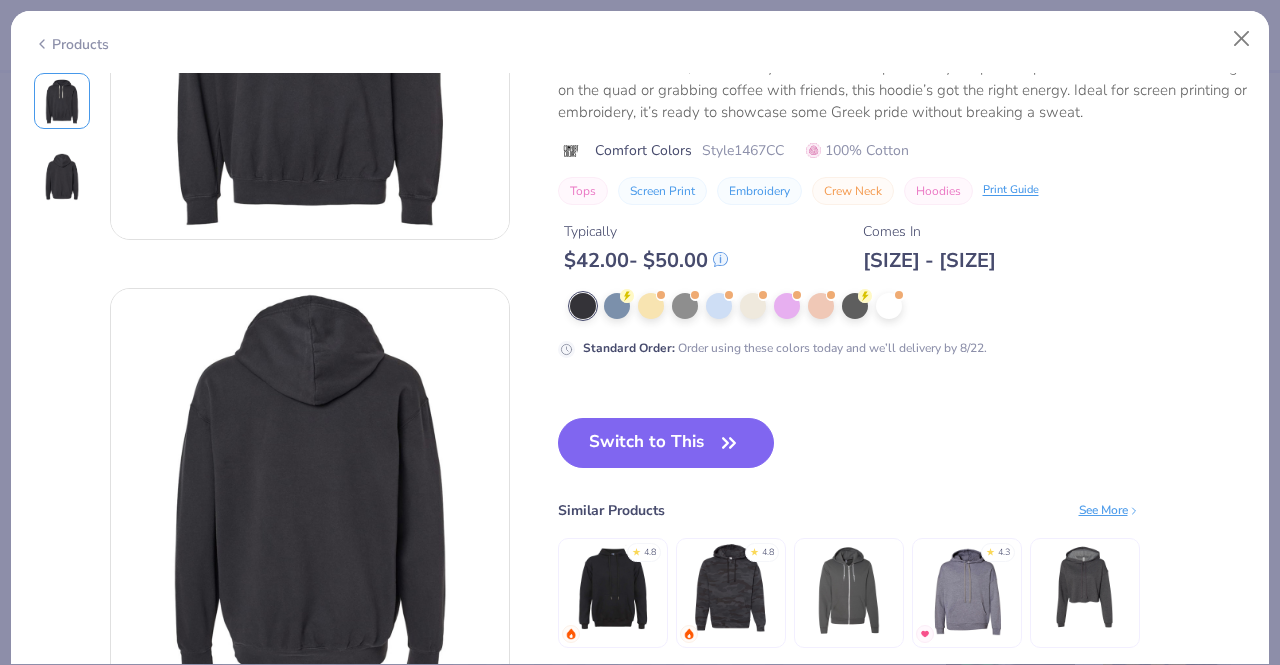 scroll, scrollTop: 300, scrollLeft: 0, axis: vertical 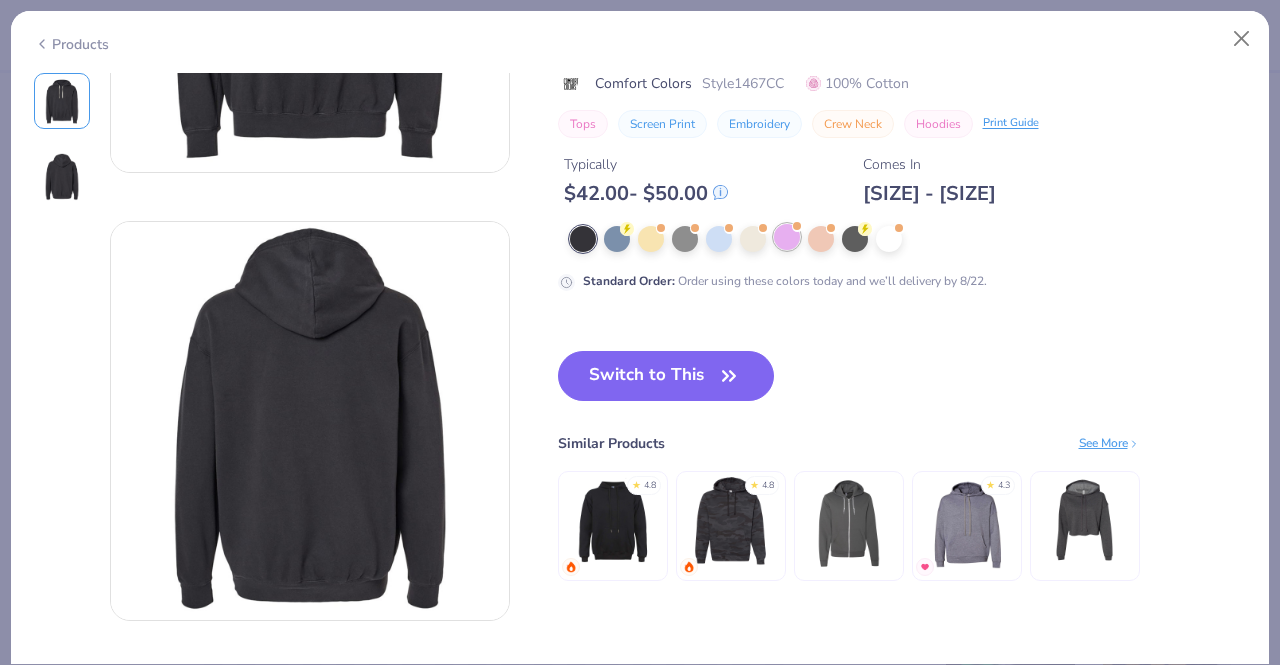 click at bounding box center (787, 237) 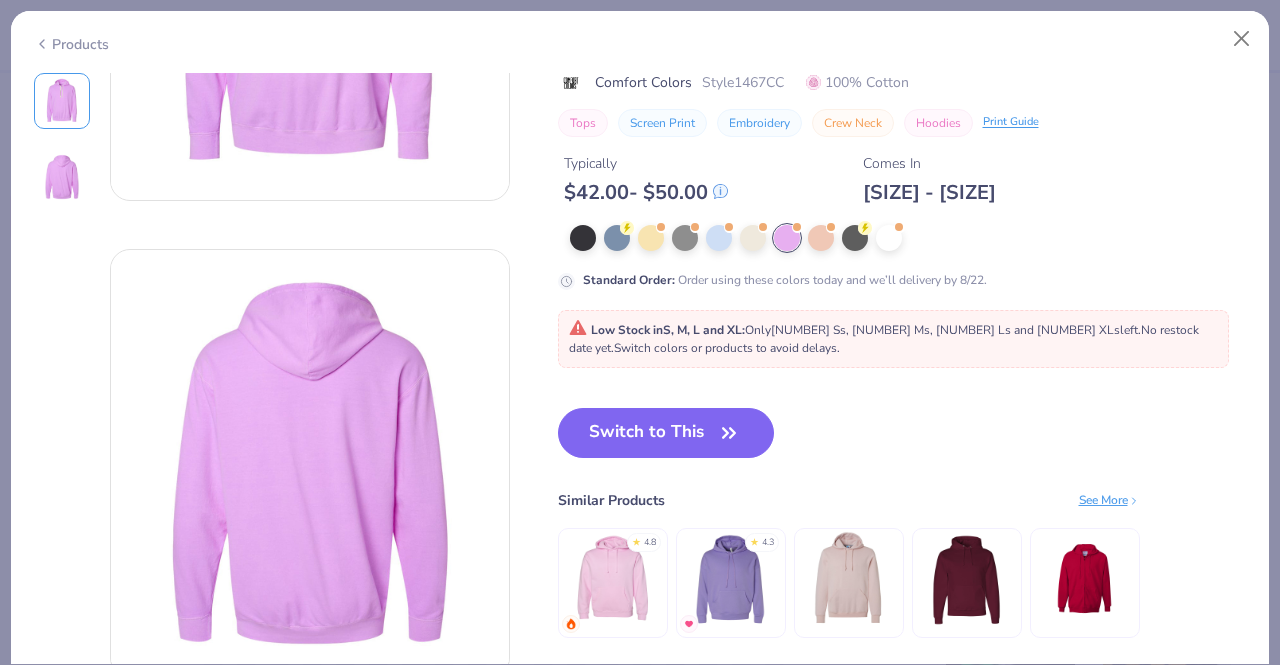 scroll, scrollTop: 500, scrollLeft: 0, axis: vertical 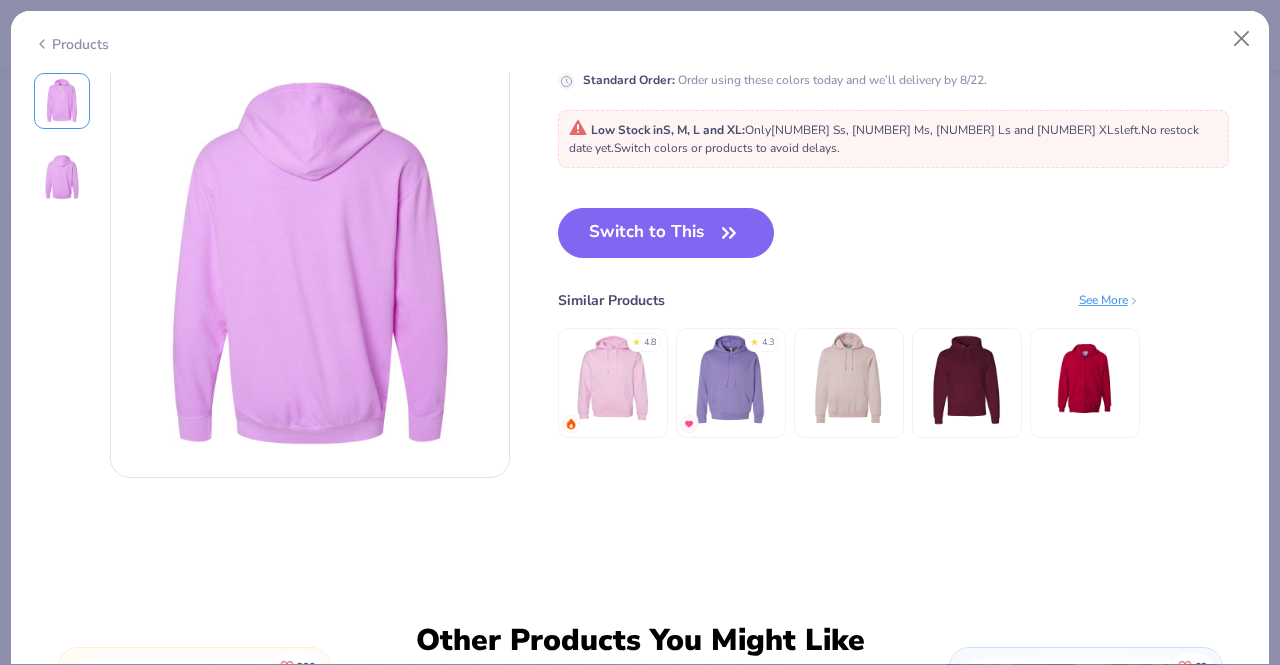 click on "See More" at bounding box center [1109, 300] 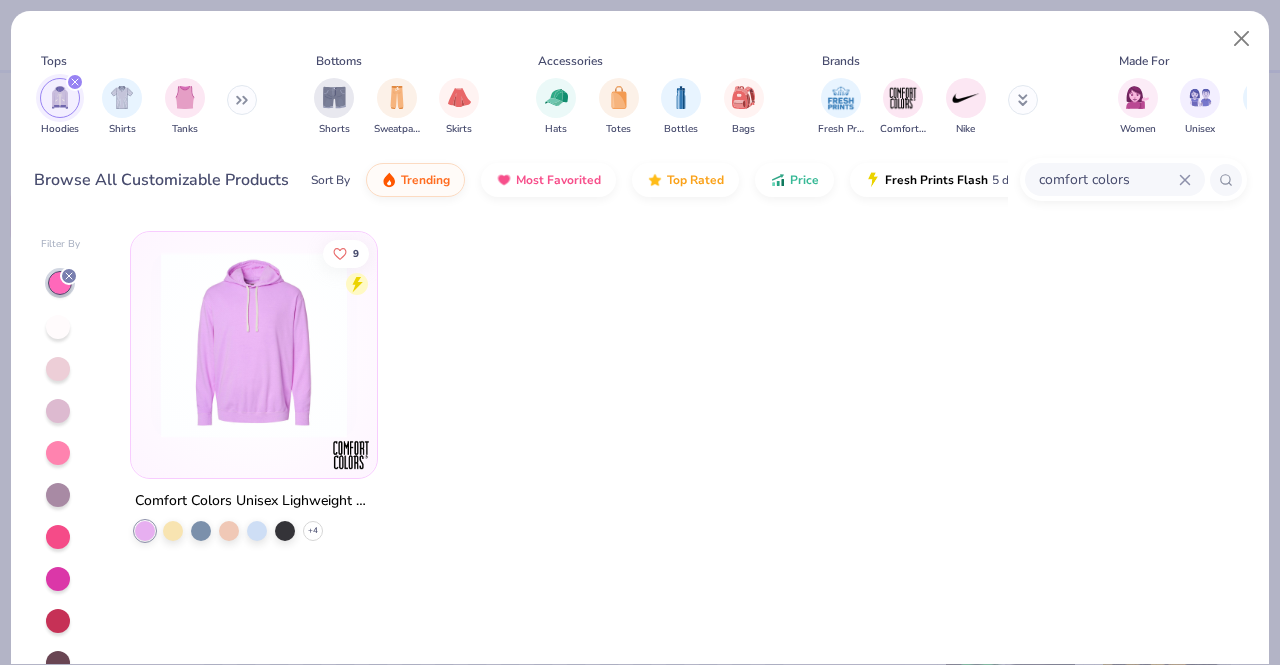 scroll, scrollTop: 148, scrollLeft: 0, axis: vertical 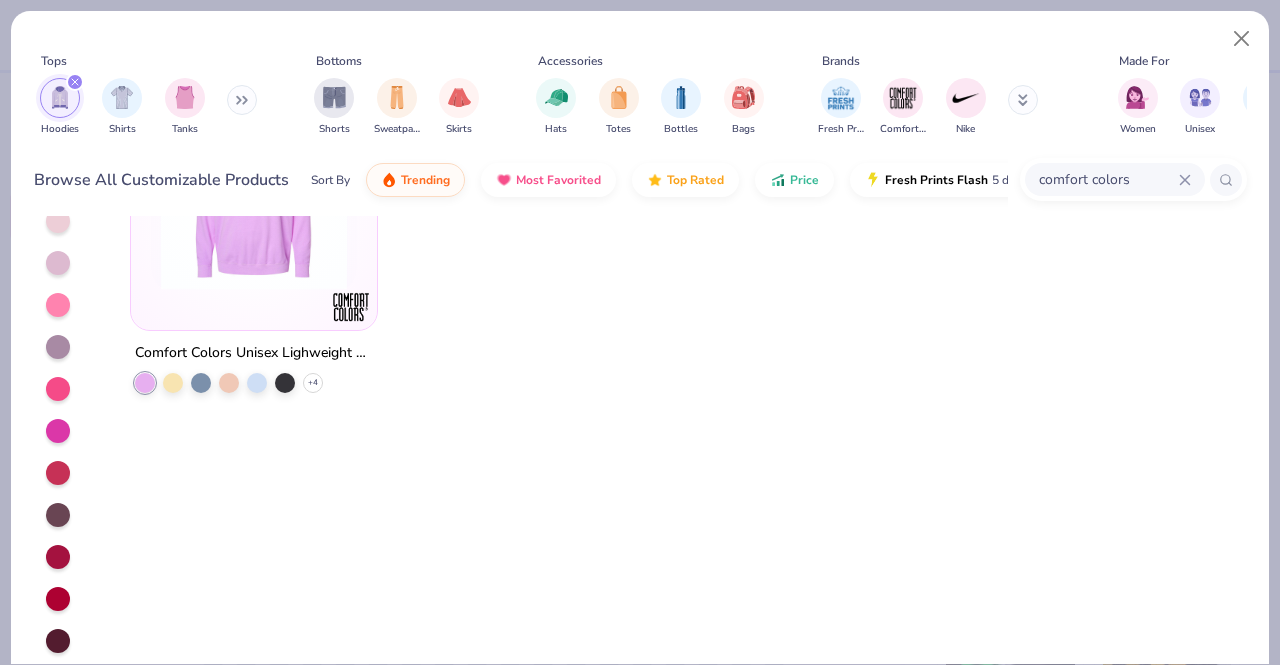 click at bounding box center [58, 431] 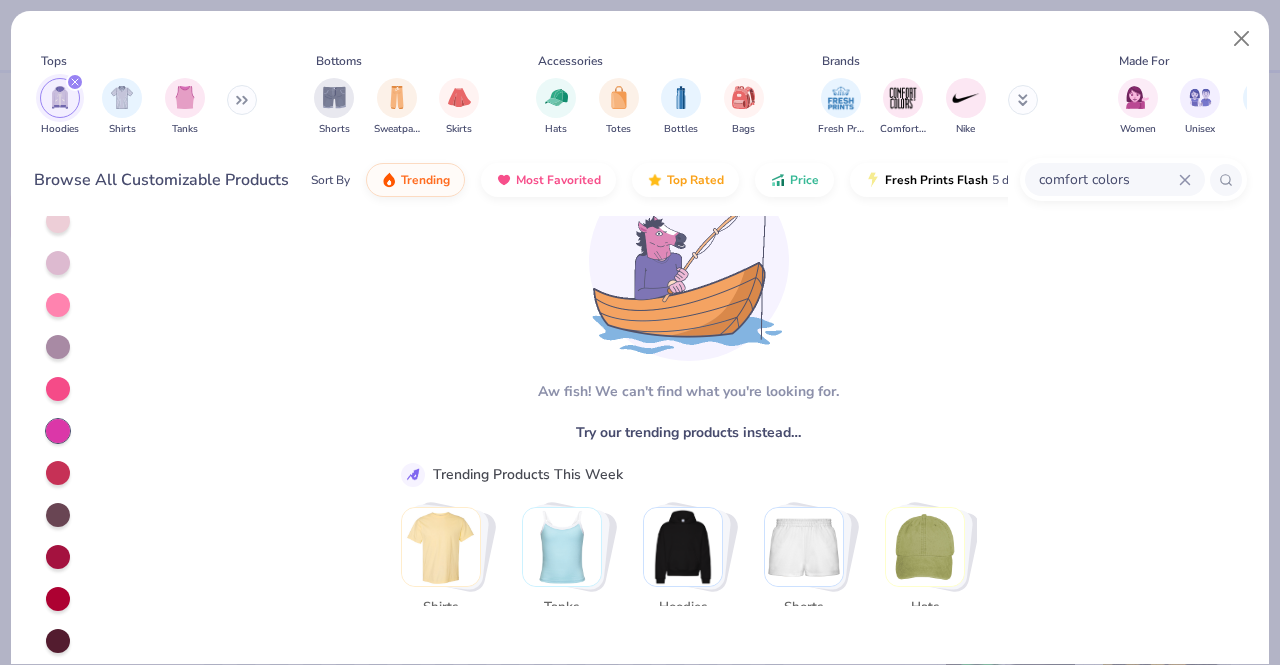 click at bounding box center [61, 387] 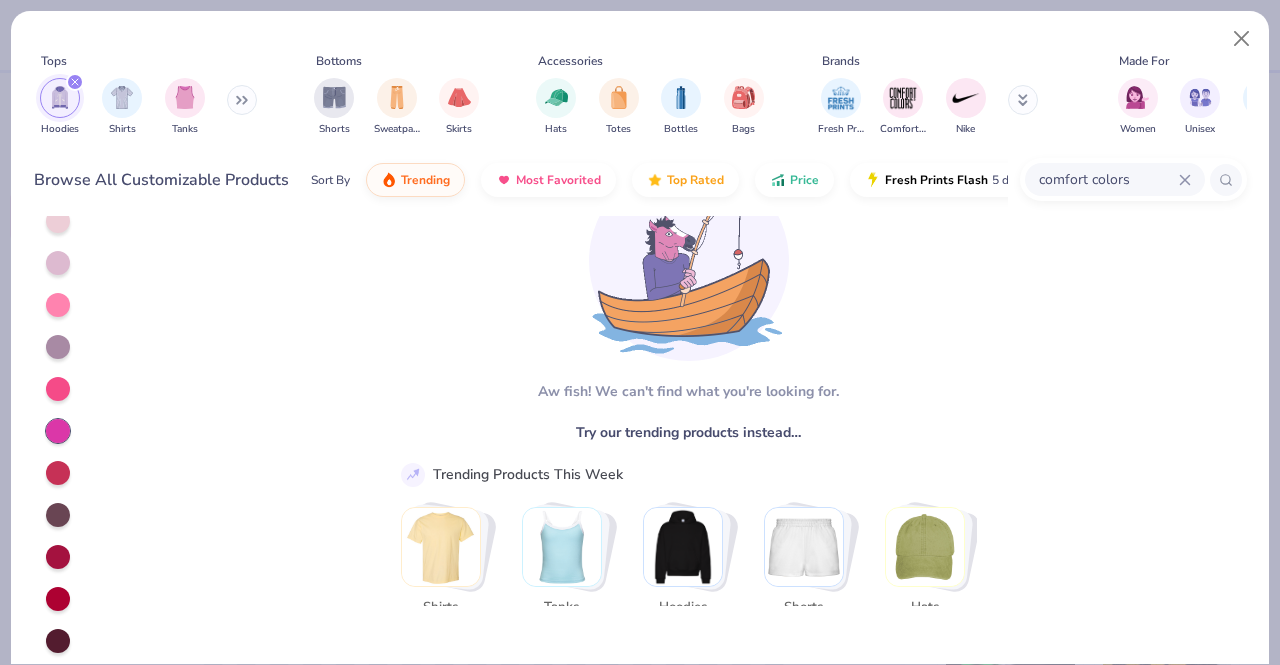click at bounding box center [58, 389] 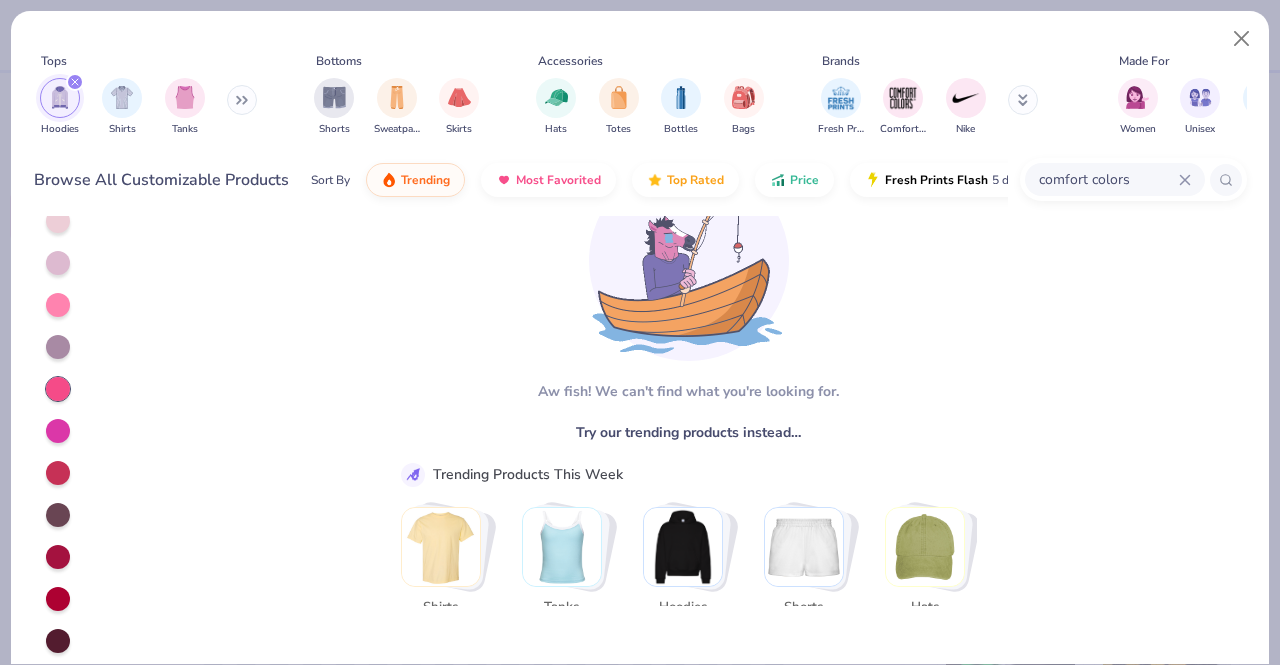 scroll, scrollTop: 0, scrollLeft: 0, axis: both 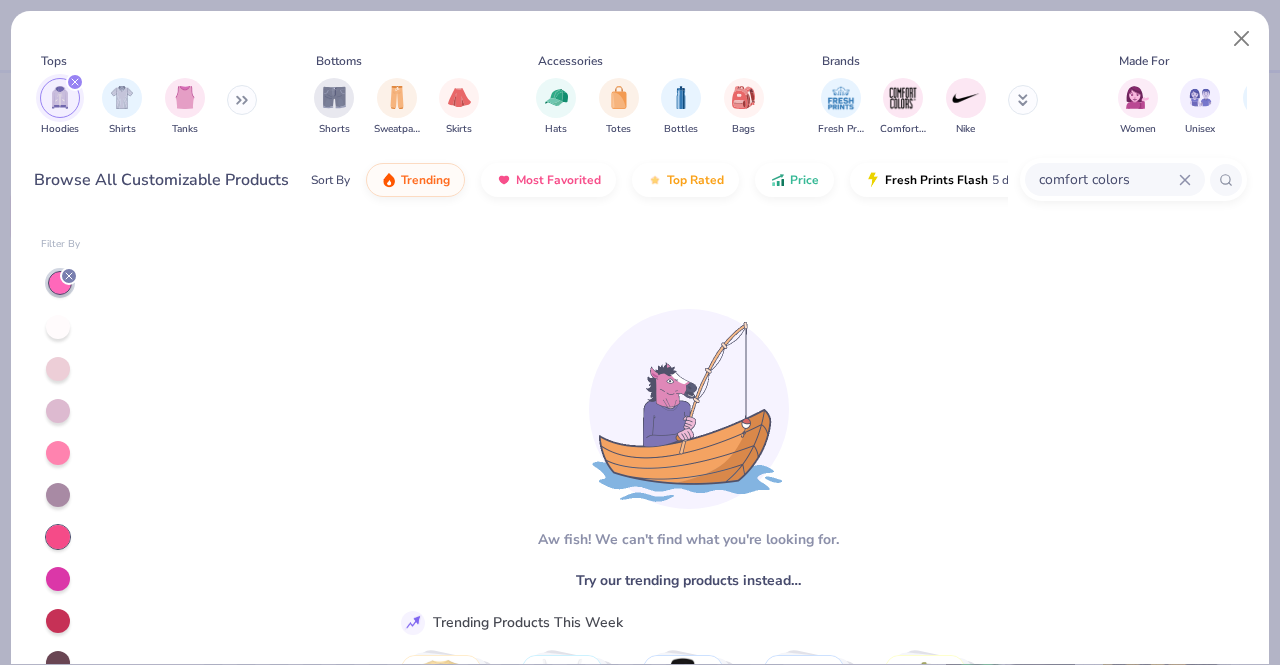 click at bounding box center (58, 411) 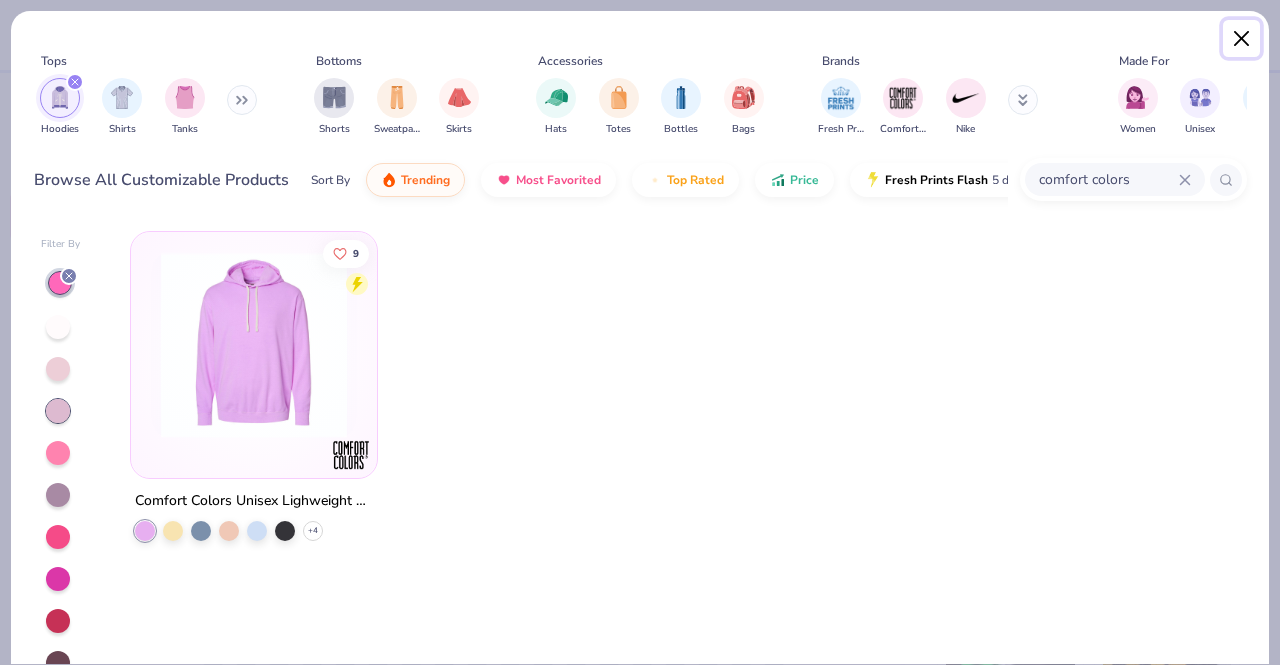 click at bounding box center (1242, 39) 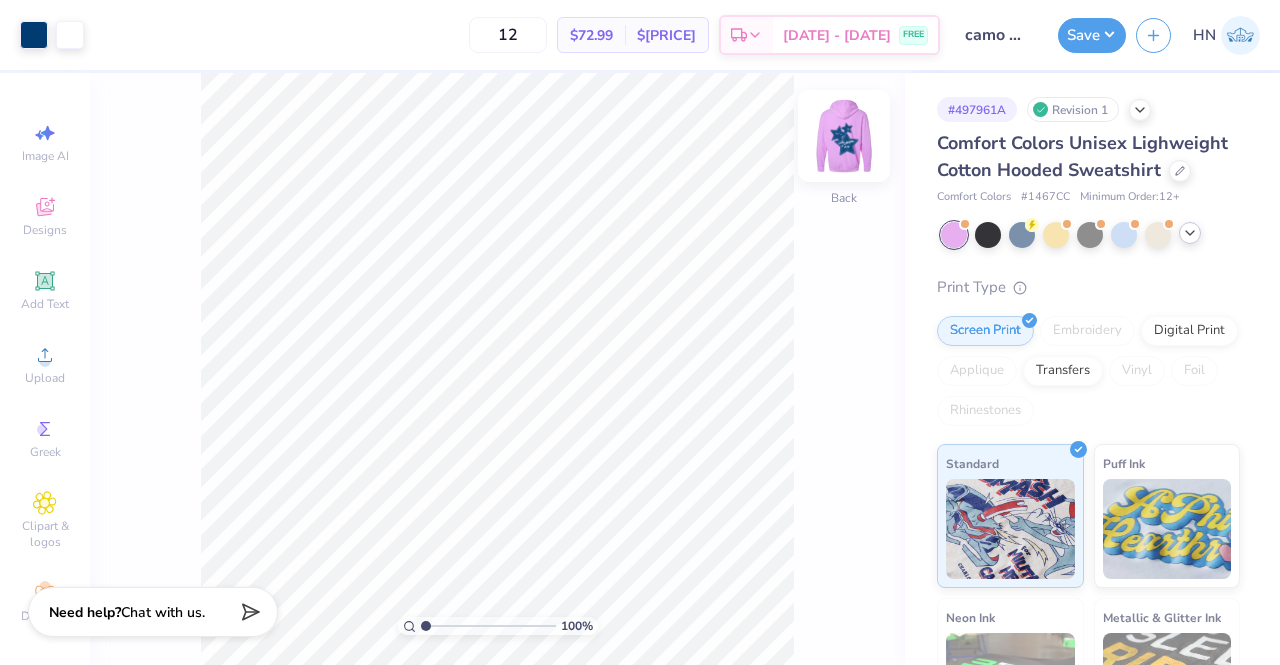 click at bounding box center [844, 136] 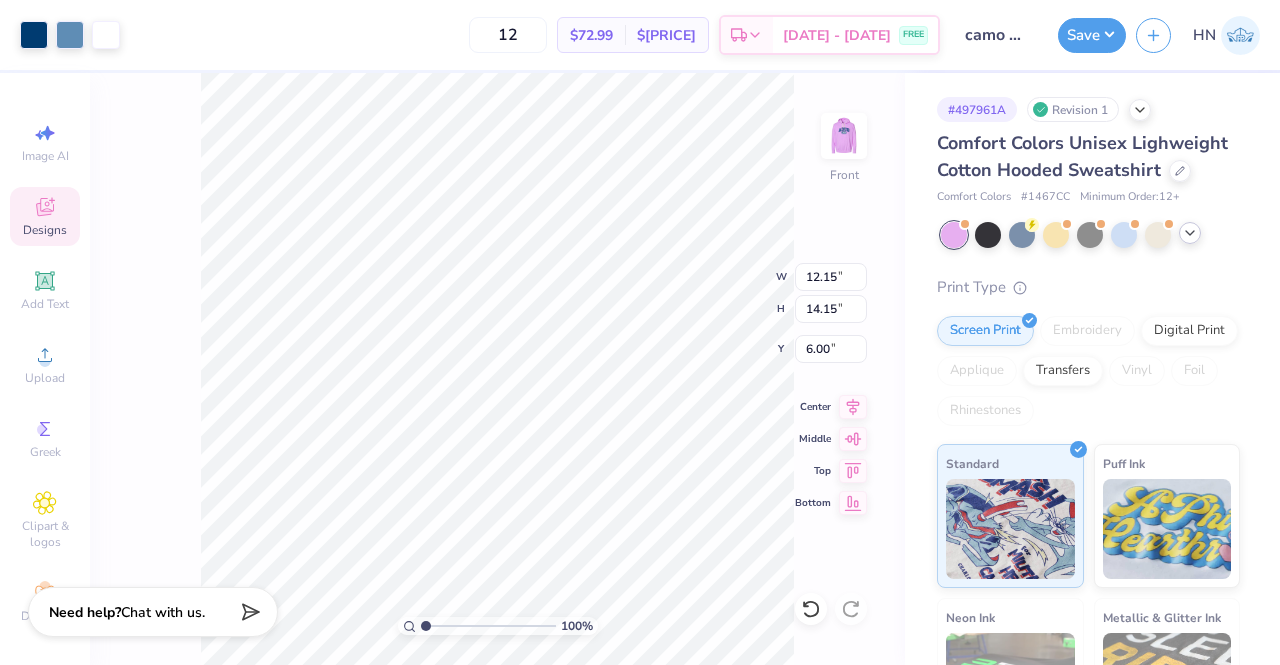 type on "6.00" 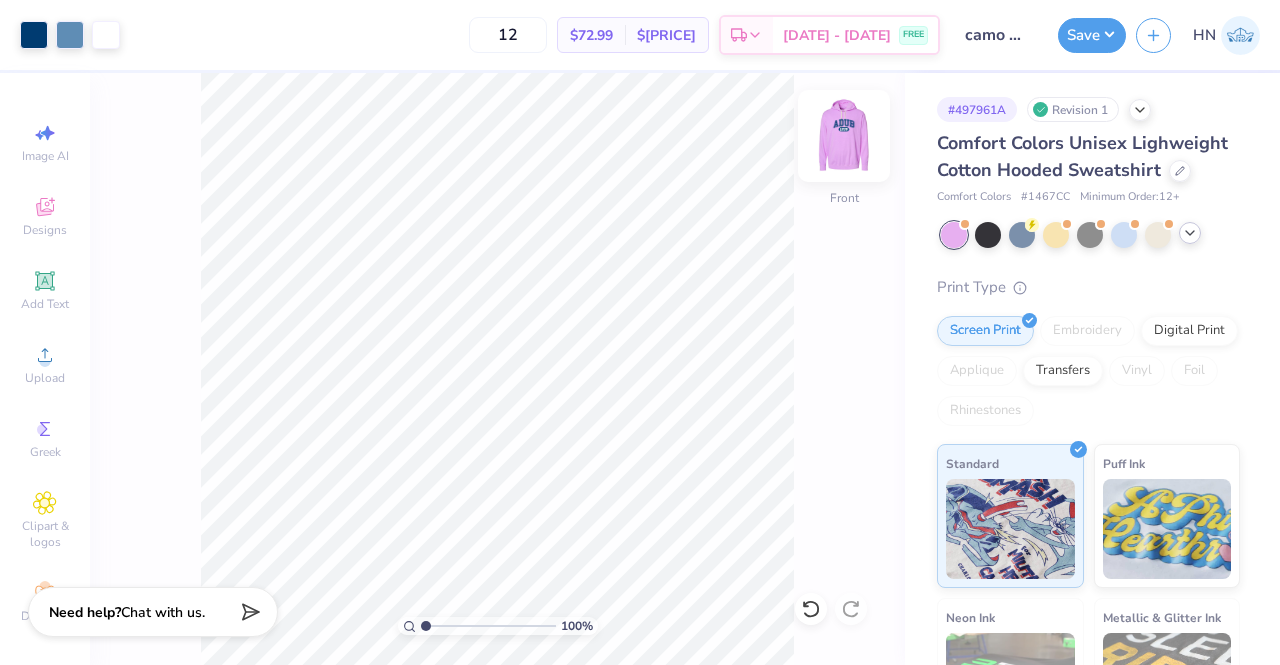 click at bounding box center (844, 136) 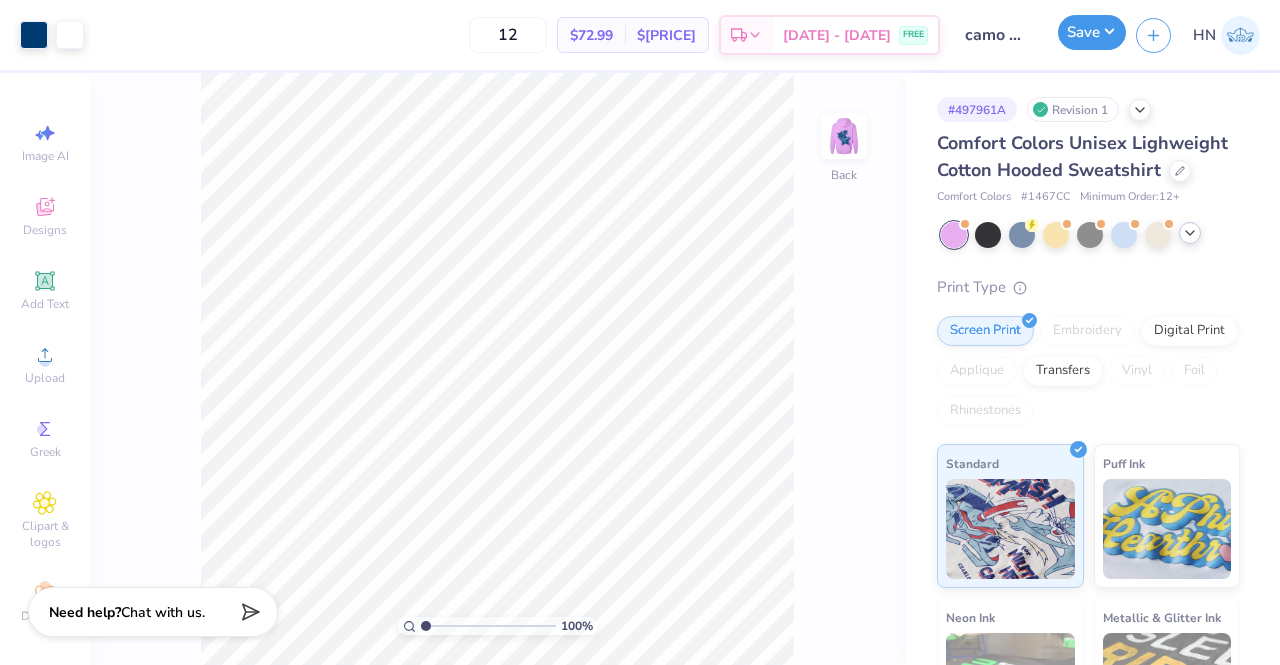 click on "Save" at bounding box center (1092, 32) 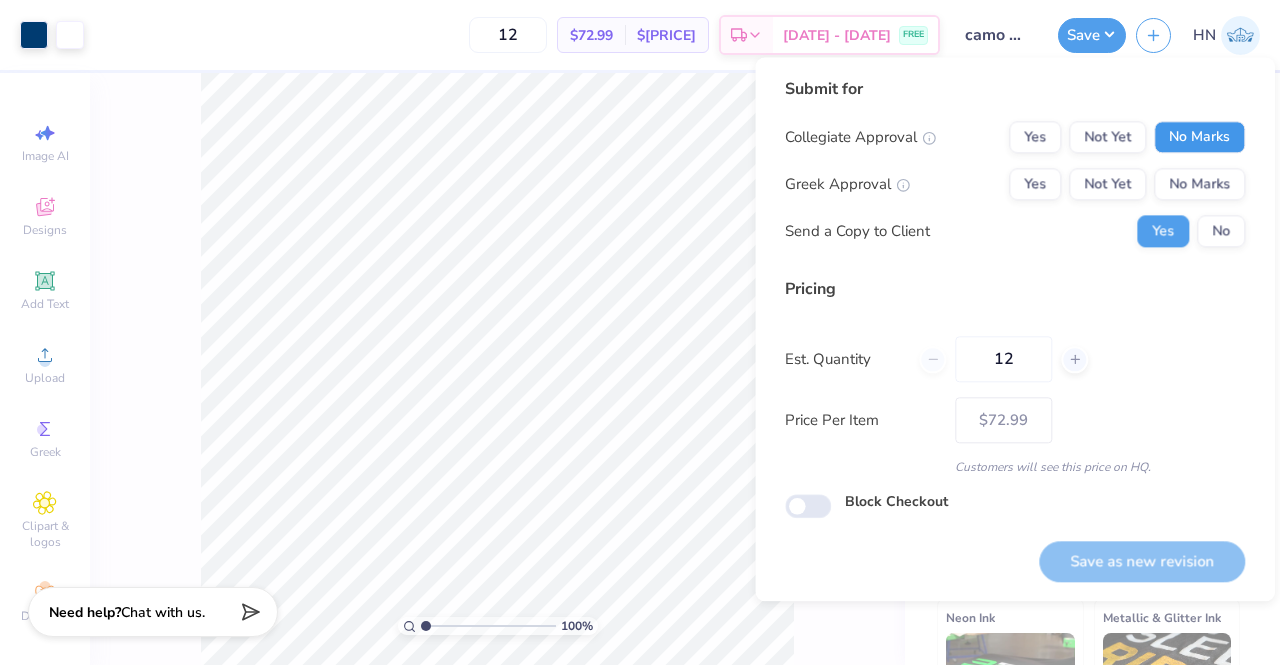 click on "No Marks" at bounding box center (1199, 137) 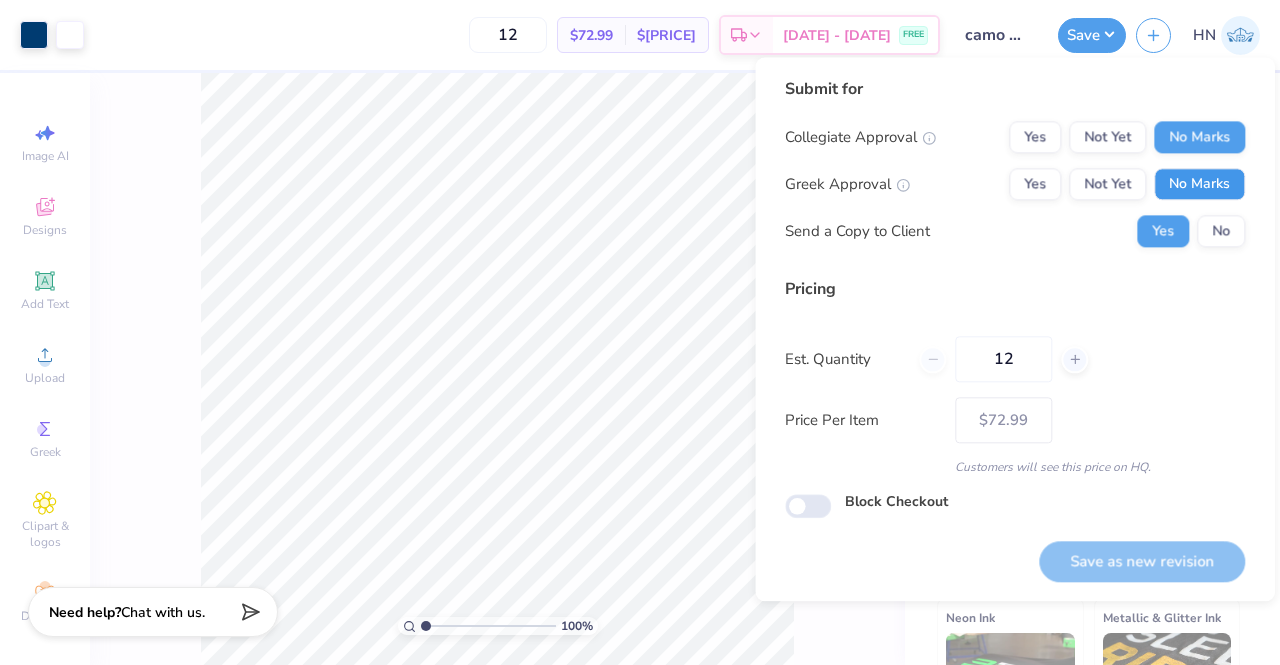 click on "No Marks" at bounding box center (1199, 184) 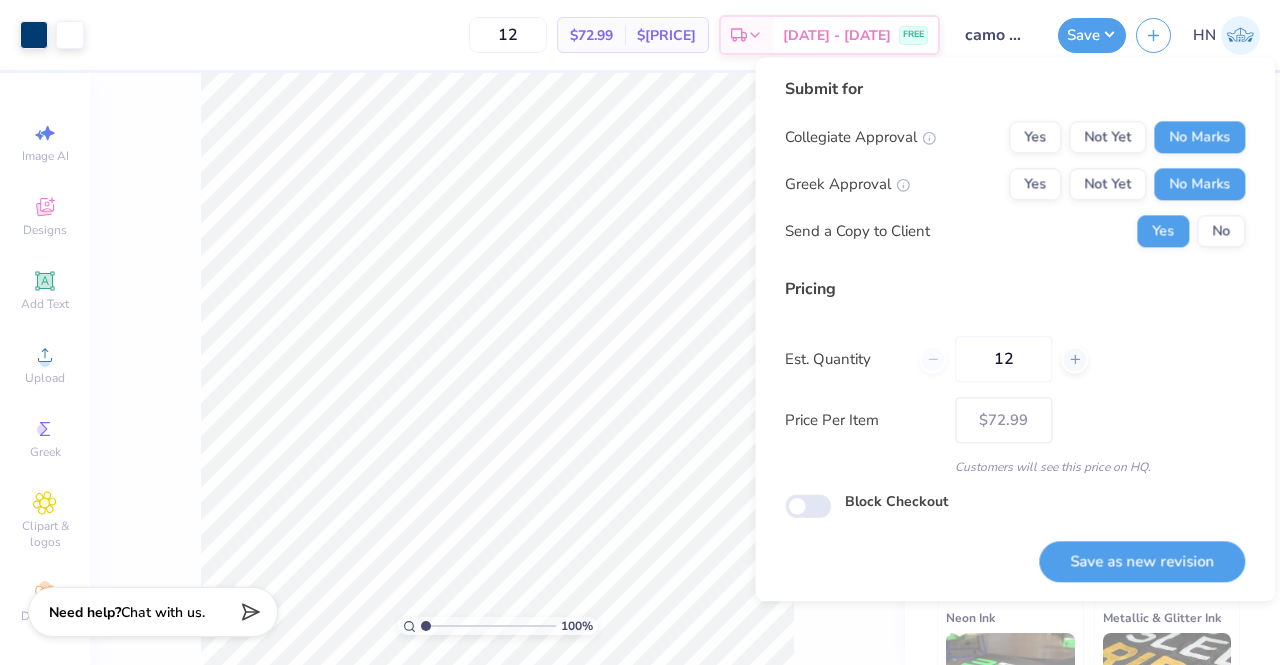 drag, startPoint x: 1126, startPoint y: 555, endPoint x: 906, endPoint y: 509, distance: 224.75764 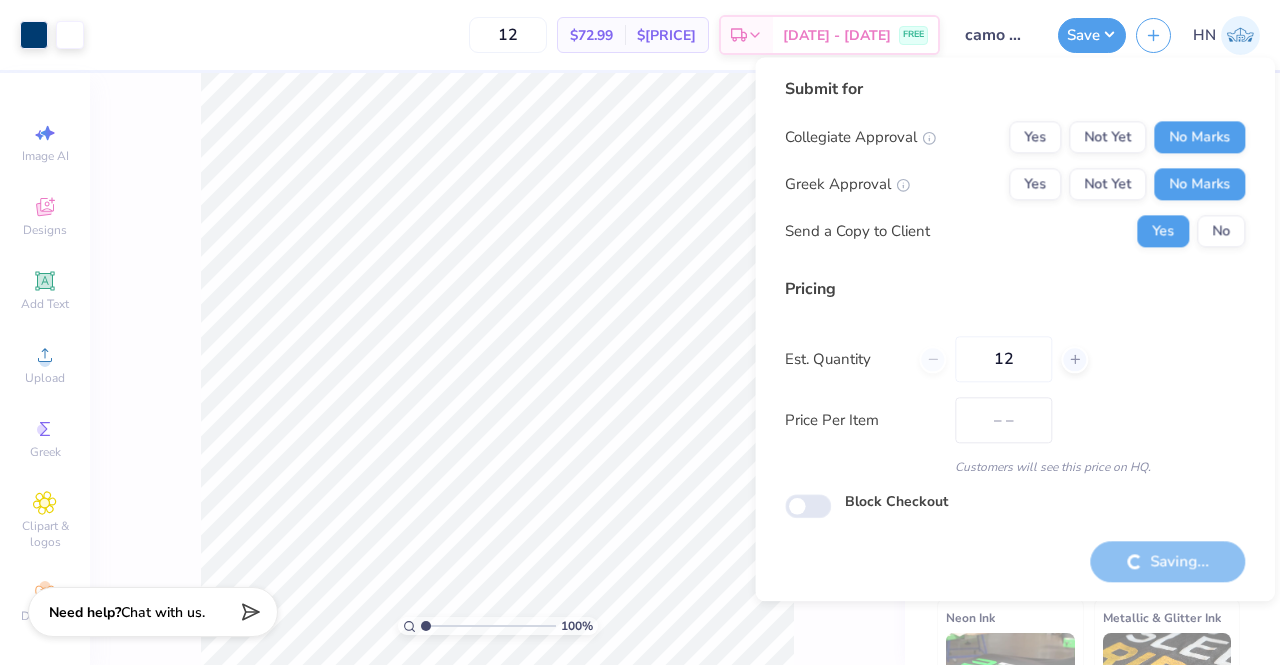 type on "$72.99" 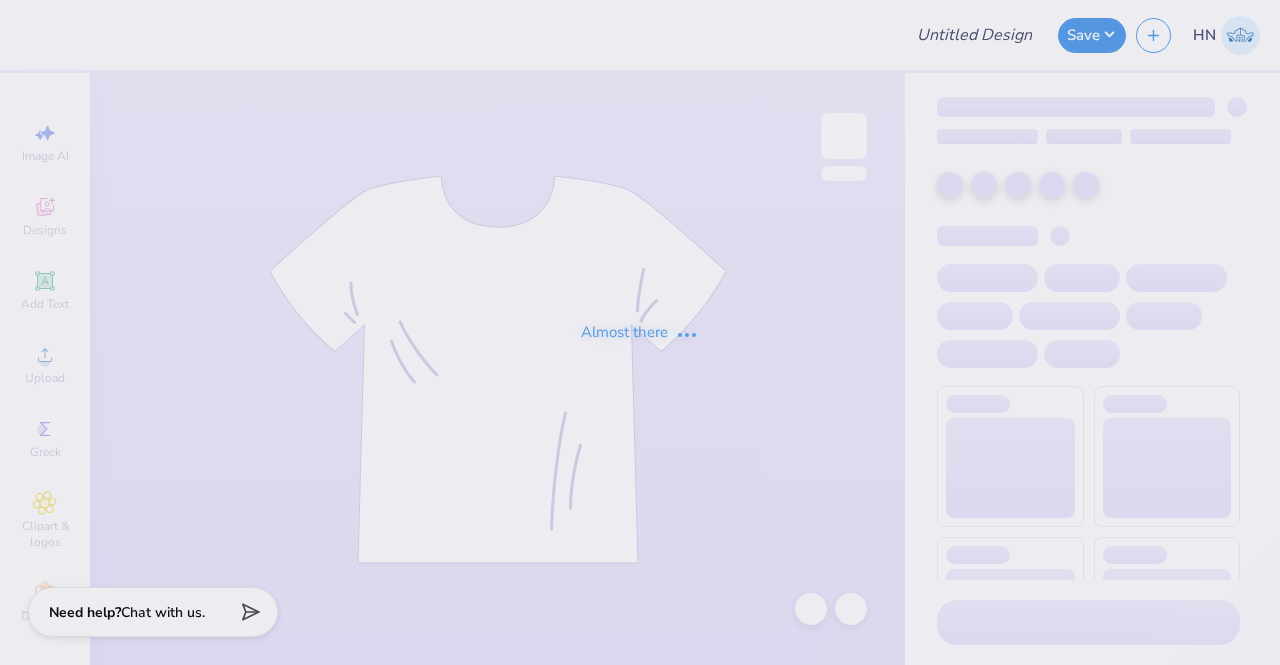 scroll, scrollTop: 0, scrollLeft: 0, axis: both 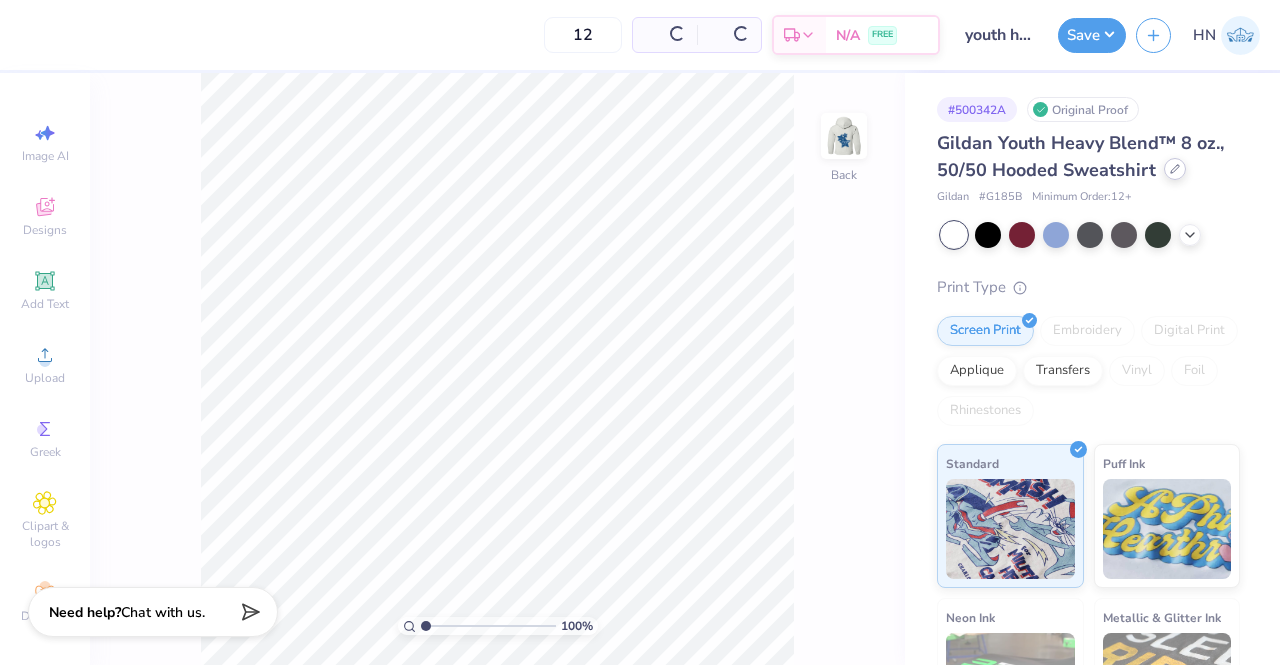 click 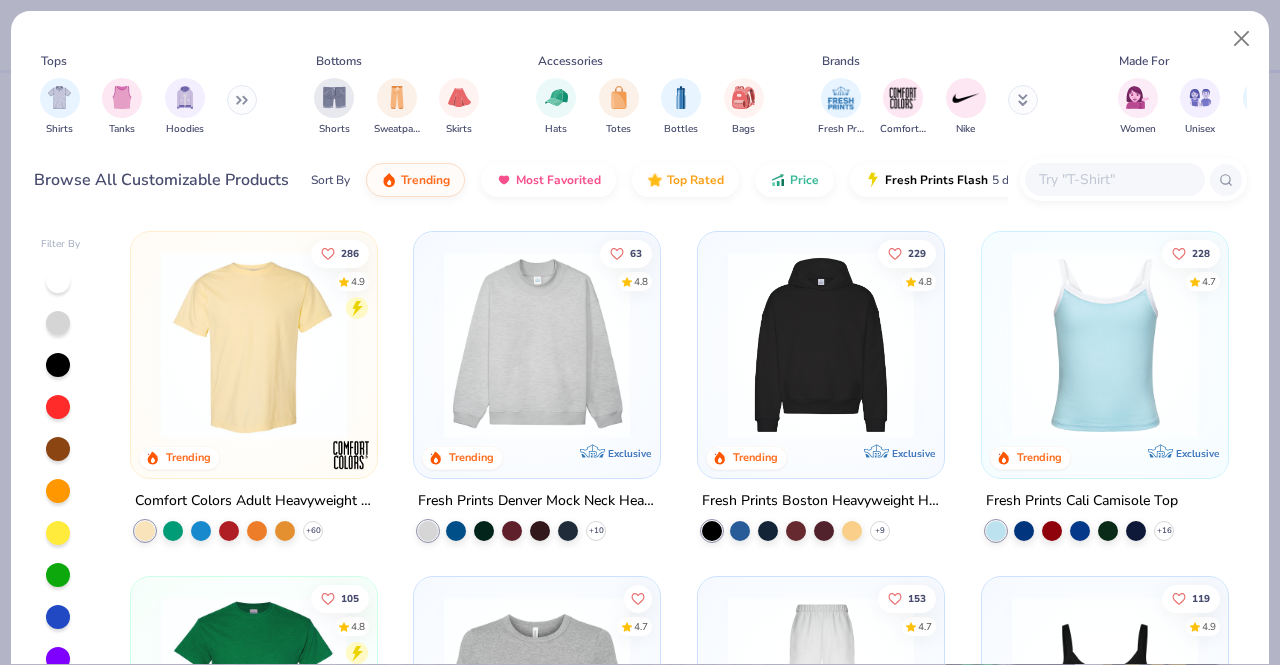 click at bounding box center [1114, 179] 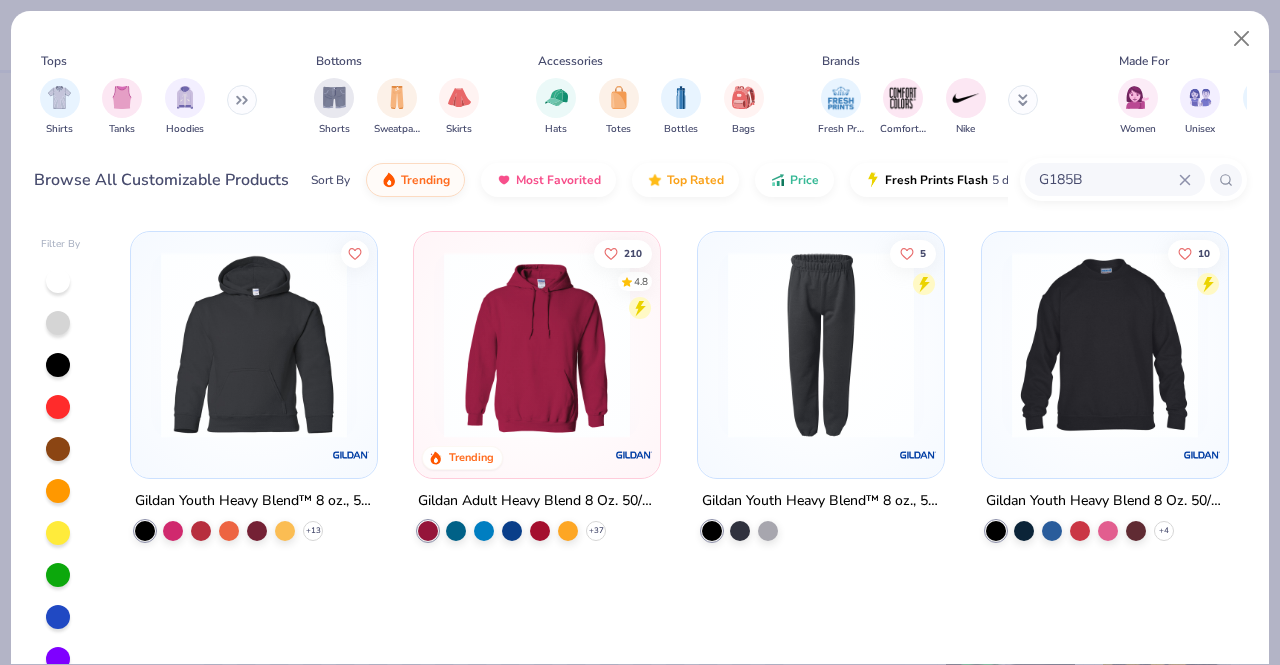 click at bounding box center [254, 345] 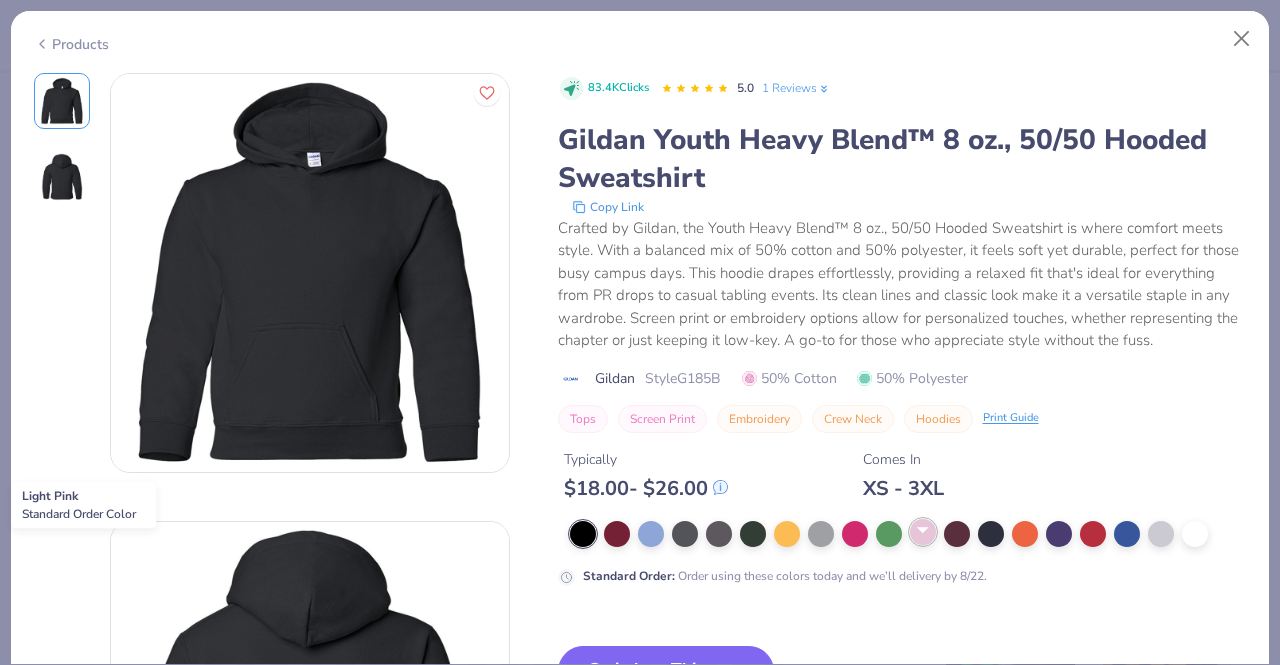 click at bounding box center [923, 532] 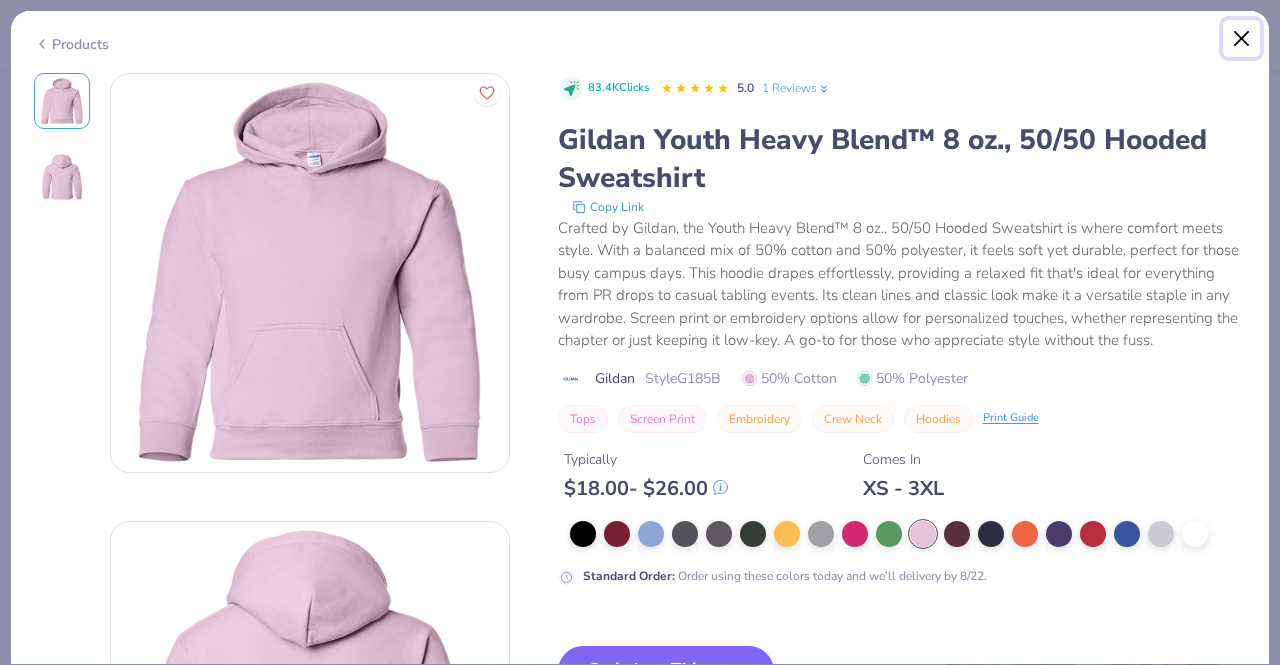 click at bounding box center (1242, 39) 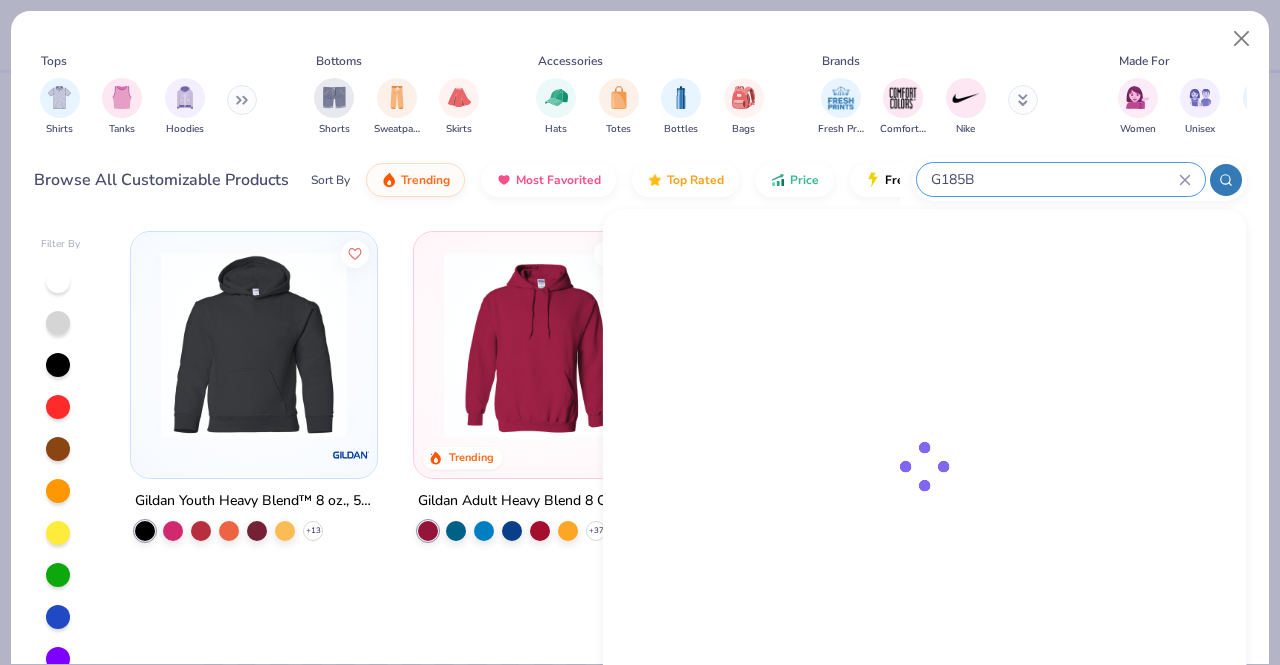 click on "G185B" at bounding box center [1054, 179] 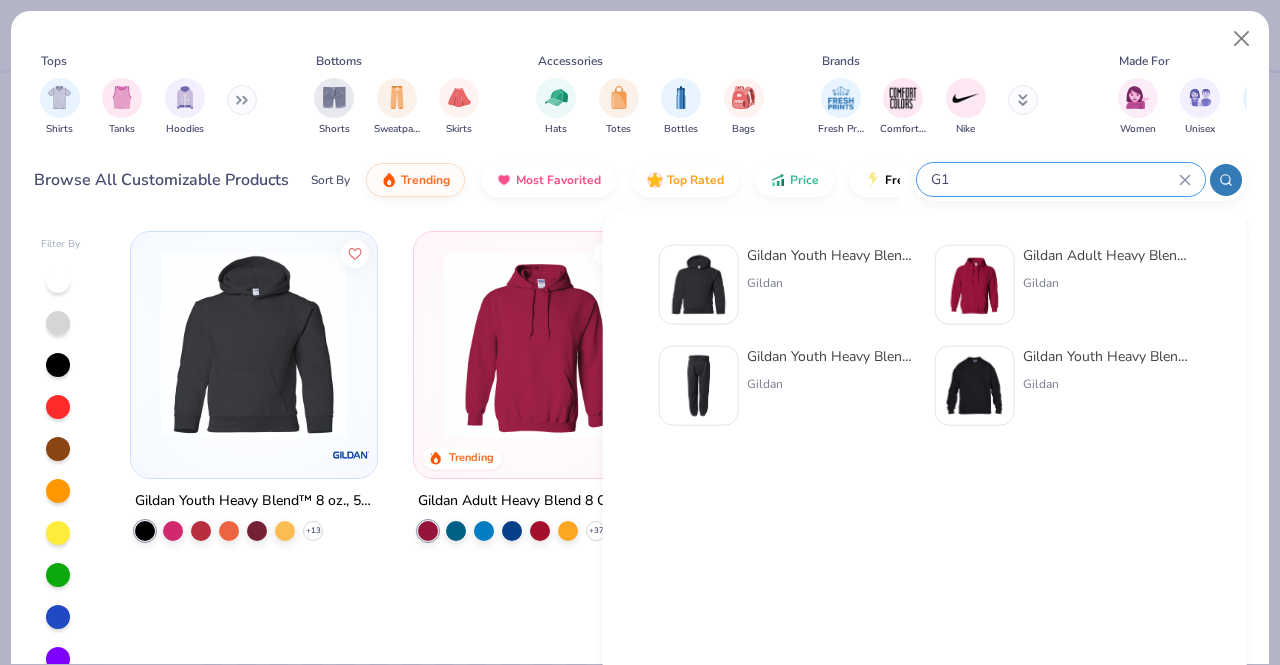 type on "G" 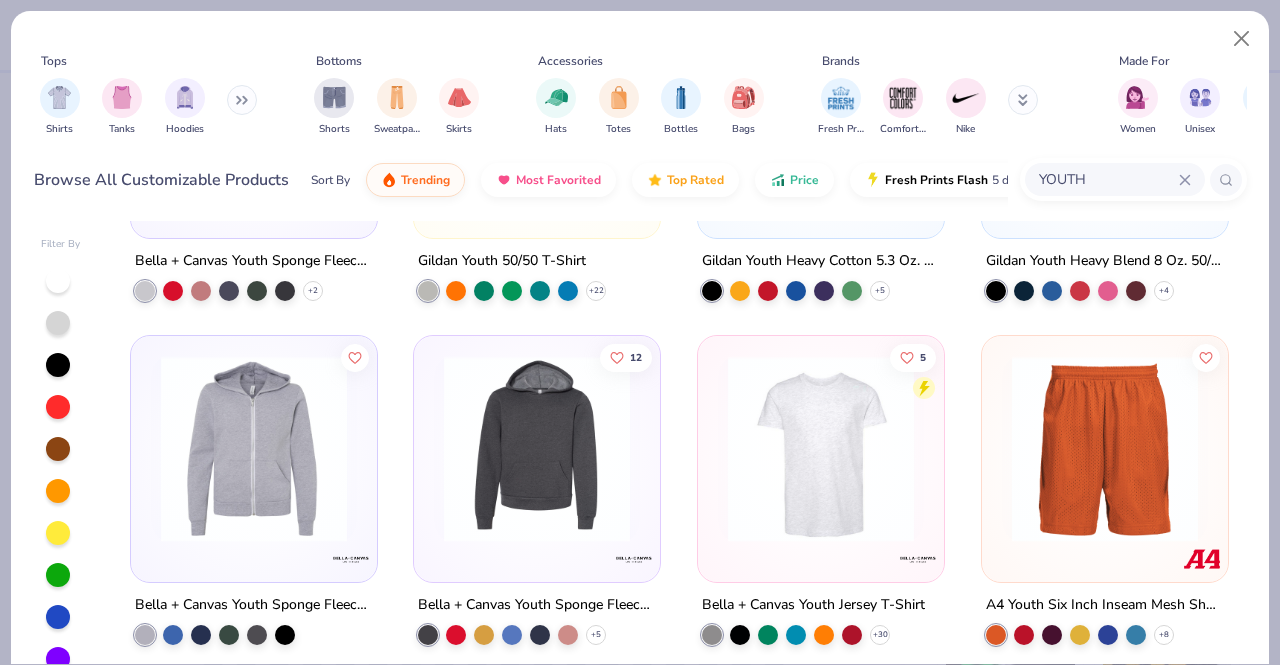 scroll, scrollTop: 1000, scrollLeft: 0, axis: vertical 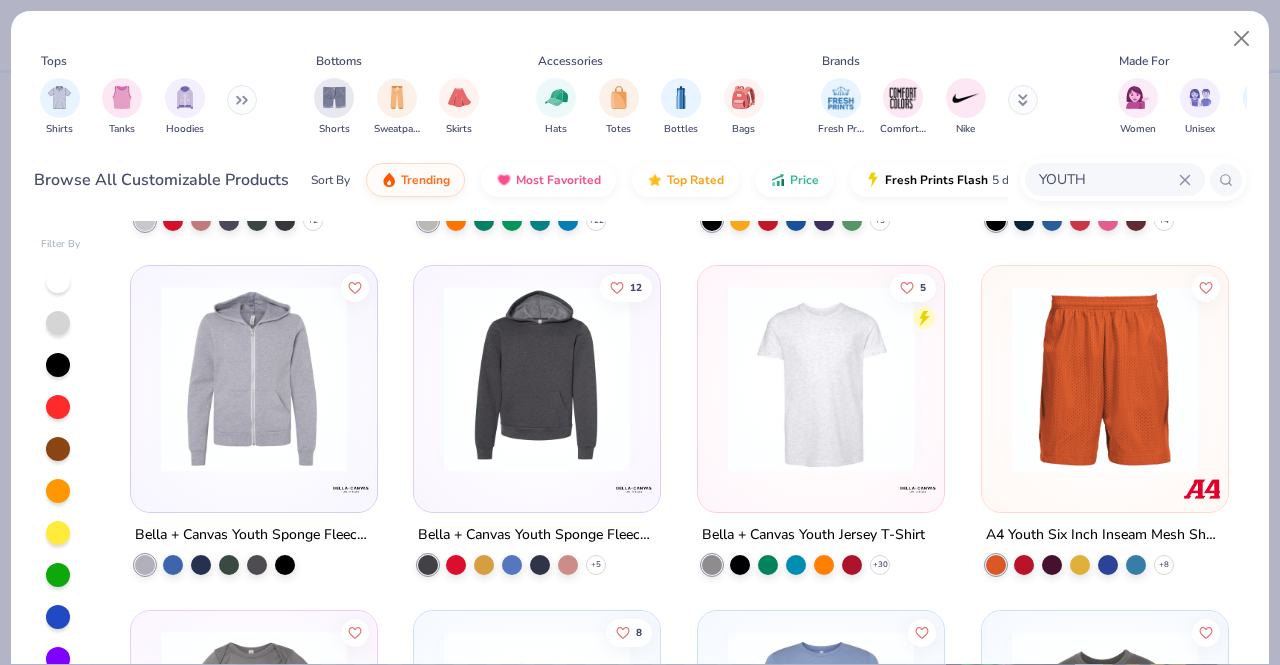 click at bounding box center [537, 379] 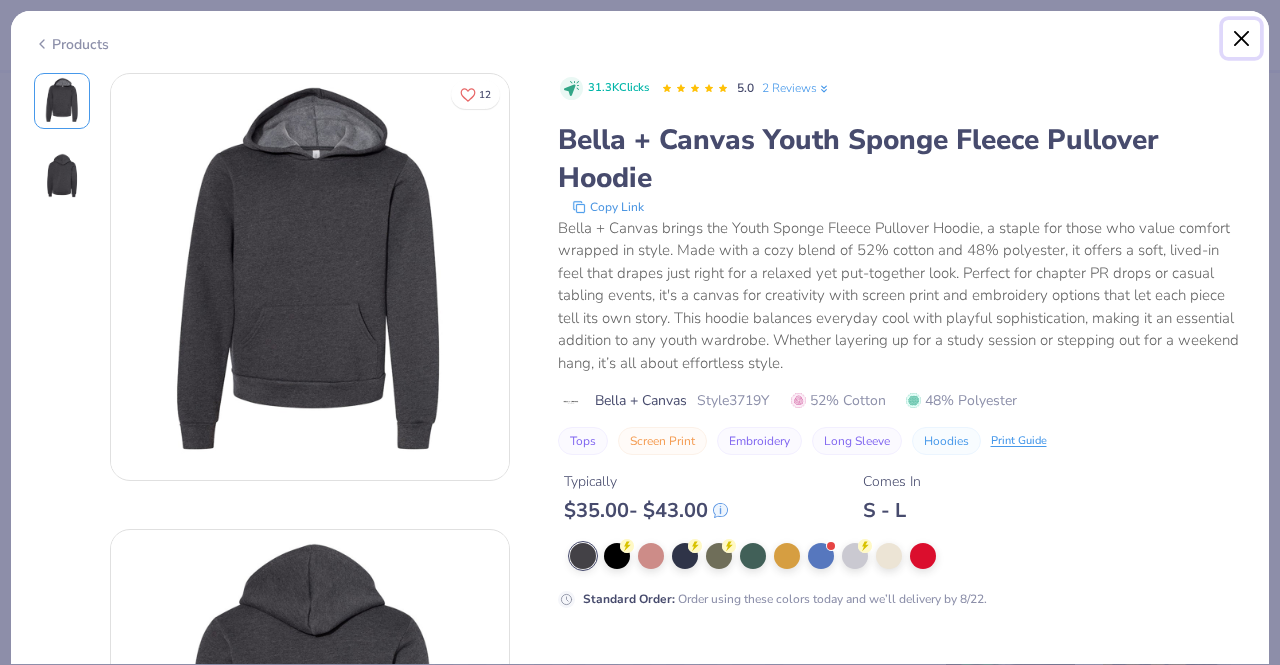 click at bounding box center [1242, 39] 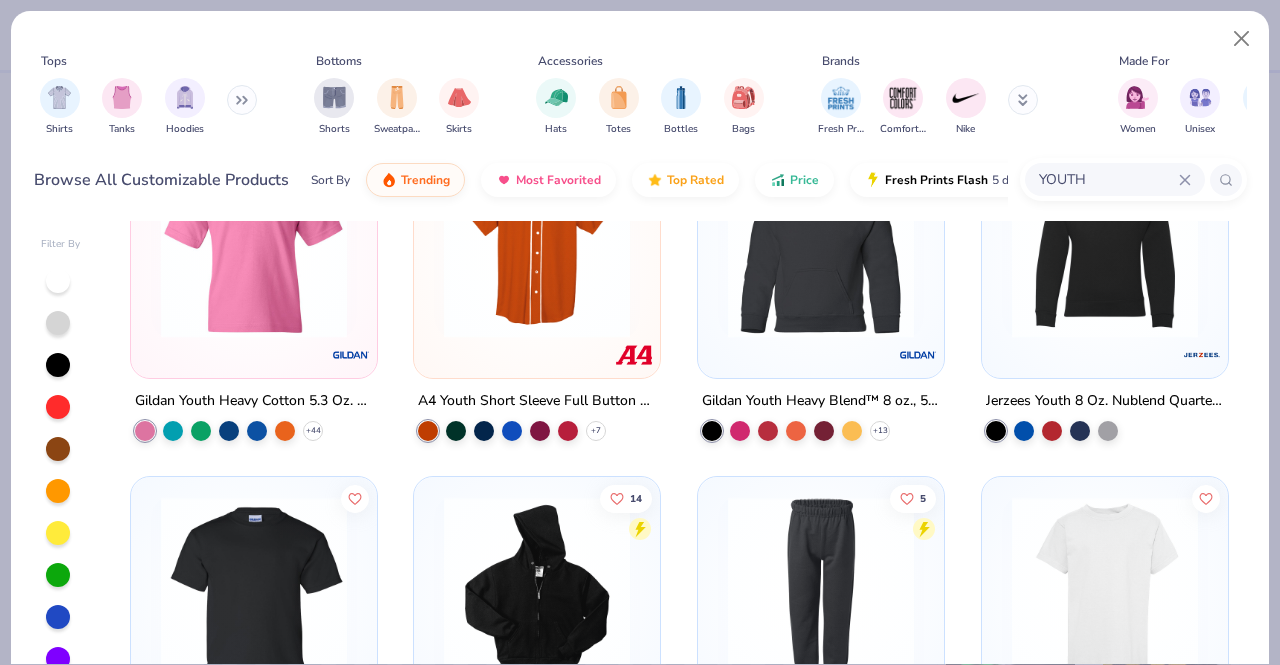 scroll, scrollTop: 0, scrollLeft: 0, axis: both 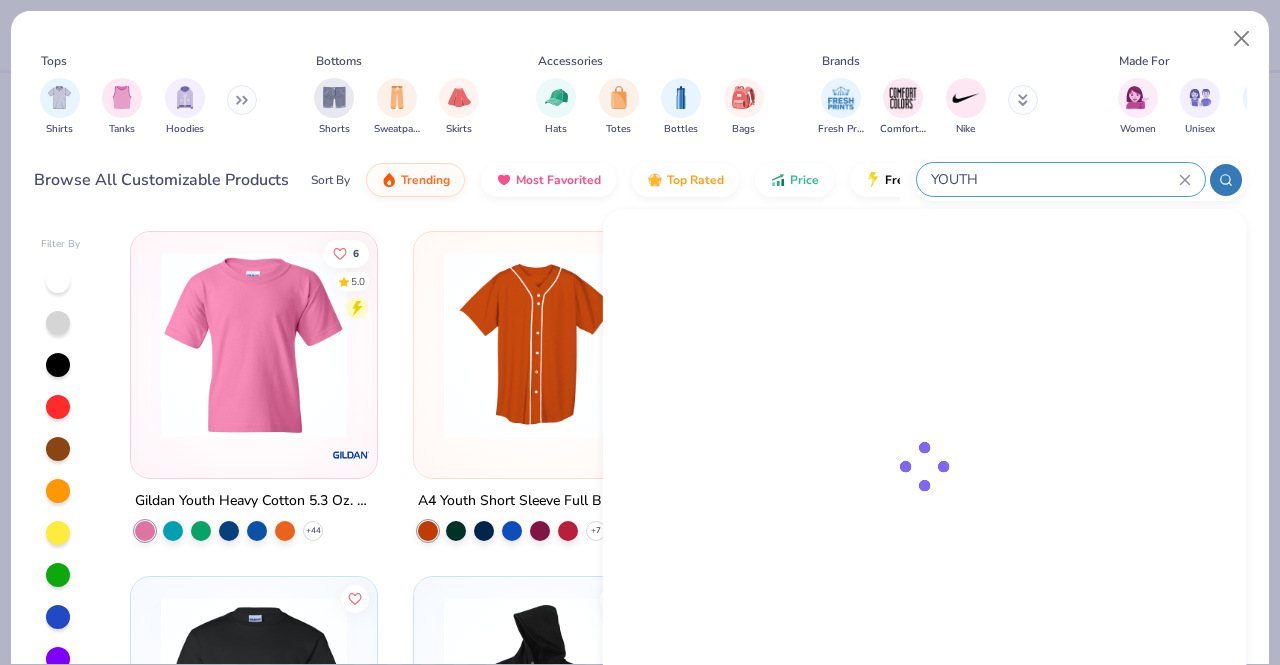 click on "YOUTH" at bounding box center [1054, 179] 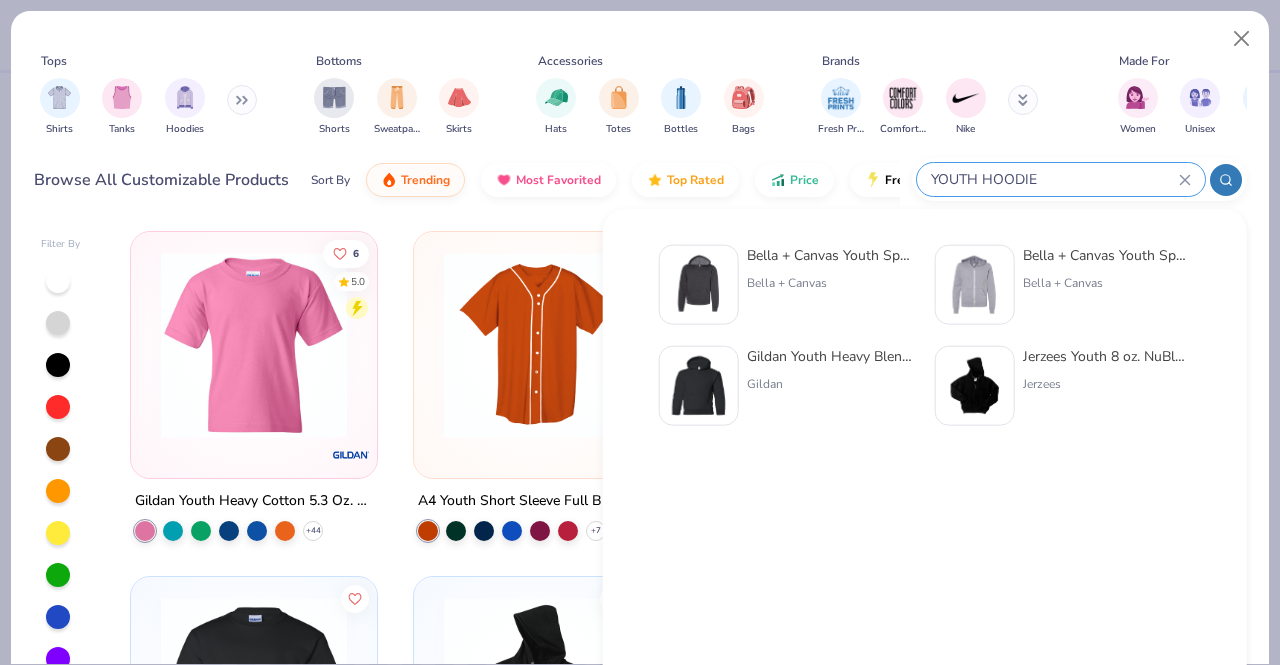 type on "YOUTH HOODIE" 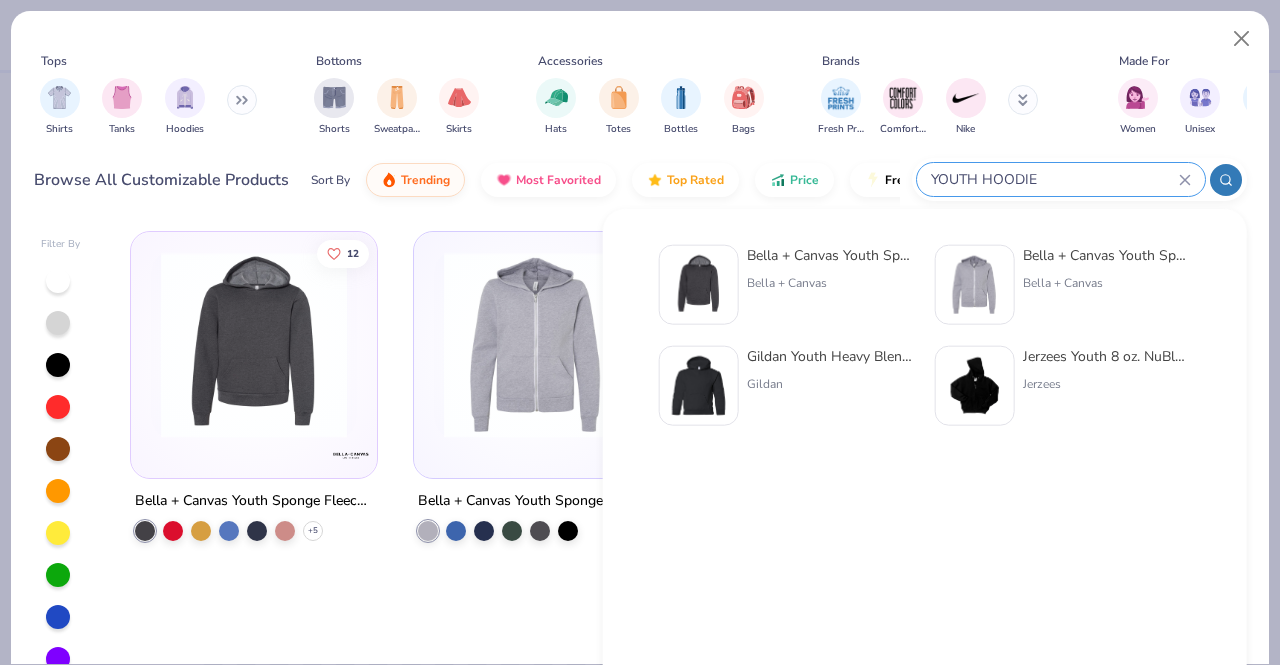 click on "YOUTH HOODIE" at bounding box center [1061, 179] 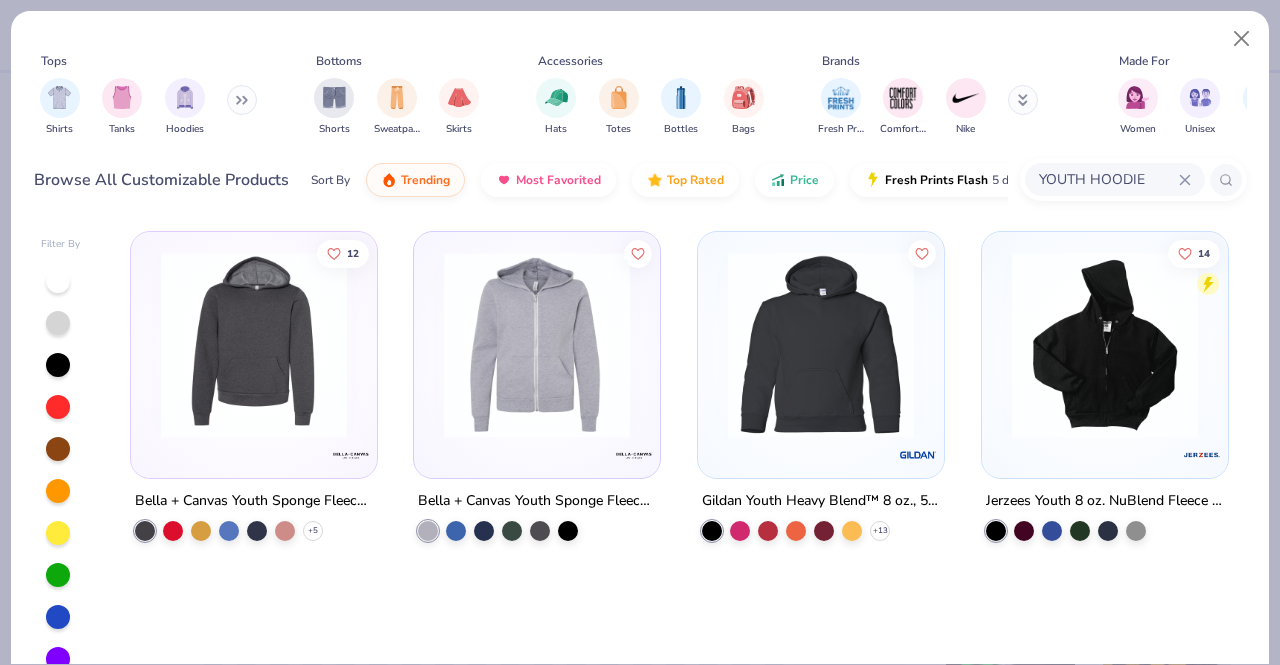 click 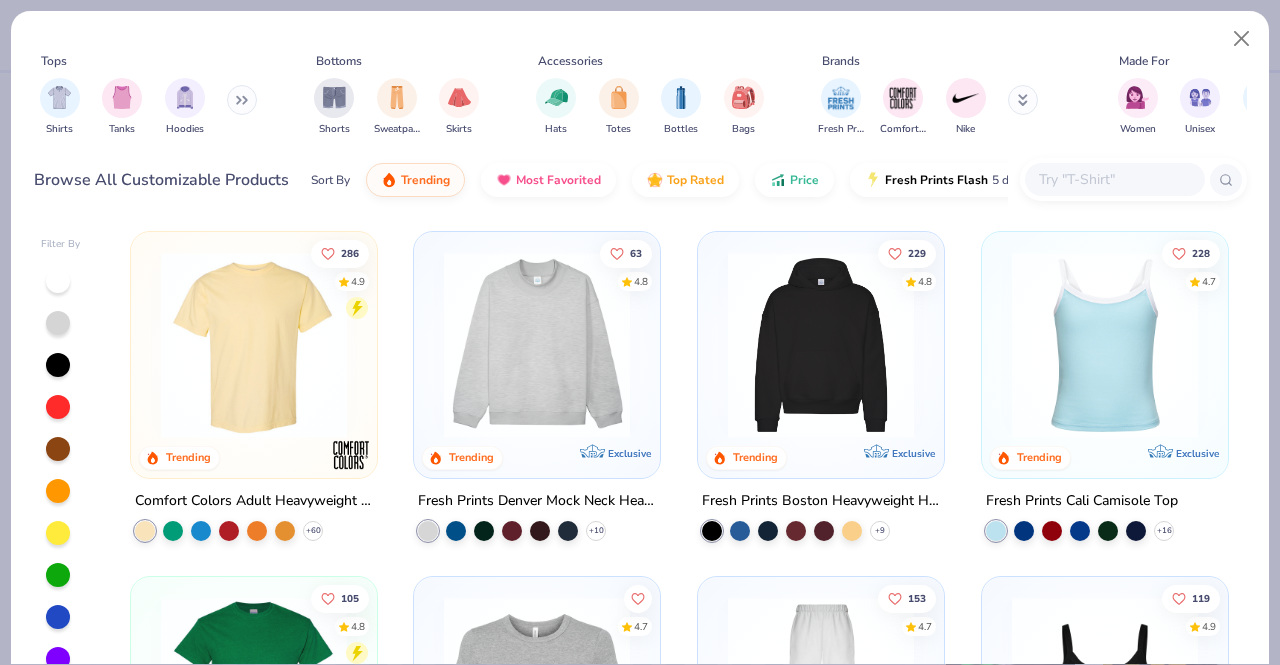 paste on "LS1401Y" 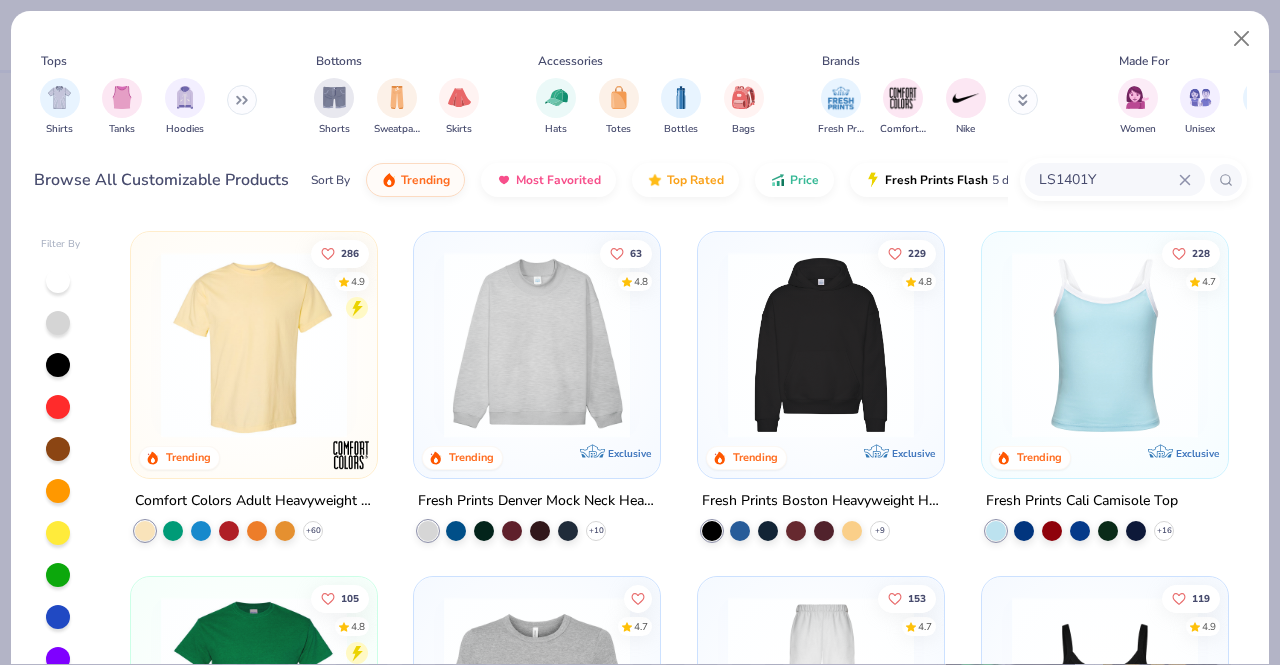 type on "LS1401Y" 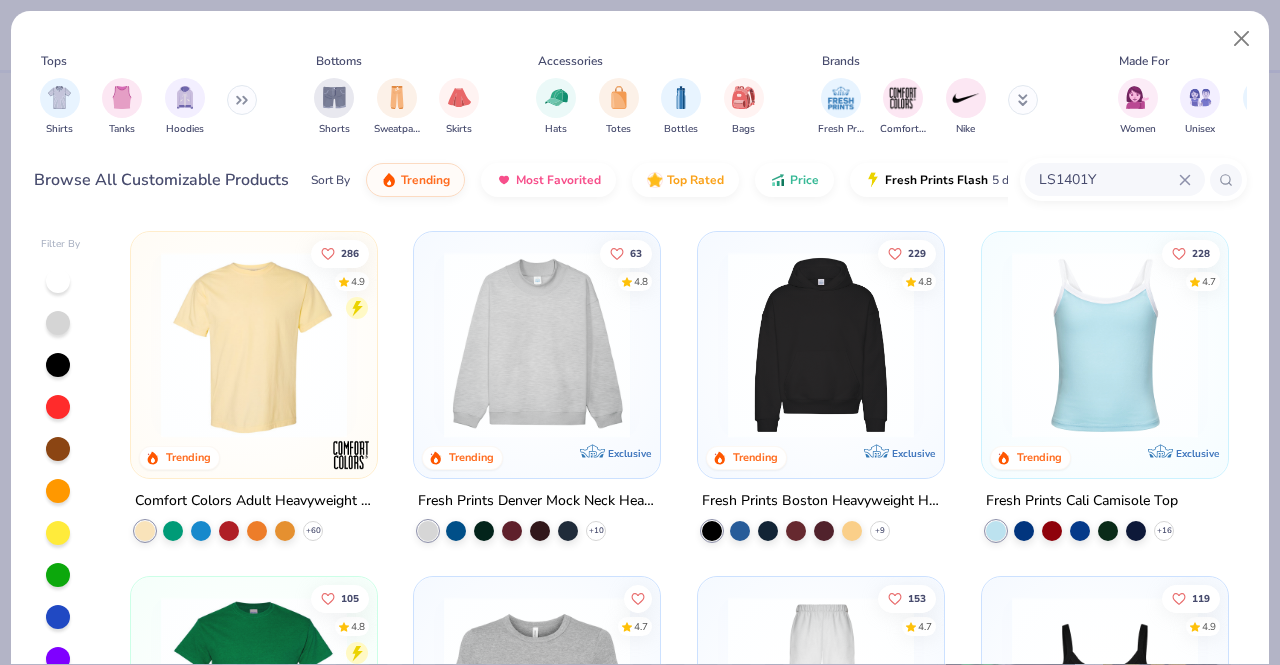 click at bounding box center [1226, 180] 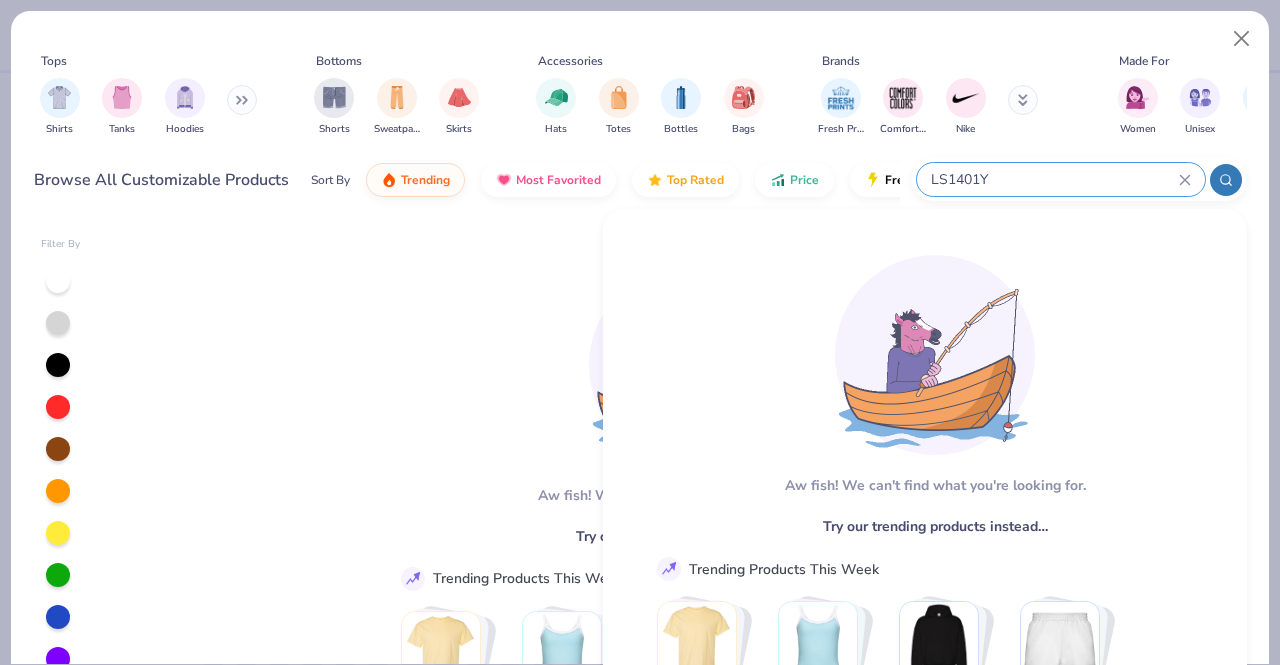 click 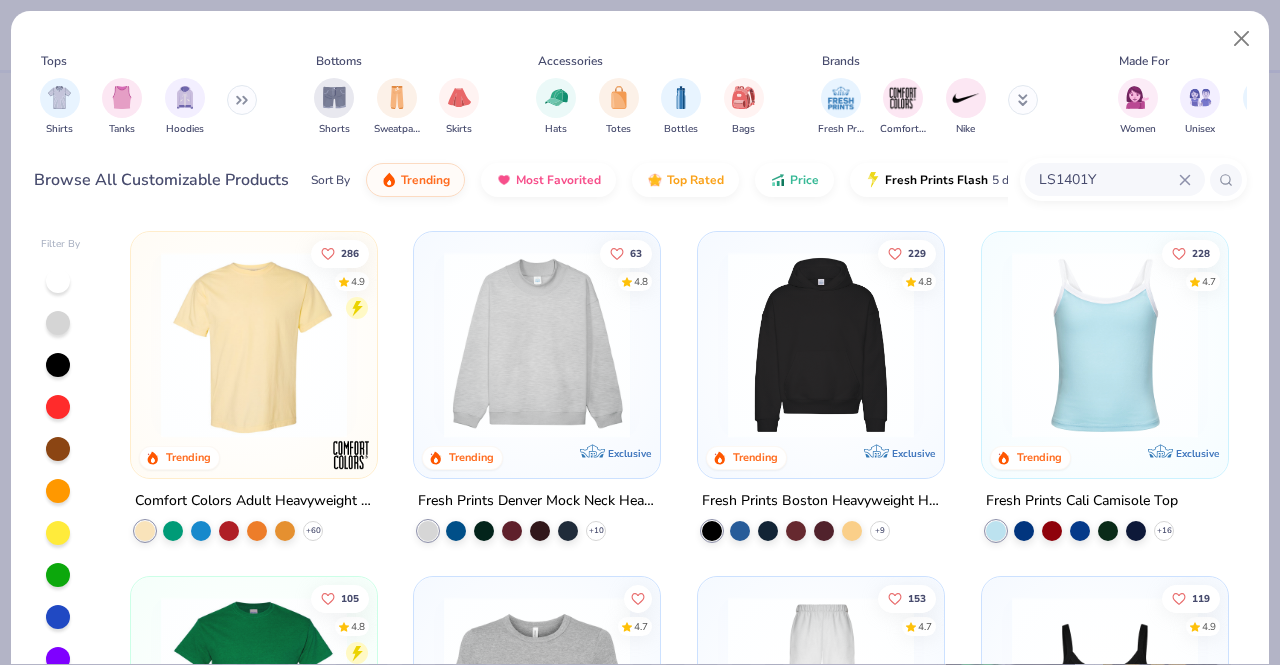 click 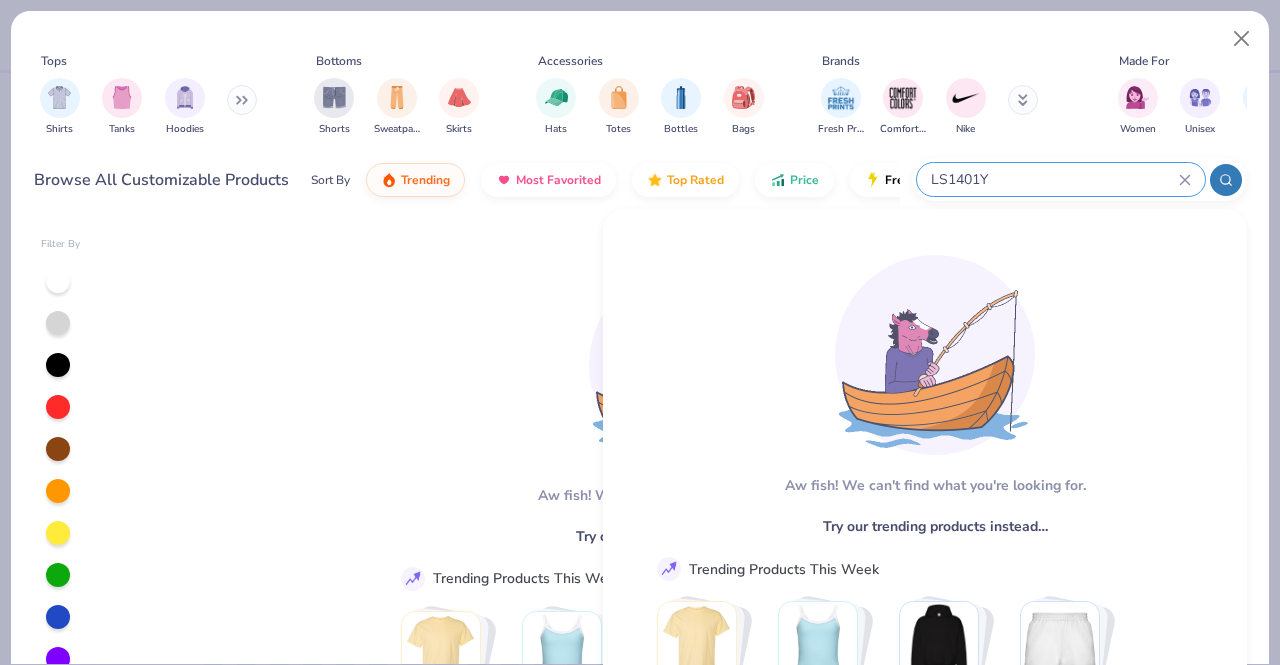 click 